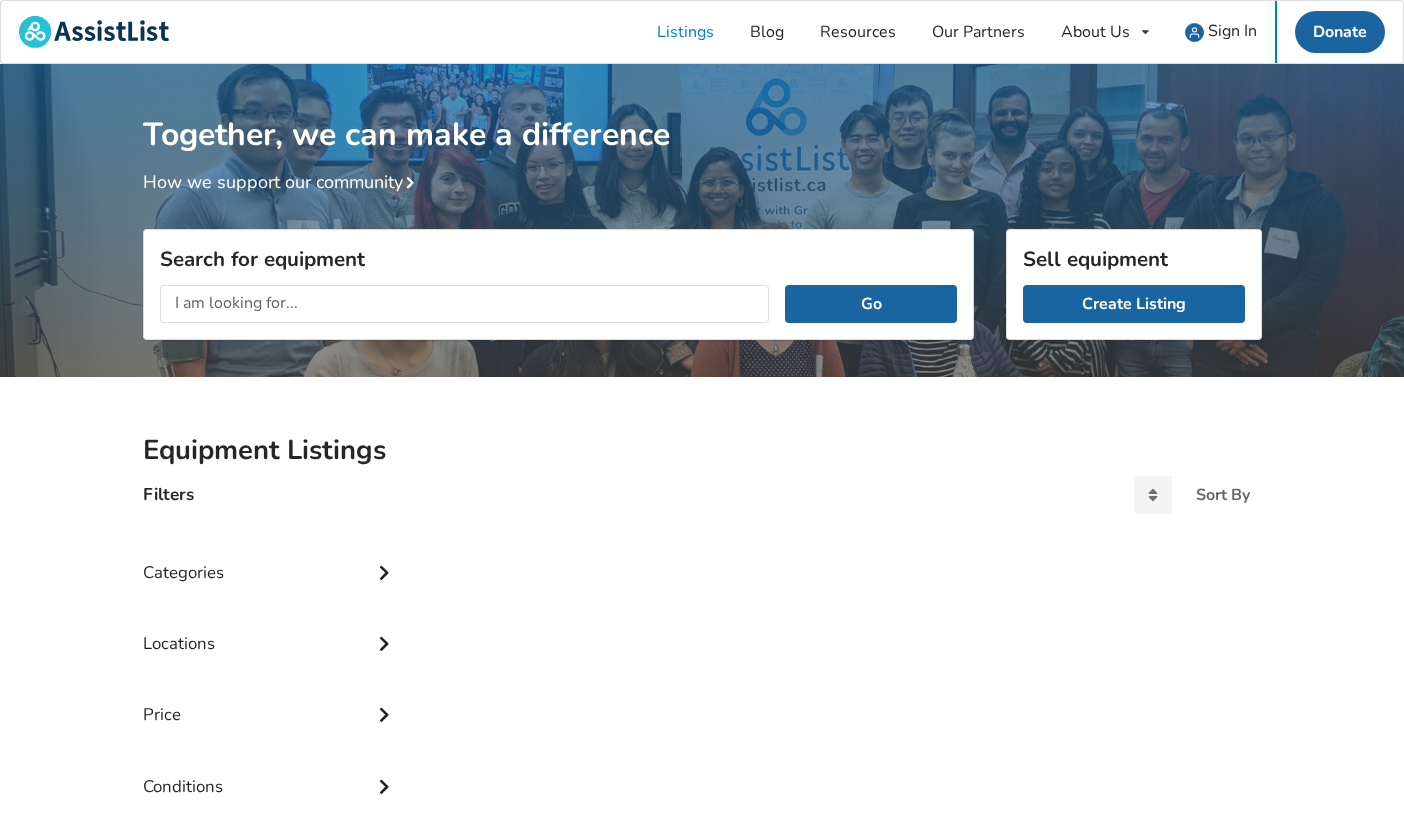 scroll, scrollTop: 63, scrollLeft: 0, axis: vertical 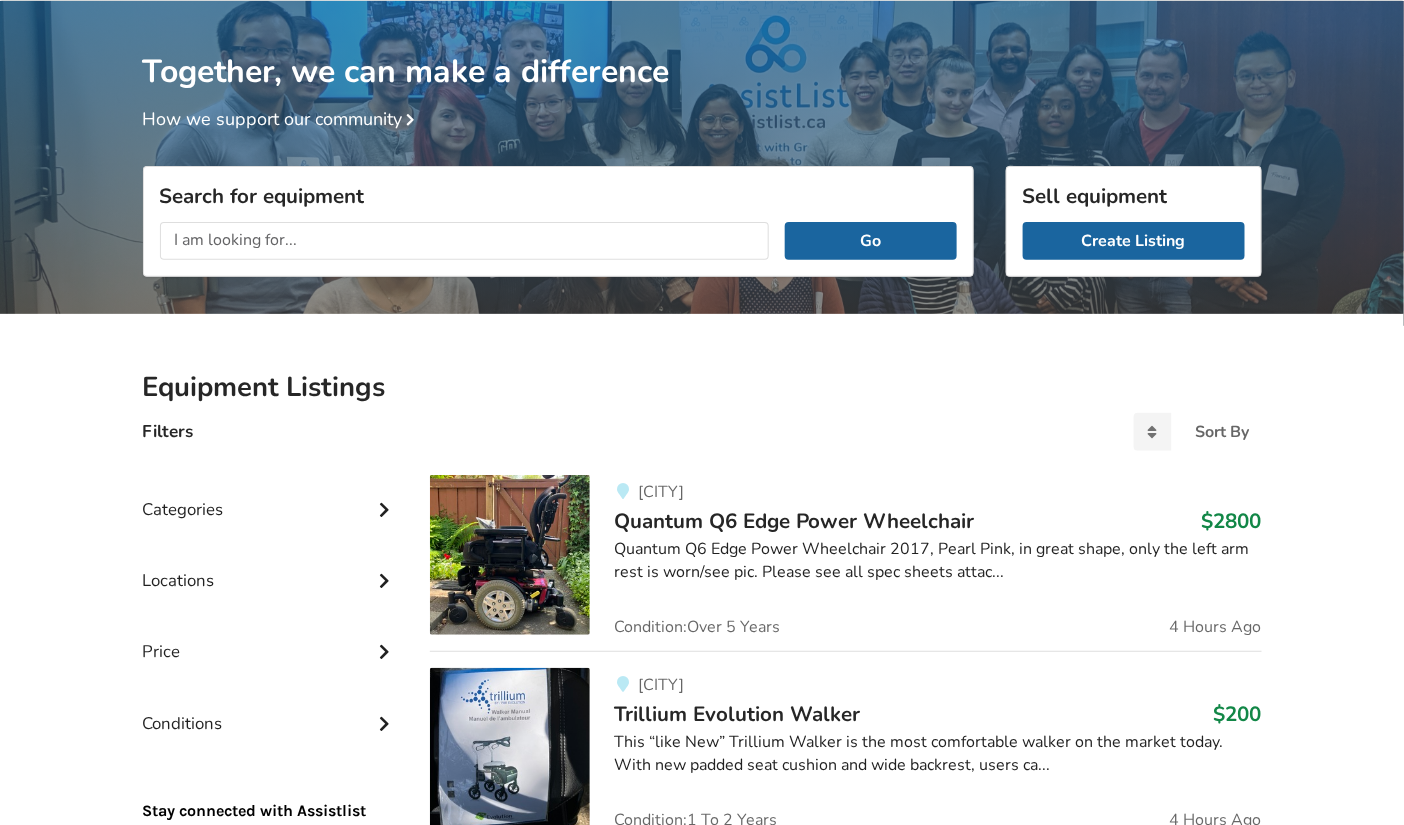 click at bounding box center [465, 241] 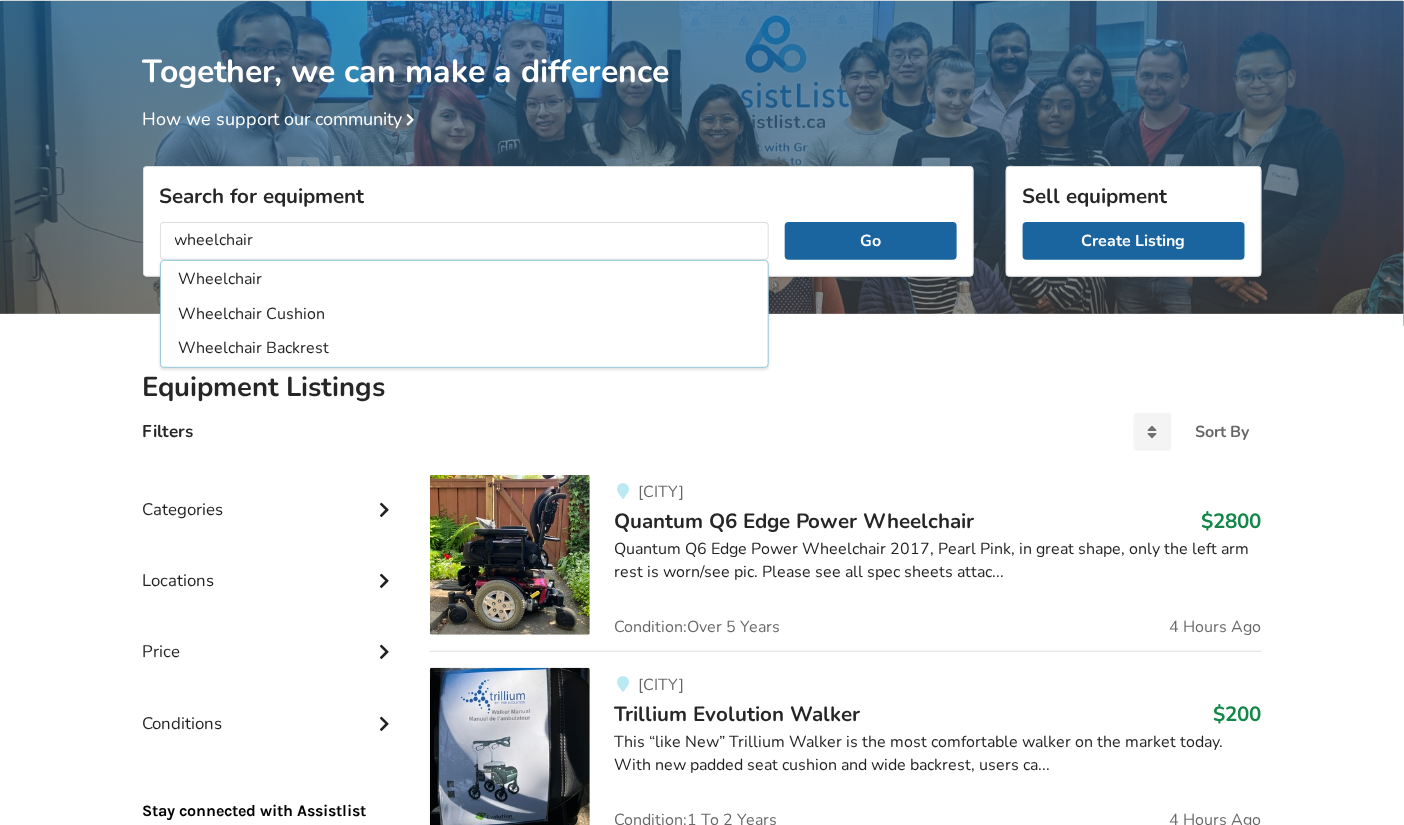 type on "wheelchair" 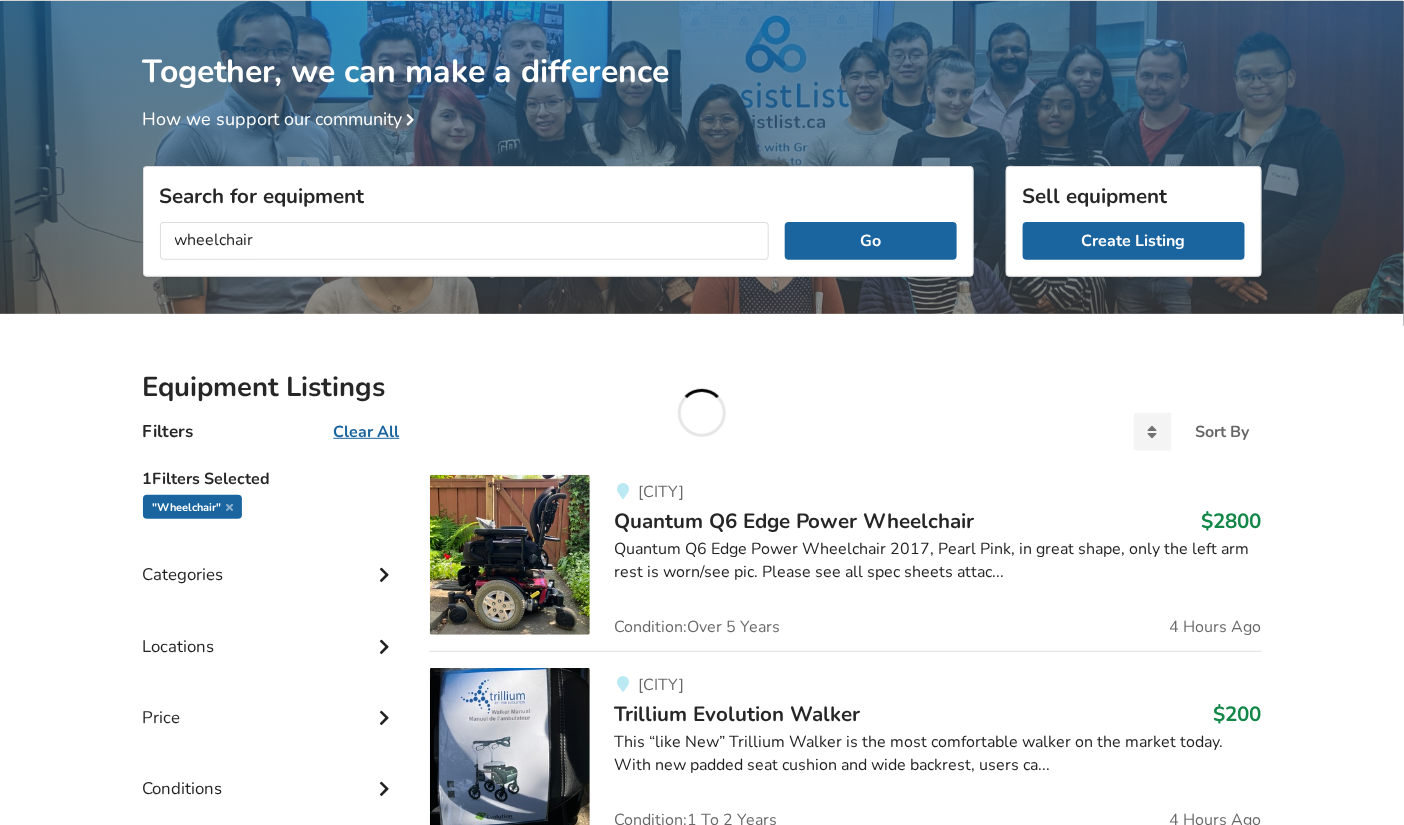drag, startPoint x: 572, startPoint y: 243, endPoint x: 598, endPoint y: 209, distance: 42.80187 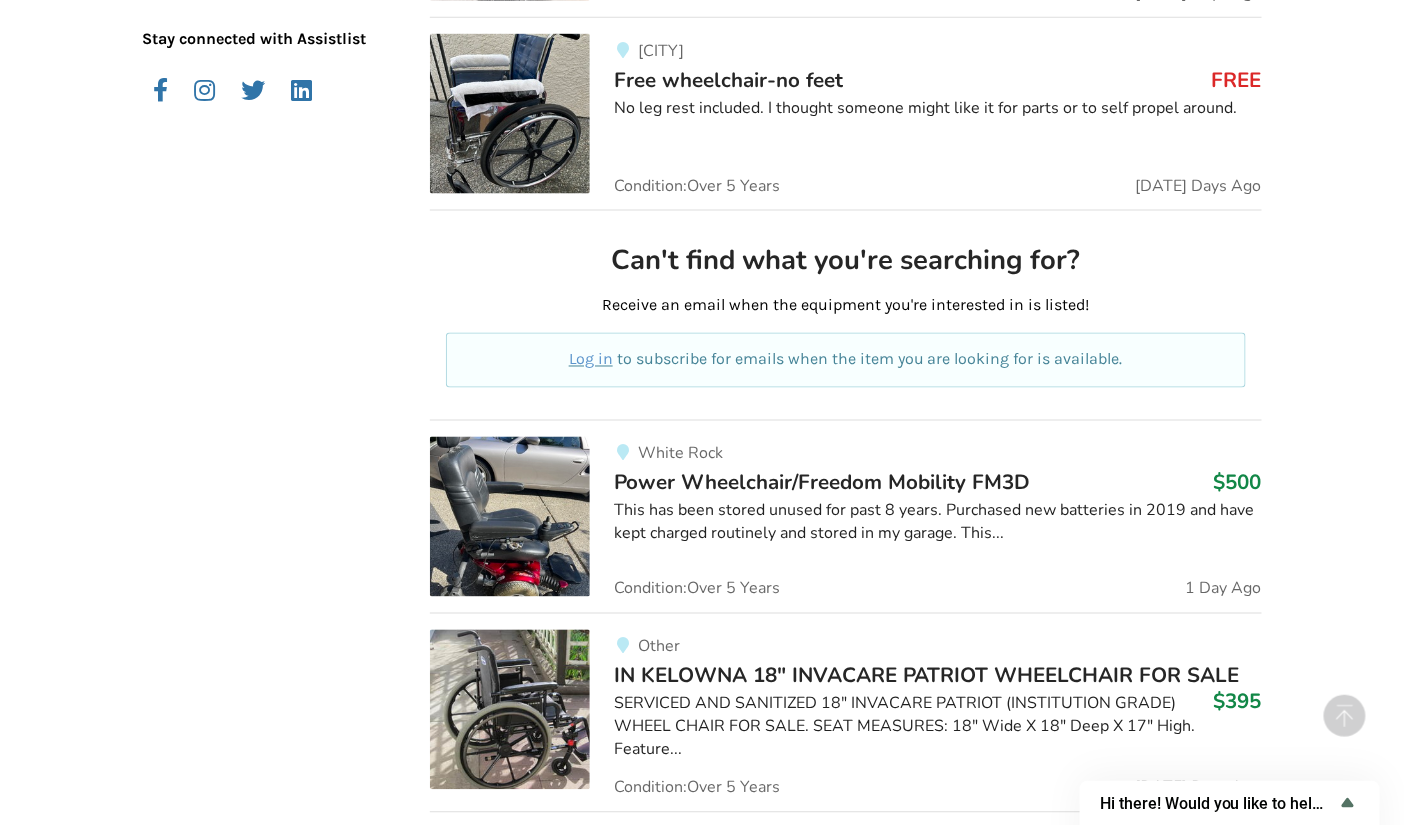 scroll, scrollTop: 902, scrollLeft: 0, axis: vertical 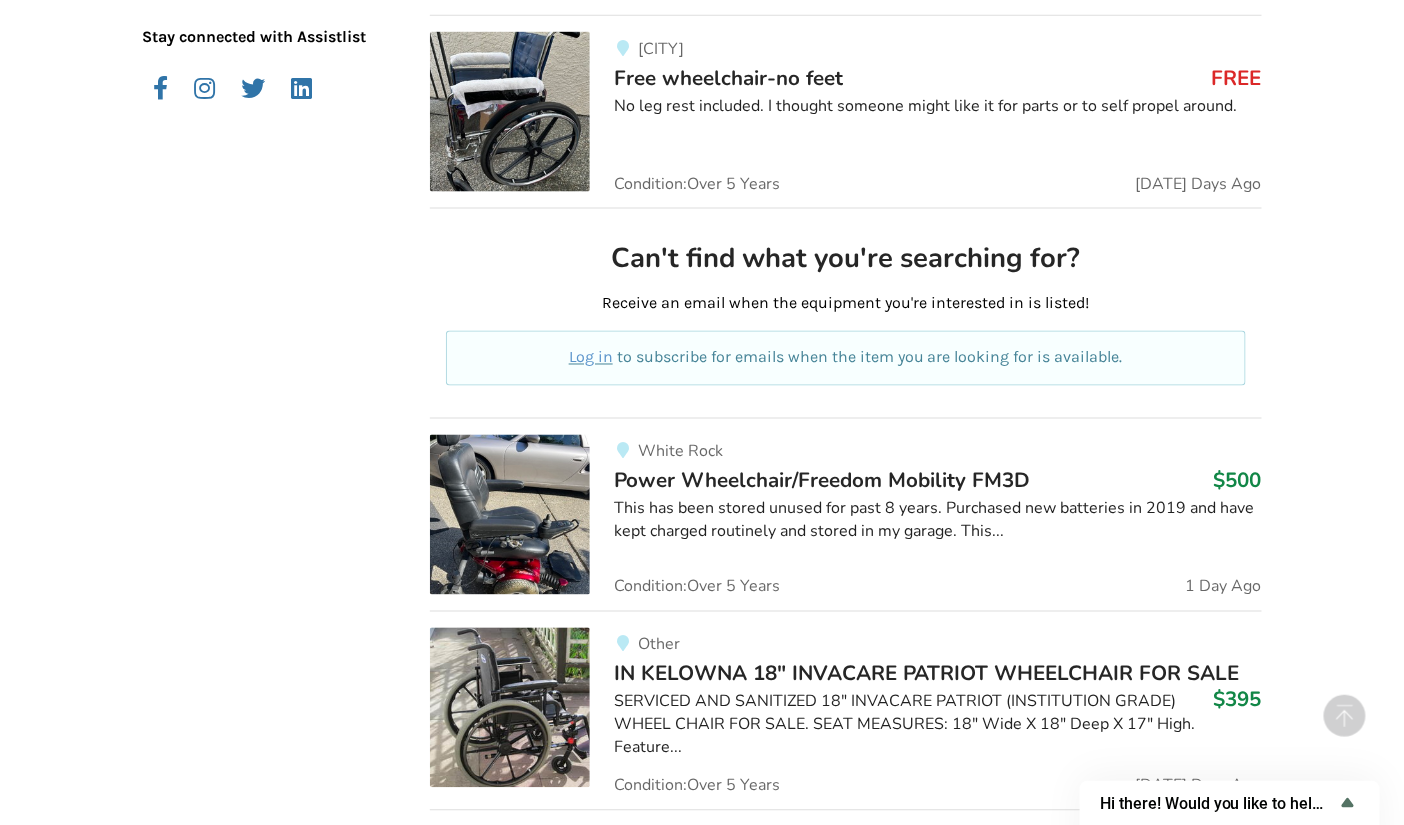 click on "Condition:  Over 5 Years" at bounding box center (697, 587) 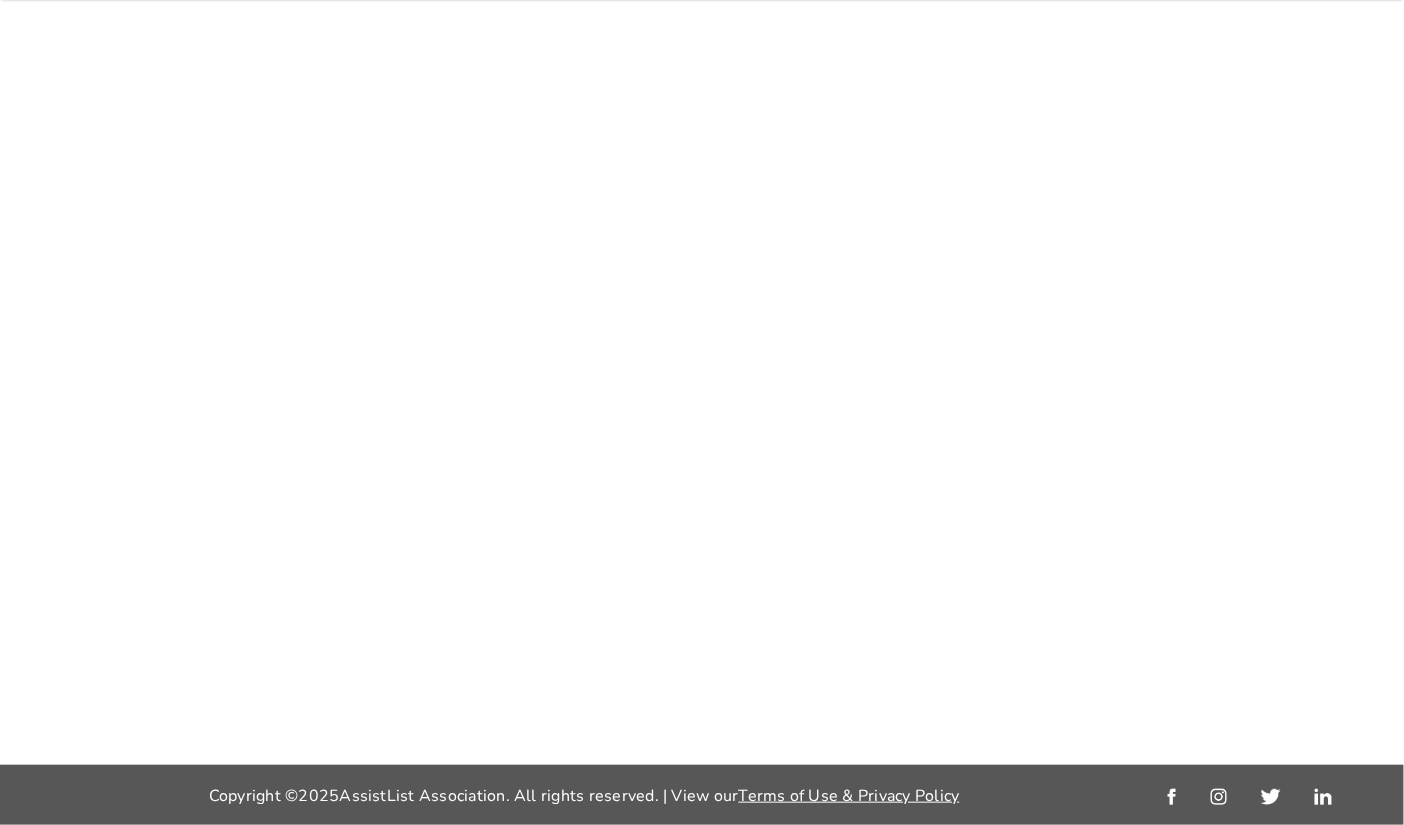 scroll, scrollTop: 0, scrollLeft: 0, axis: both 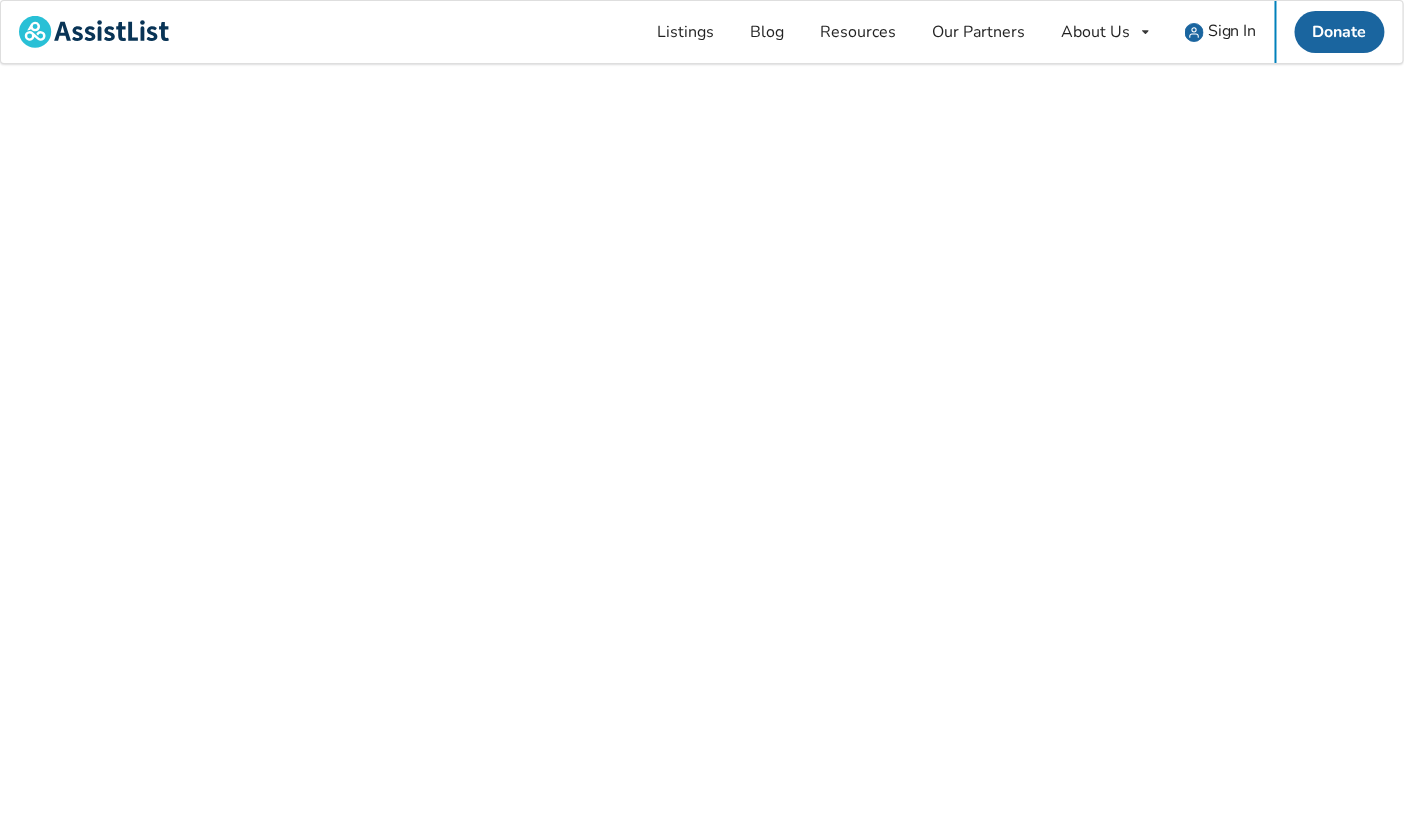 click at bounding box center [702, 446] 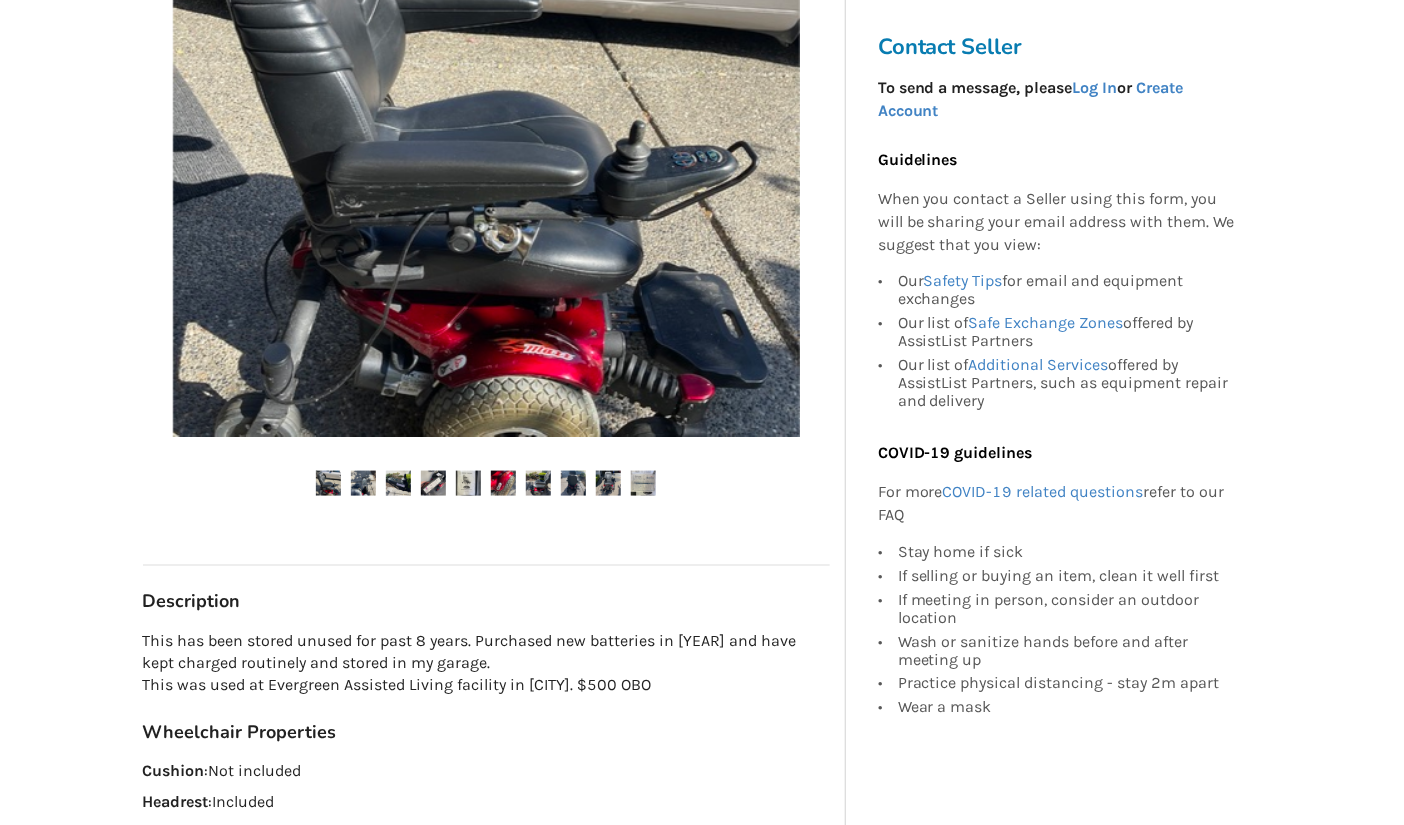 scroll, scrollTop: 556, scrollLeft: 0, axis: vertical 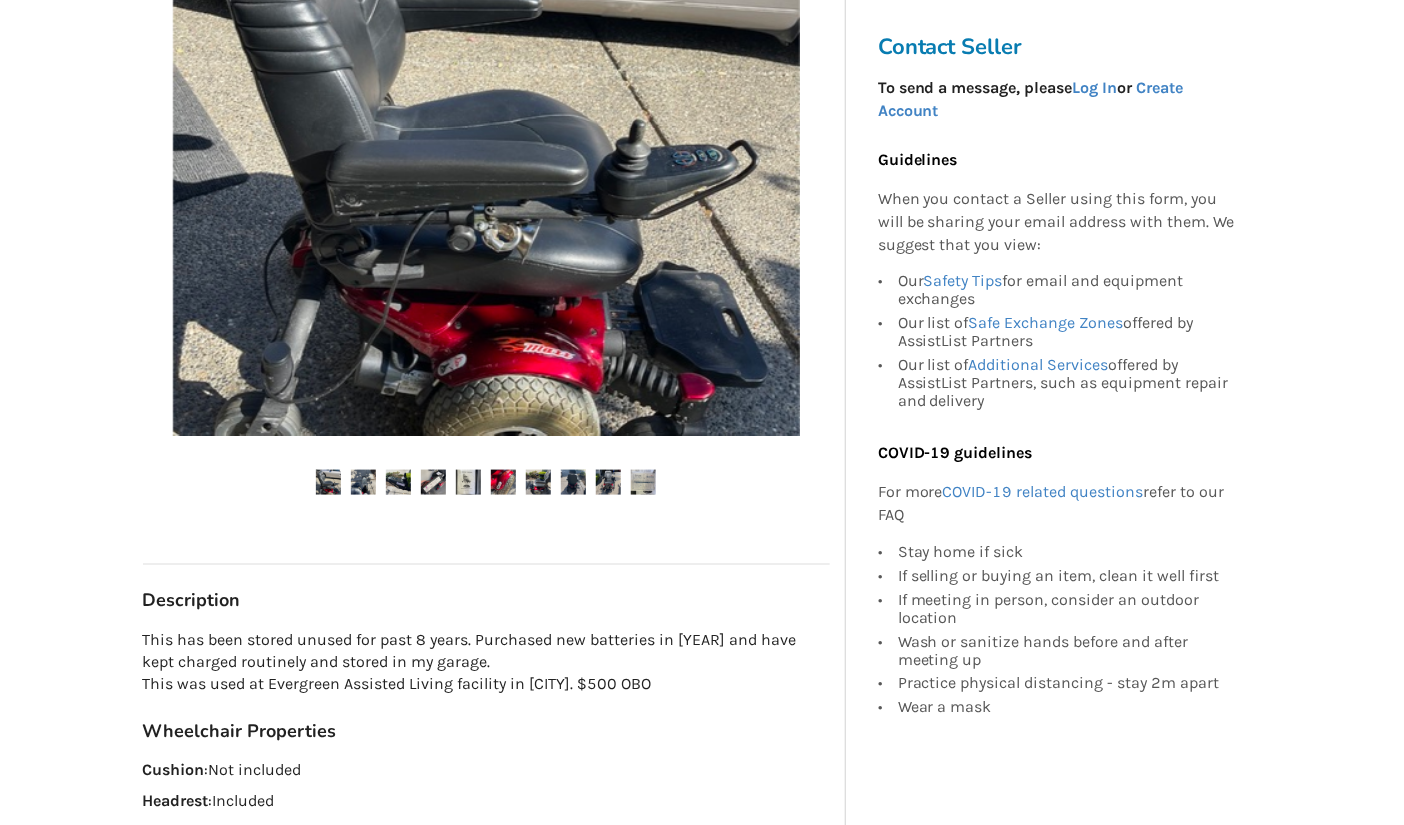 click on "White Rock   Last Updated  Jul 30 Power Wheelchair/Freedom Mobility FM3D $500 White Rock  Jul 30 Power Wheelchair/Freedom Mobility FM3D $500 Description This has been stored unused for past 8 years. Purchased new batteries in 2019 and have kept charged routinely and stored in my garage.
This was used at Evergreen Assisted Living facility in White Rock. $500 OBO
Wheelchair Properties Cushion :  Not included Headrest :  Included Joystick :  Pin Seatbelt :  Not included Tilt Type :  Not applicable Tray Type :  None Drive Type :  Midwheel Power Tilt :  Not included Seat Depth :  19.5" Seat Width :  21" Seat Height :  20" Armrest Type :  Flip back Cushion Type :  Not applicable Legrest Type :  Height-adjustable Backrest Type :  Hardshell (rigid) Footrest Type :  Standard Joystick Hand :  Right Power Recline :  Not included Backrest Height :  21" Wheelchair Type :  Power/electric Power Leg Elevation :  Not included Power Seat Elevation :  Not included Condition:  Over 5 Years Category:  Mobility ,  Wheelchair" at bounding box center [486, 595] 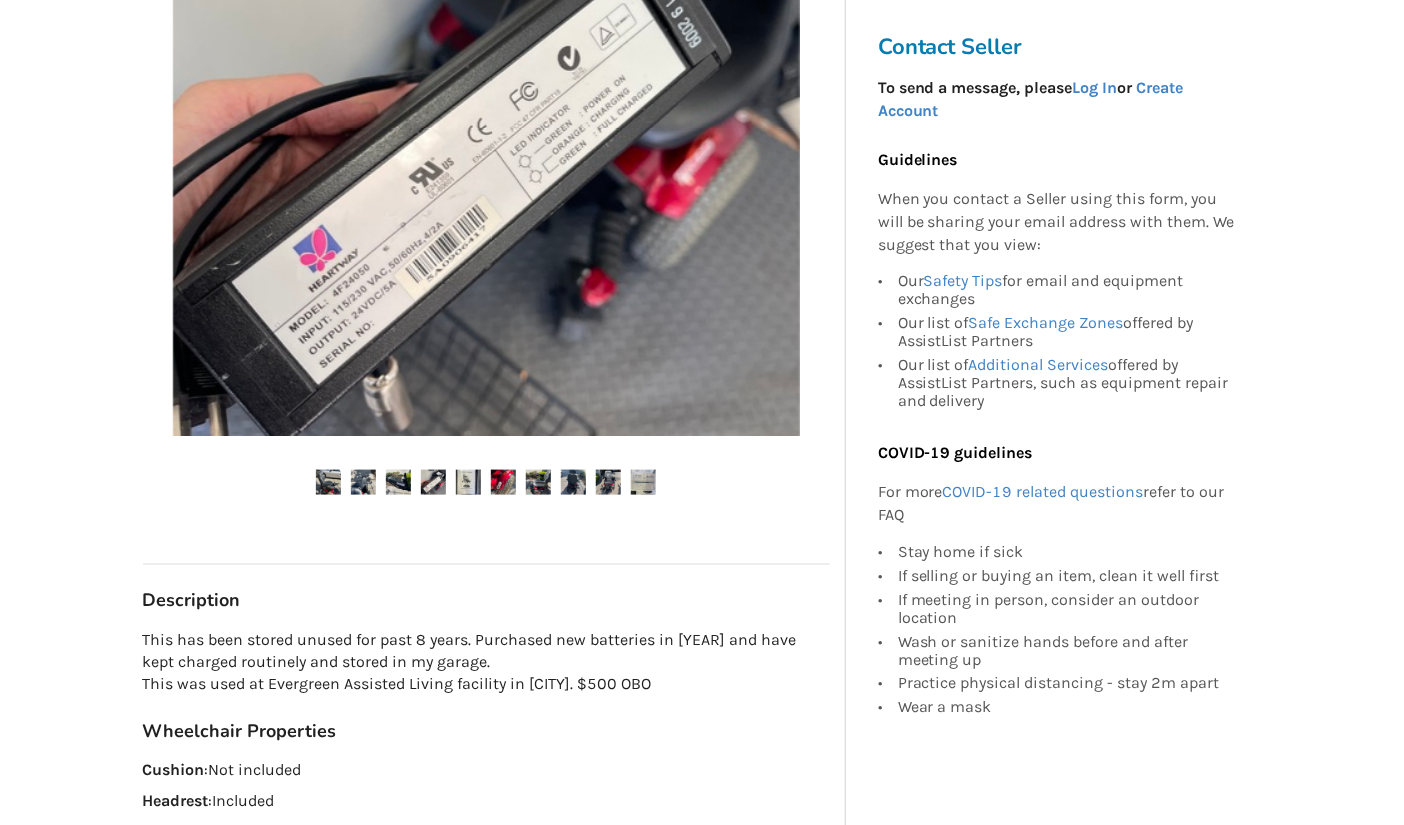 click on "White Rock   Last Updated  Jul 30 Power Wheelchair/Freedom Mobility FM3D $500 White Rock  Jul 30 Power Wheelchair/Freedom Mobility FM3D $500 Description This has been stored unused for past 8 years. Purchased new batteries in 2019 and have kept charged routinely and stored in my garage.
This was used at Evergreen Assisted Living facility in White Rock. $500 OBO
Wheelchair Properties Cushion :  Not included Headrest :  Included Joystick :  Pin Seatbelt :  Not included Tilt Type :  Not applicable Tray Type :  None Drive Type :  Midwheel Power Tilt :  Not included Seat Depth :  19.5" Seat Width :  21" Seat Height :  20" Armrest Type :  Flip back Cushion Type :  Not applicable Legrest Type :  Height-adjustable Backrest Type :  Hardshell (rigid) Footrest Type :  Standard Joystick Hand :  Right Power Recline :  Not included Backrest Height :  21" Wheelchair Type :  Power/electric Power Leg Elevation :  Not included Power Seat Elevation :  Not included Condition:  Over 5 Years Category:  Mobility ,  Wheelchair" at bounding box center [486, 595] 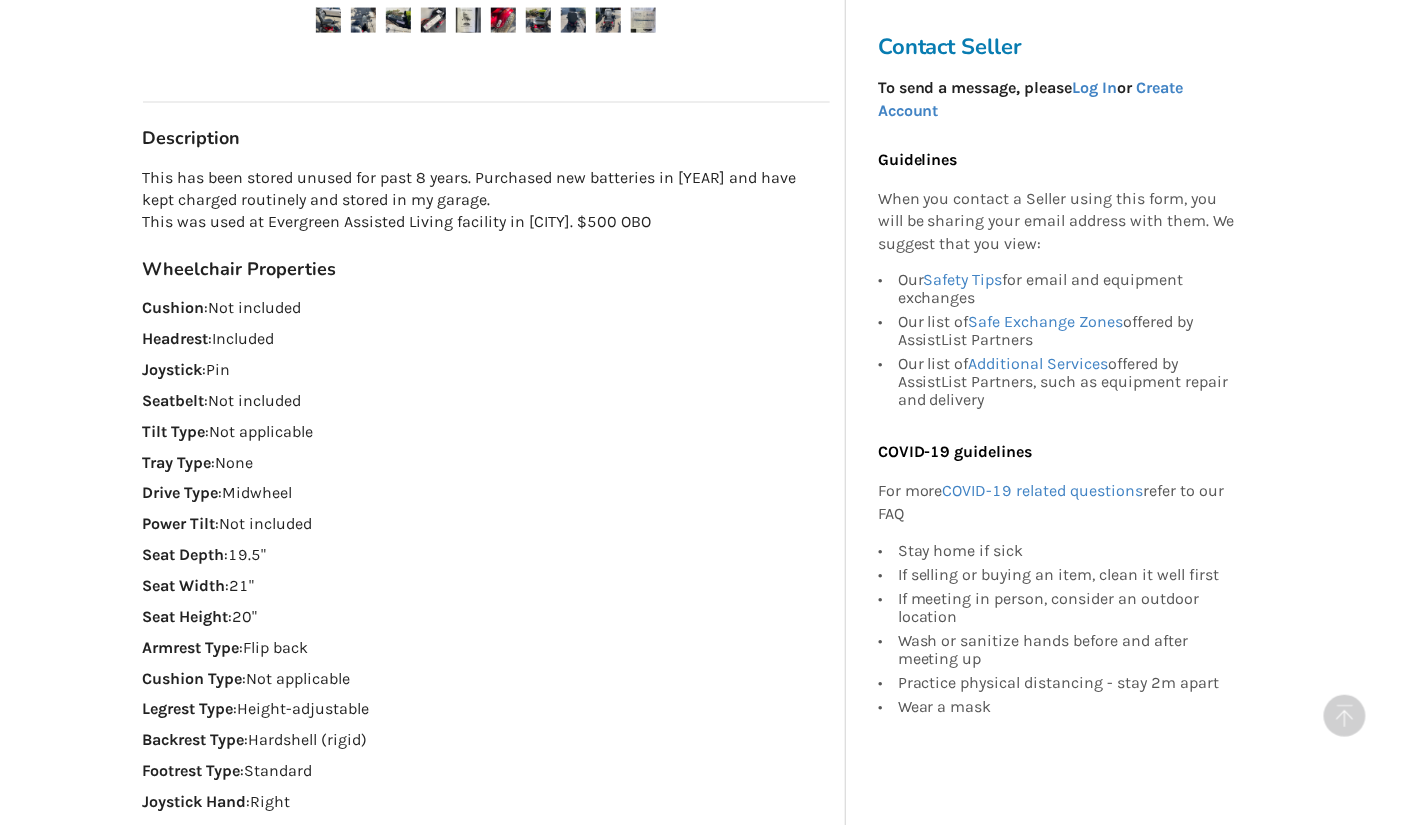 scroll, scrollTop: 1019, scrollLeft: 0, axis: vertical 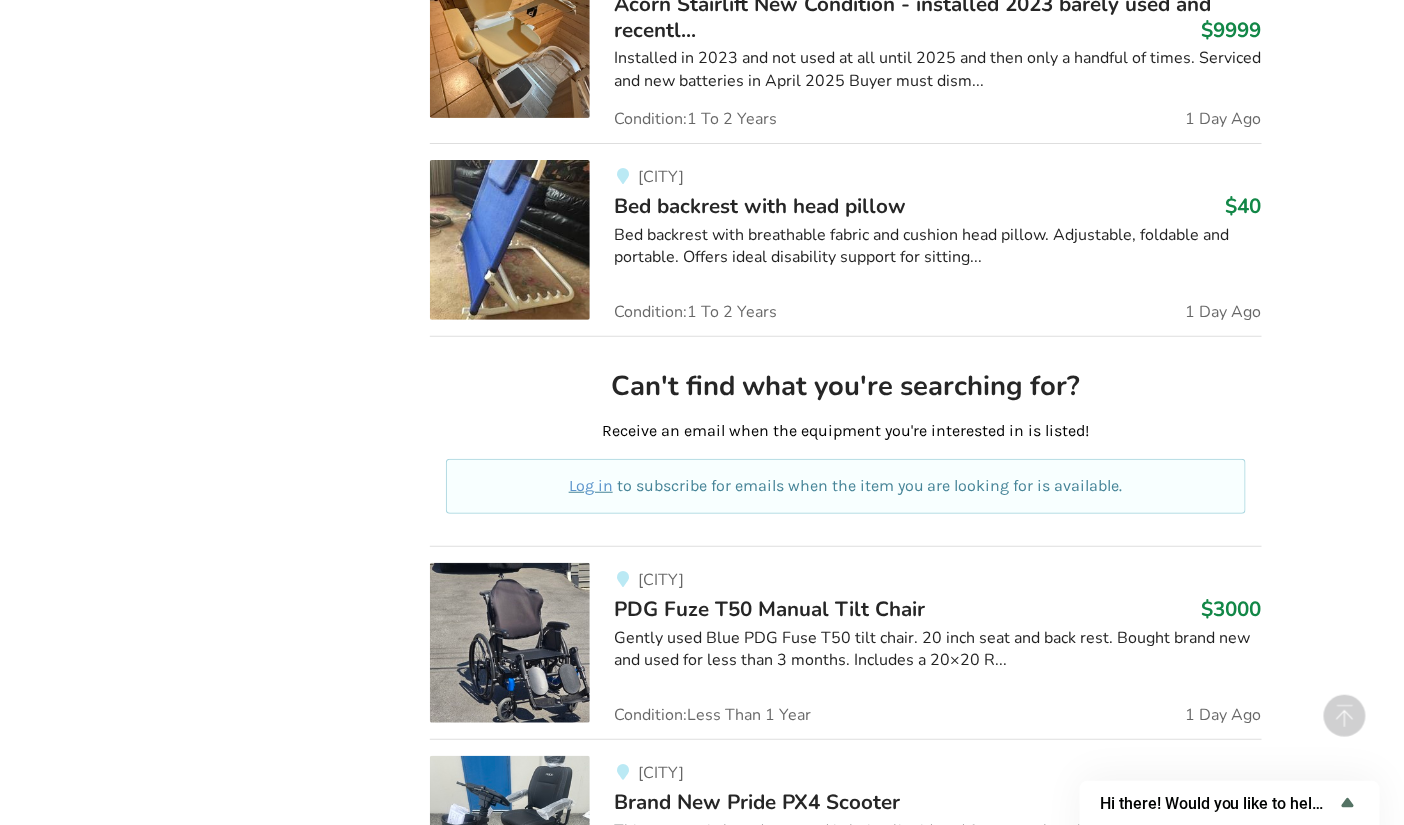 click on "[CITY]" at bounding box center [937, 772] 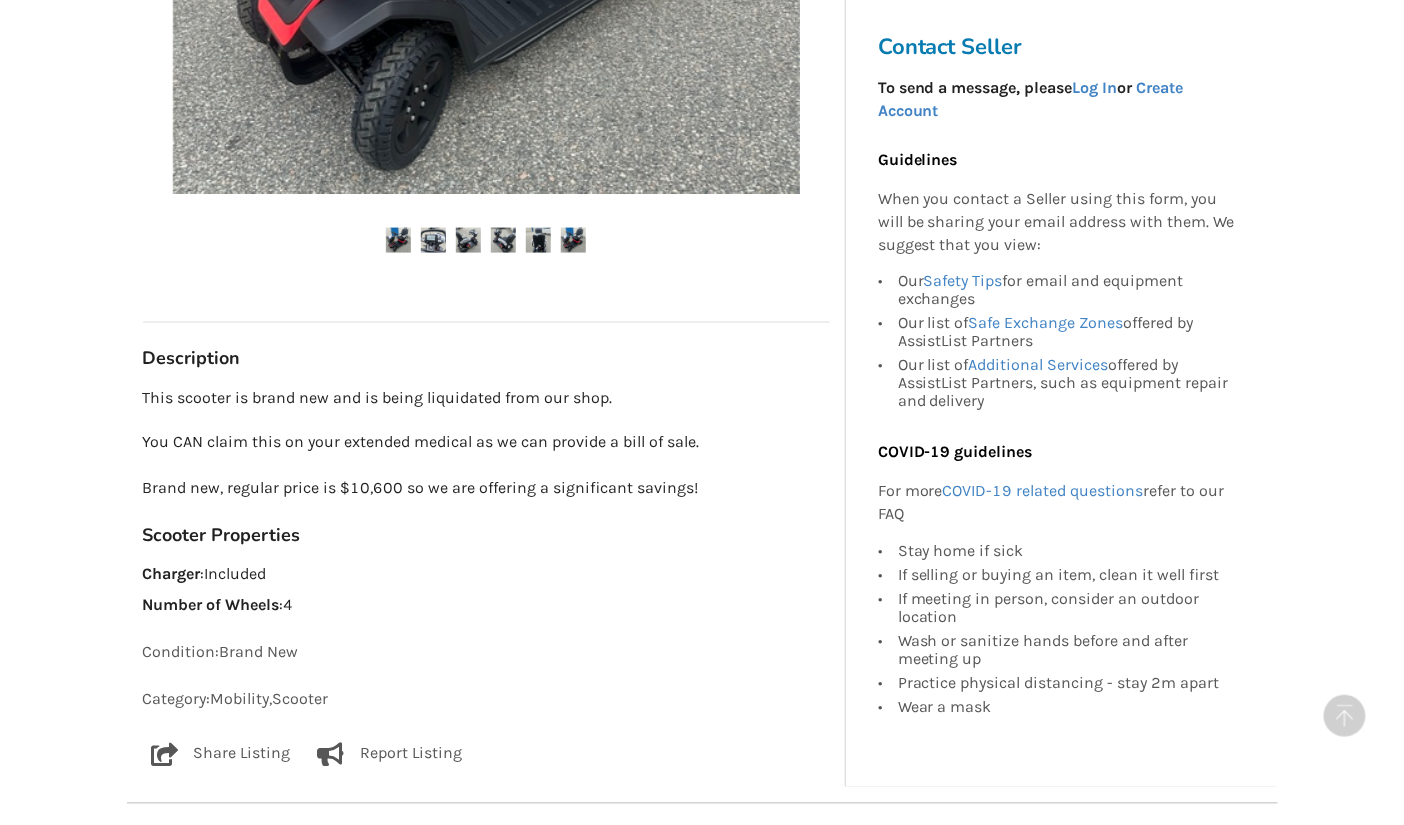 scroll, scrollTop: 810, scrollLeft: 0, axis: vertical 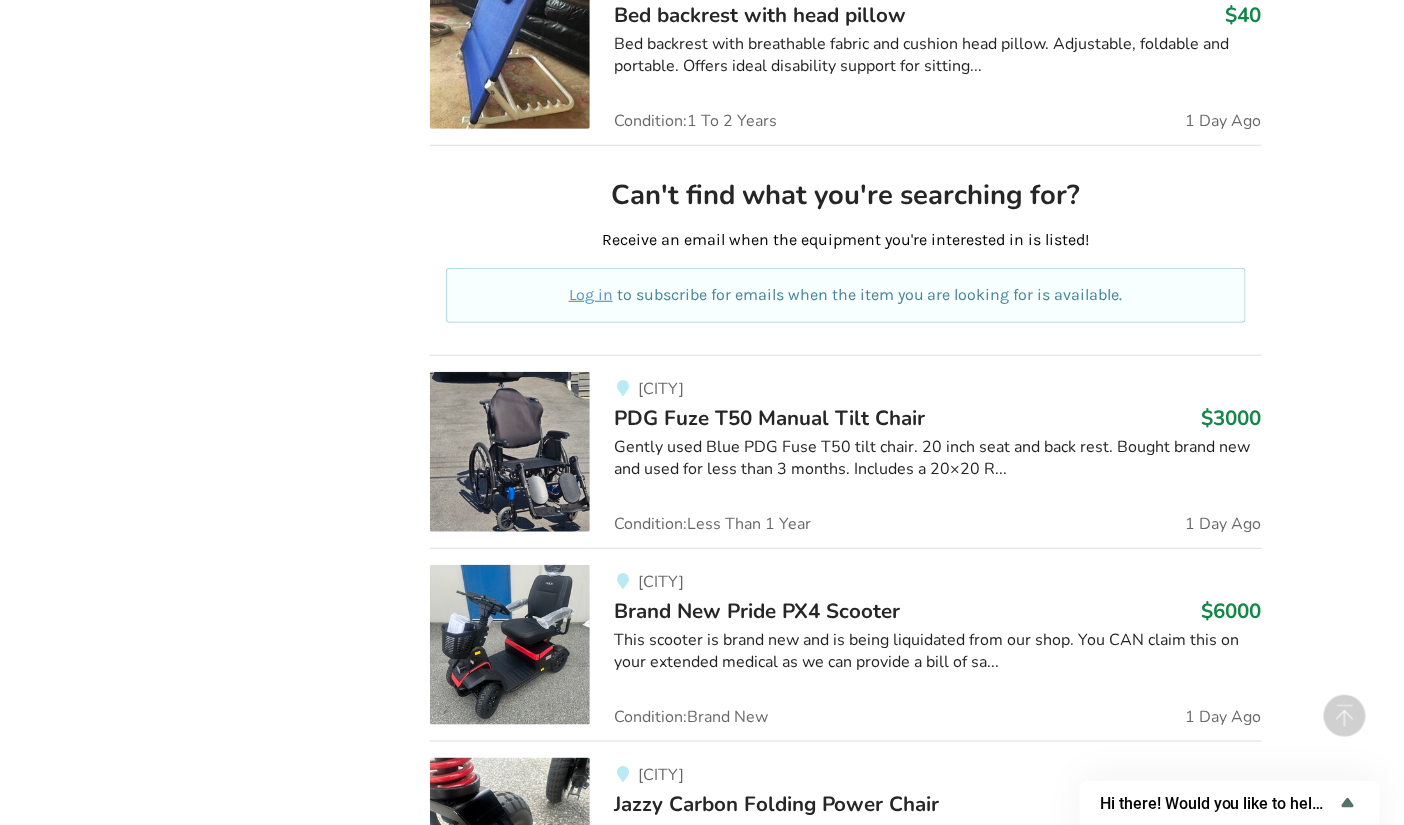 click on "Port Coquitlam Brand New Pride PX4 Scooter $6000 This scooter is brand new and is being liquidated from our shop.
You CAN claim this on your extended medical as we can provide a bill of sa... Condition:  Brand New 1 Day Ago" at bounding box center [925, 645] 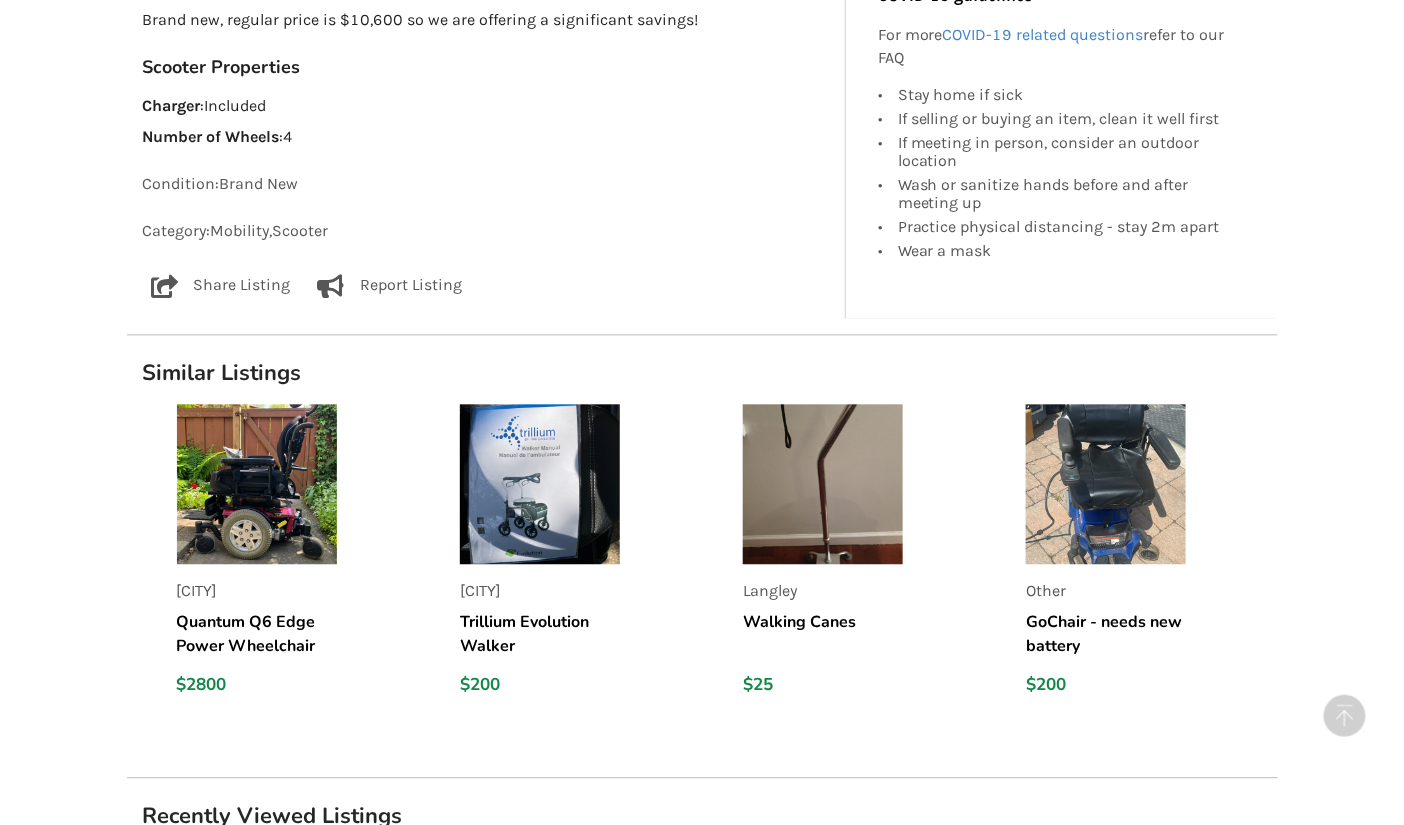 scroll, scrollTop: 1270, scrollLeft: 0, axis: vertical 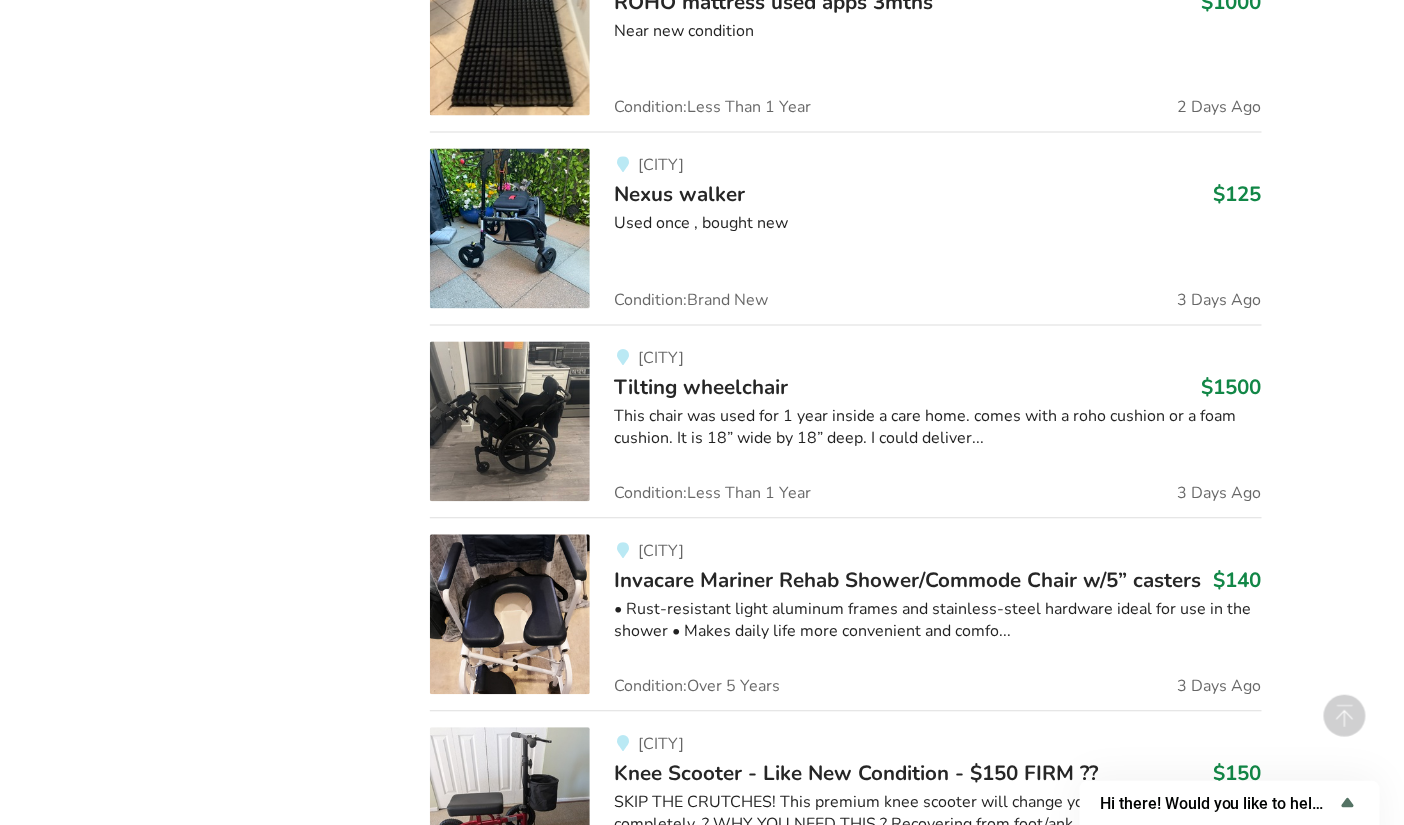 click on "This chair was used for 1 year inside a care home. comes with a roho cushion or a foam cushion.  It is 18” wide by 18” deep. I could deliver..." at bounding box center [937, 429] 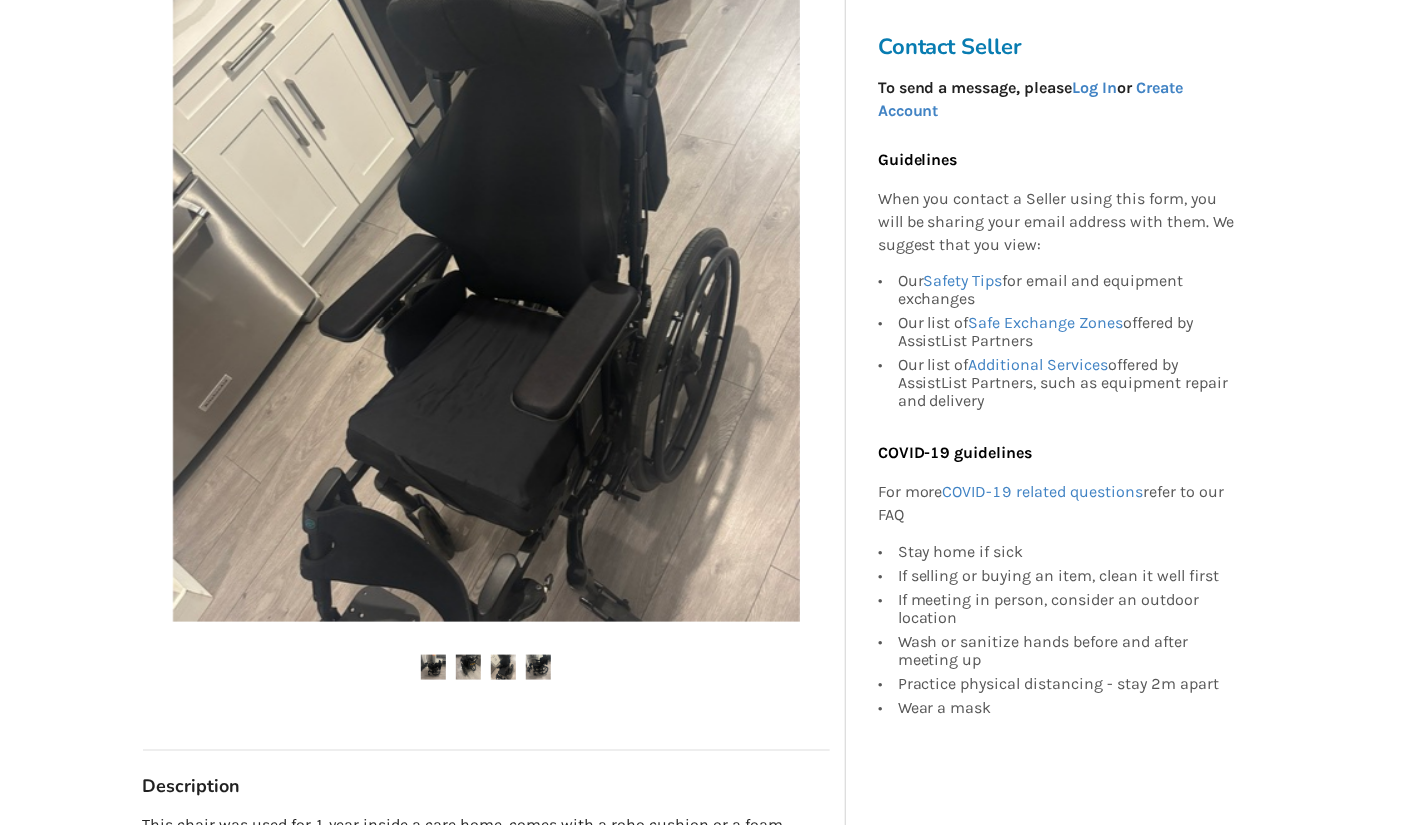 scroll, scrollTop: 332, scrollLeft: 0, axis: vertical 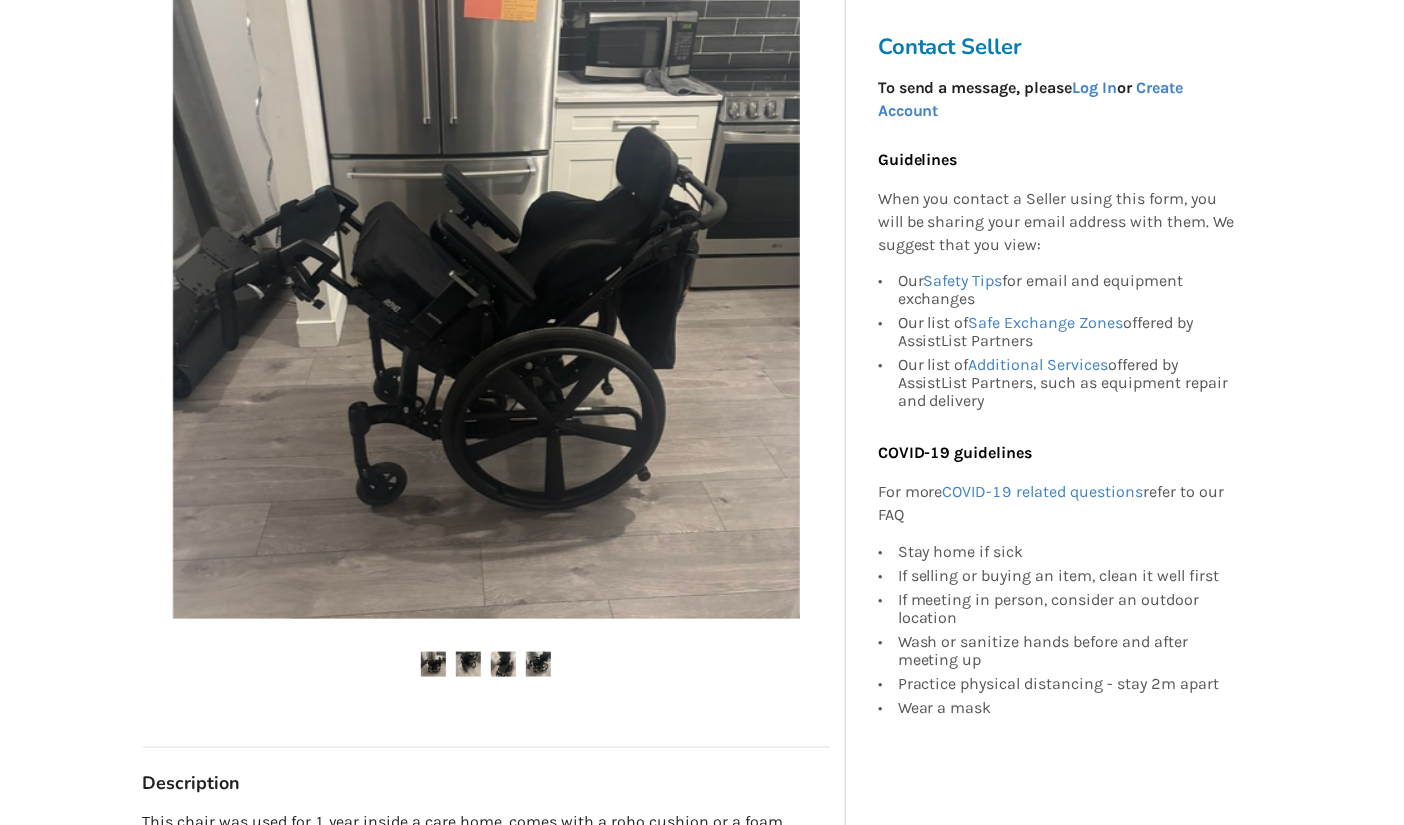 click at bounding box center [433, 664] 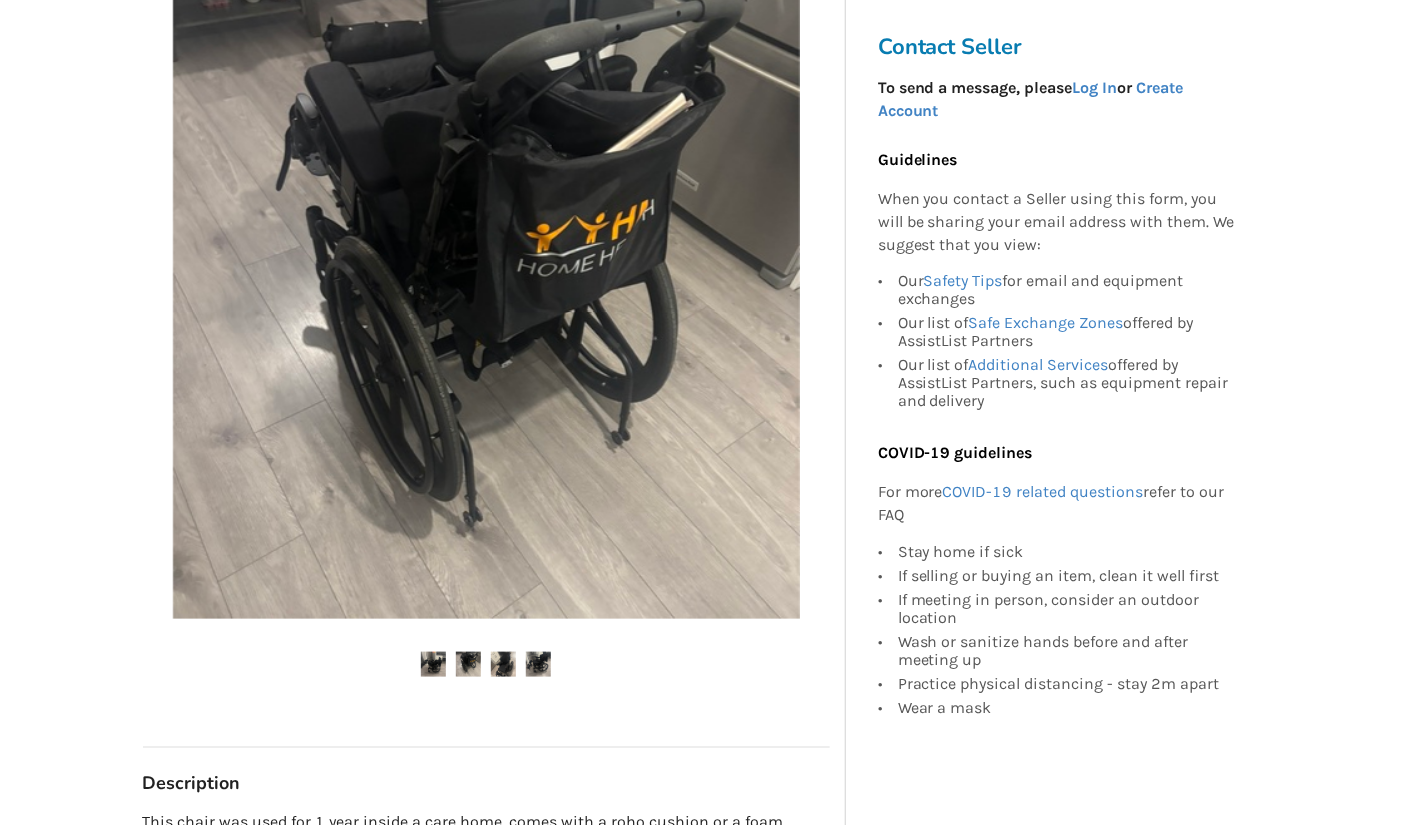 click at bounding box center (433, 664) 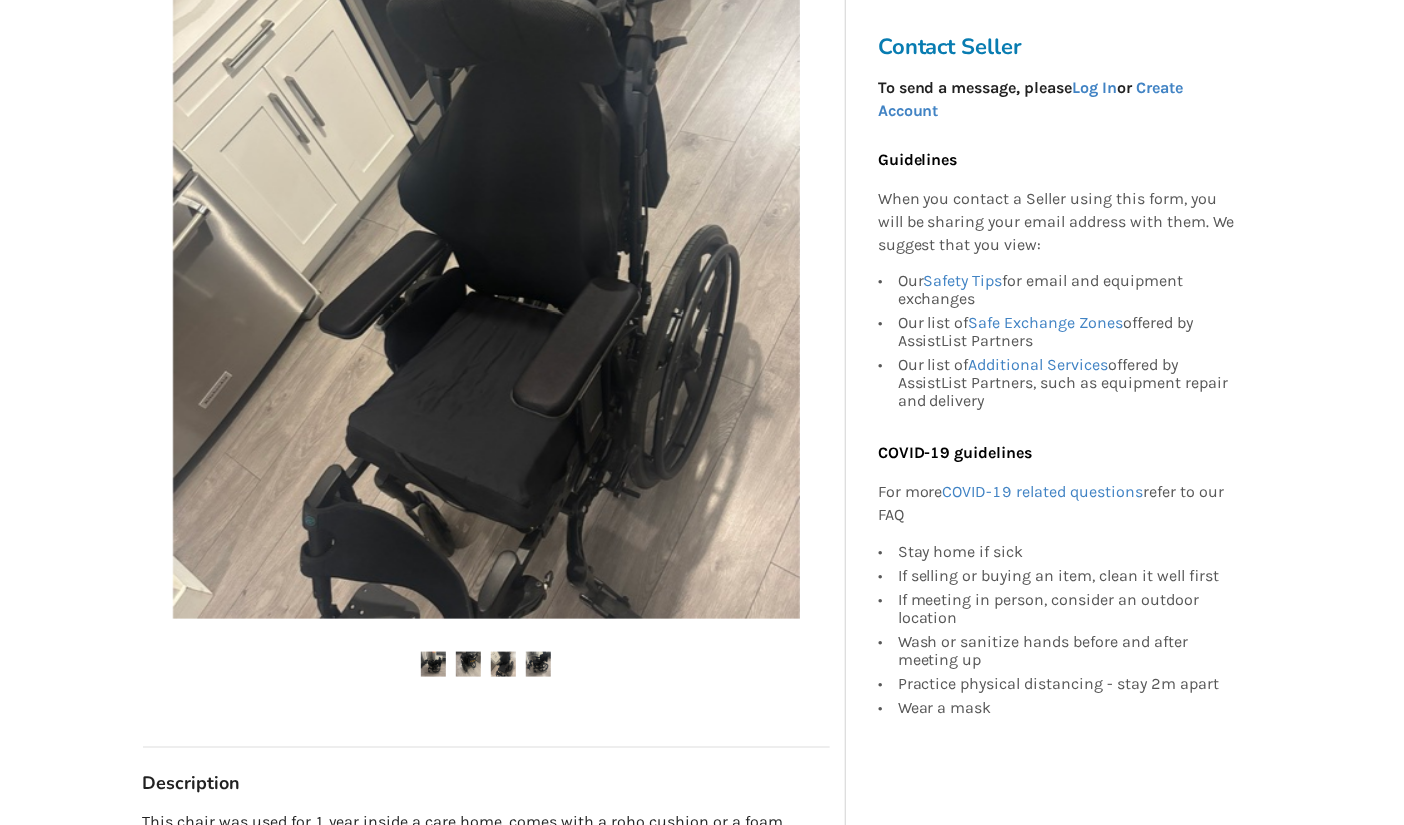 click at bounding box center (468, 664) 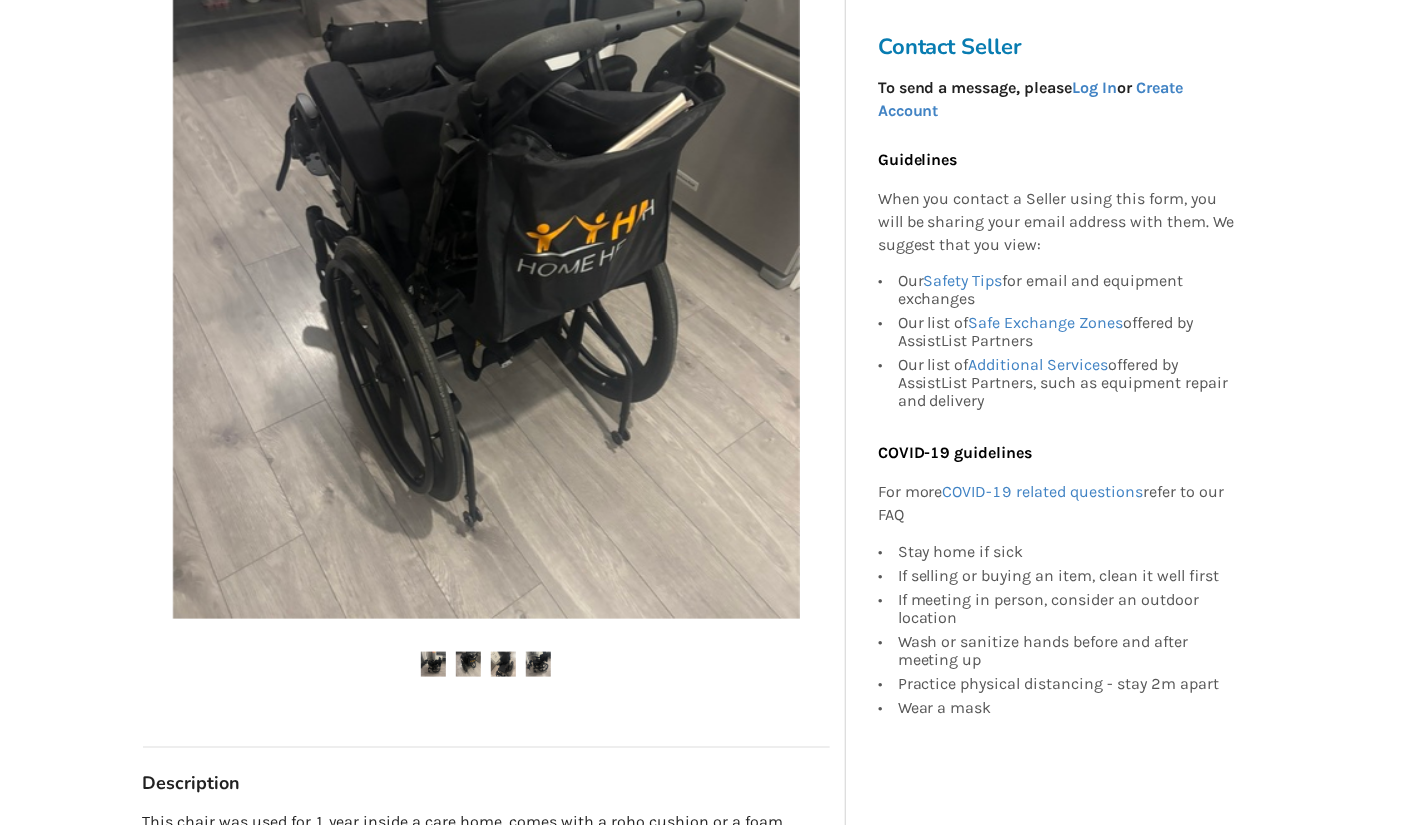 click at bounding box center (503, 664) 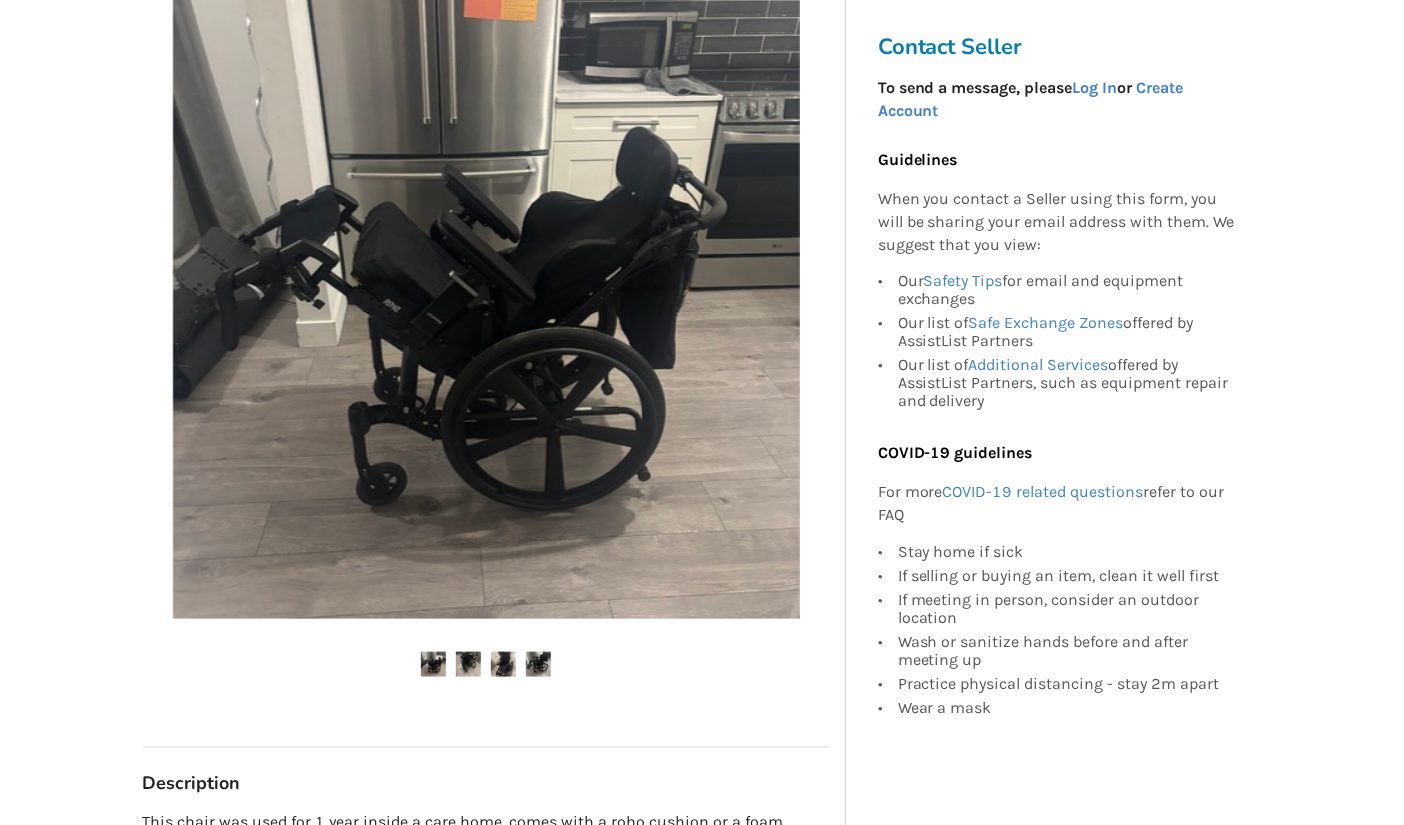 click at bounding box center (538, 664) 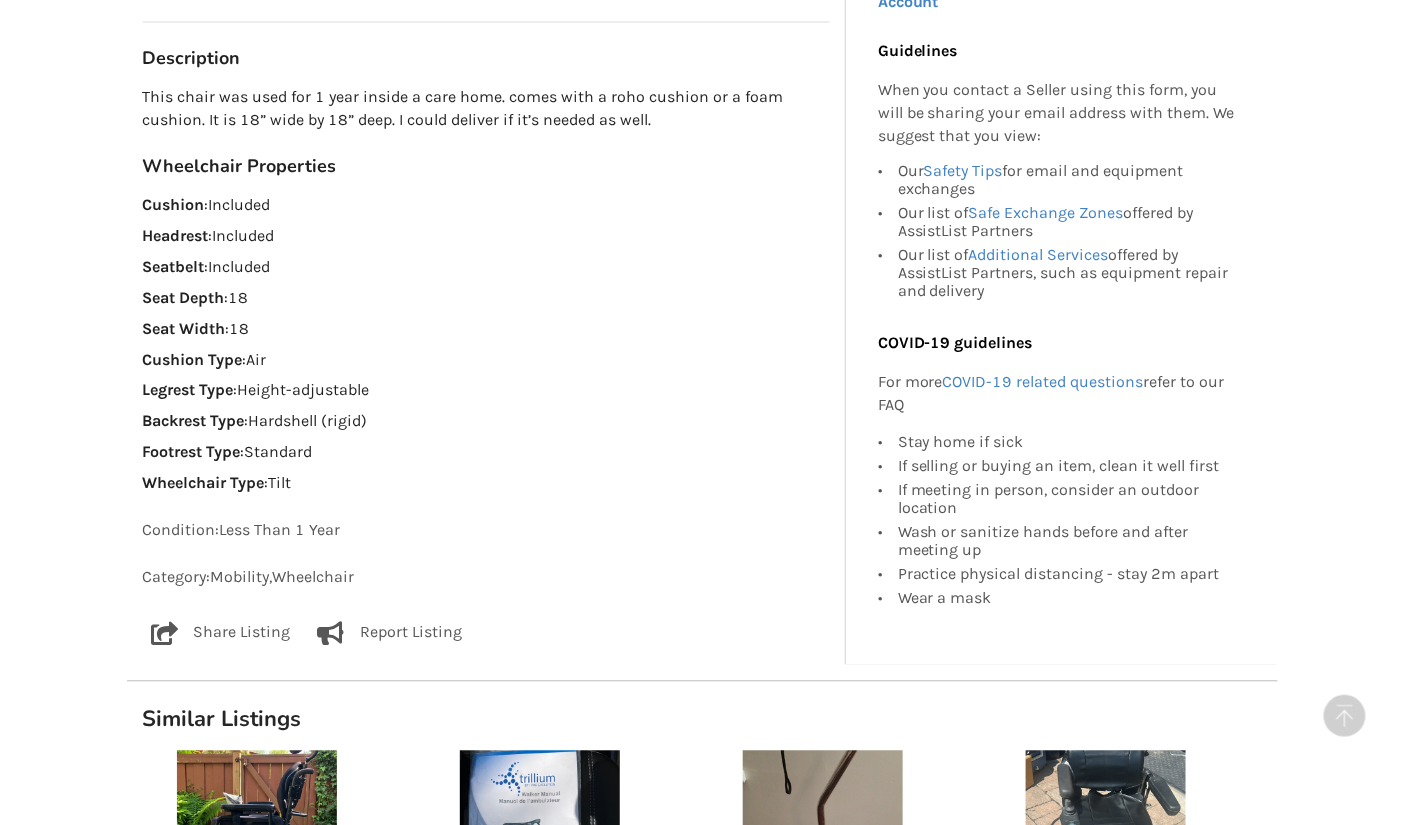 scroll, scrollTop: 1060, scrollLeft: 0, axis: vertical 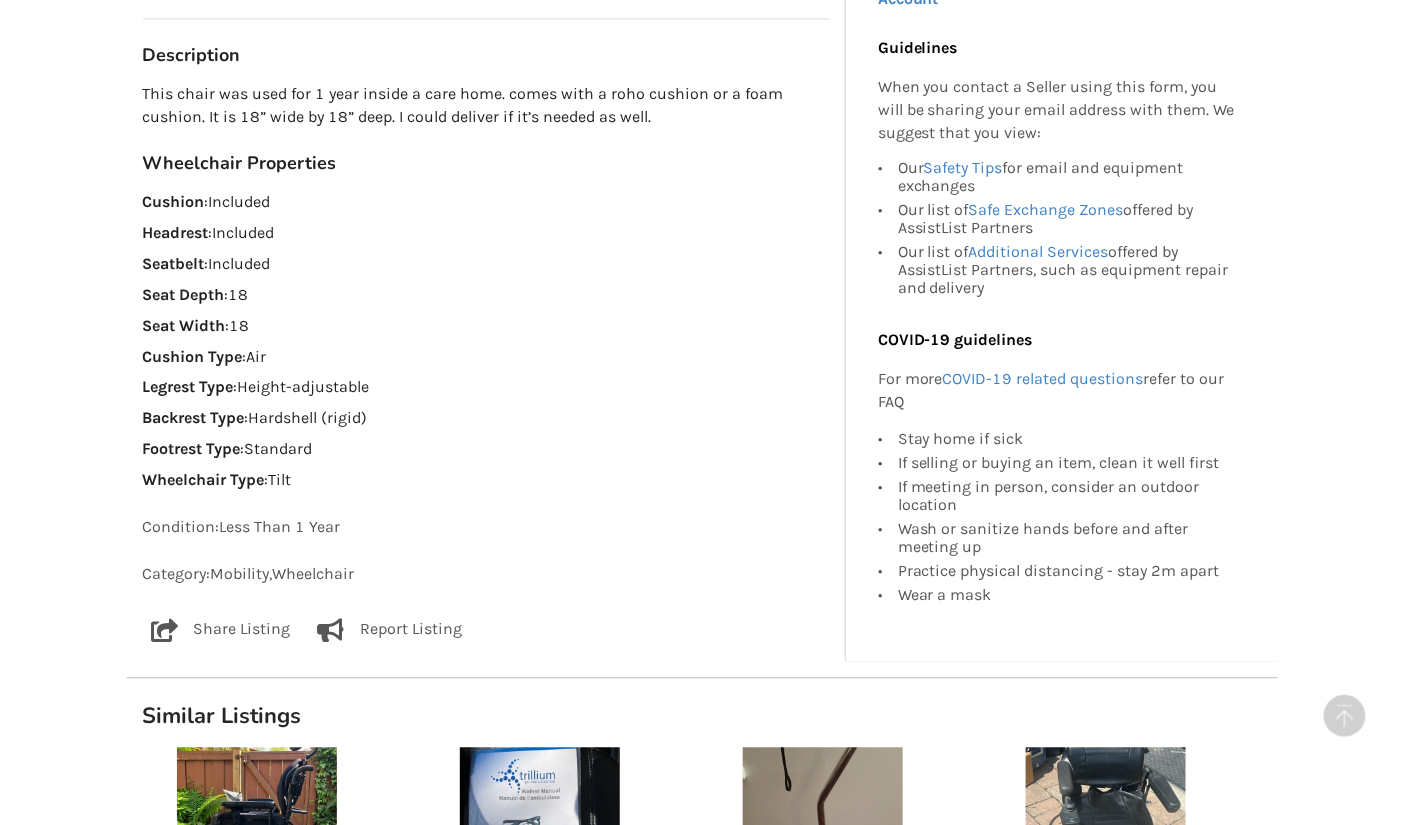 click on "Share Listing" at bounding box center (241, 631) 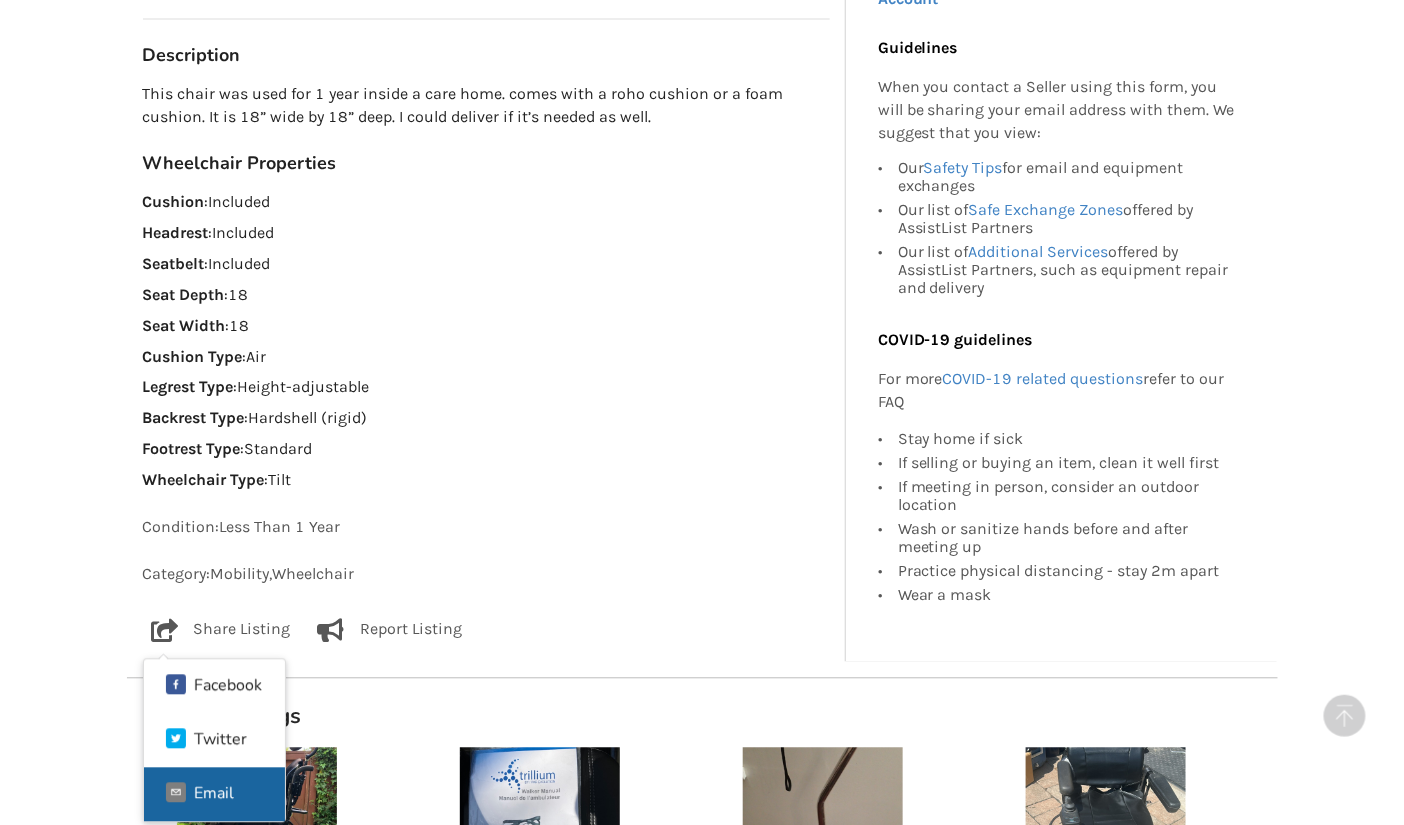 click on "Email" at bounding box center [214, 794] 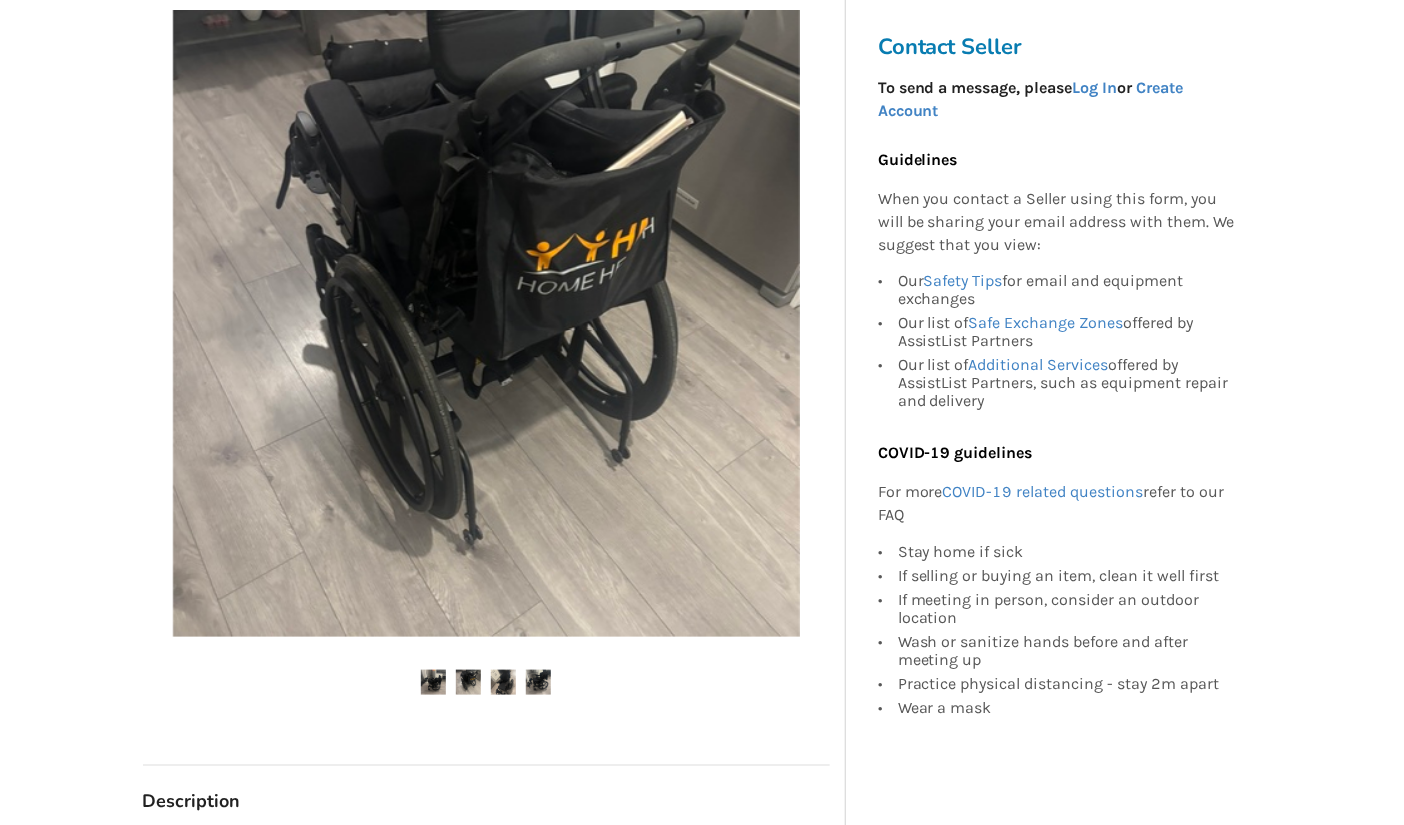 scroll, scrollTop: 316, scrollLeft: 0, axis: vertical 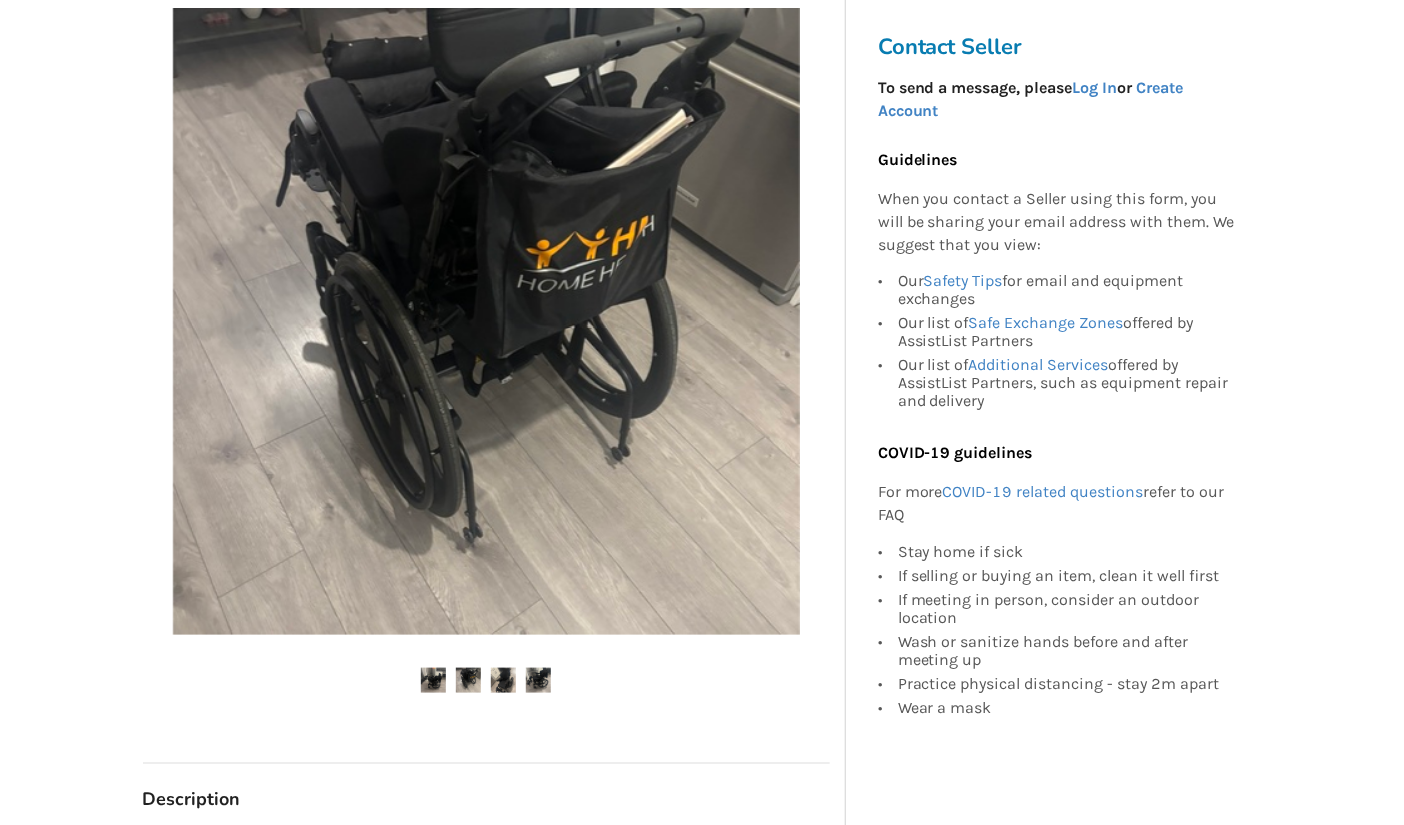 click at bounding box center (468, 680) 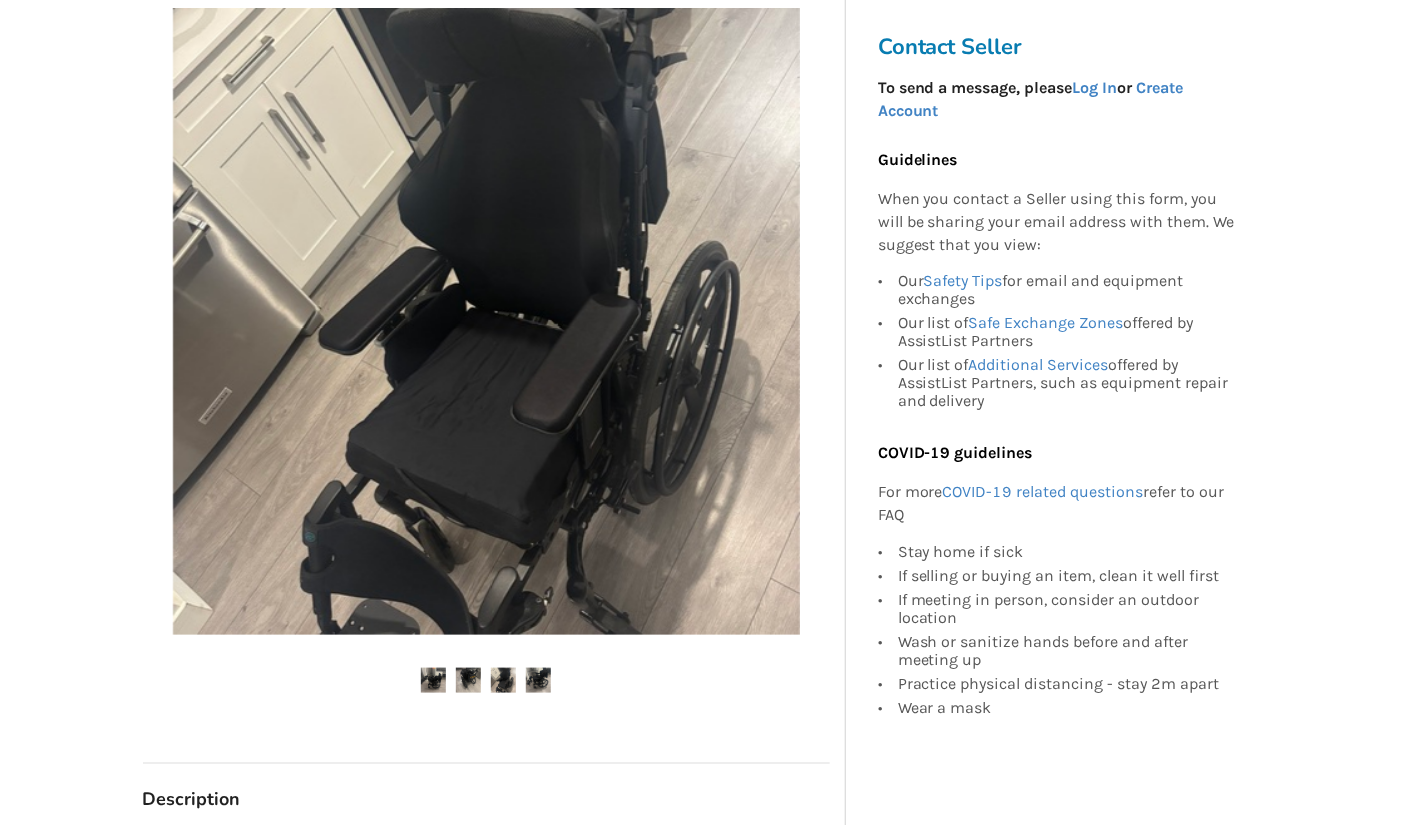 click at bounding box center [468, 680] 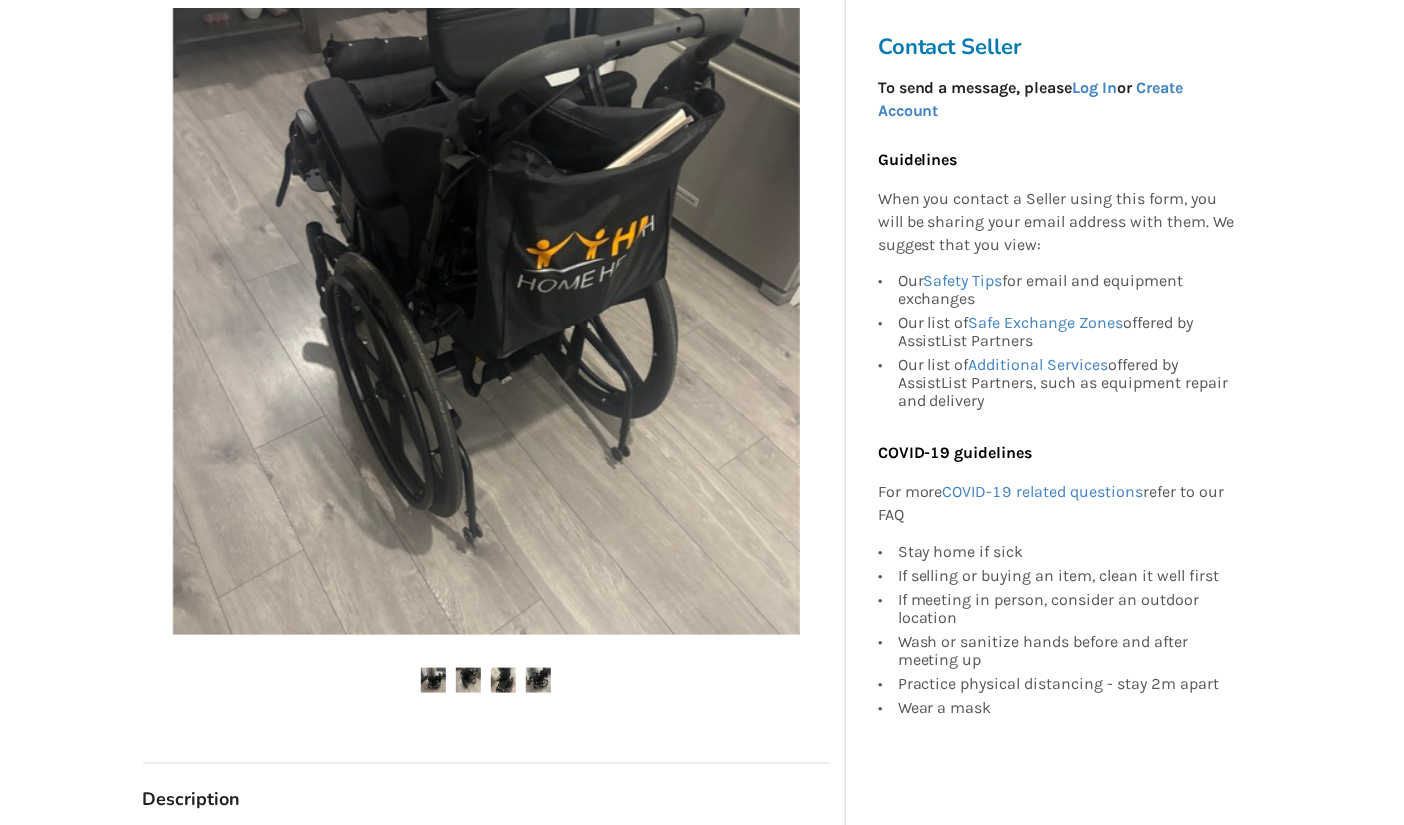 click at bounding box center (468, 680) 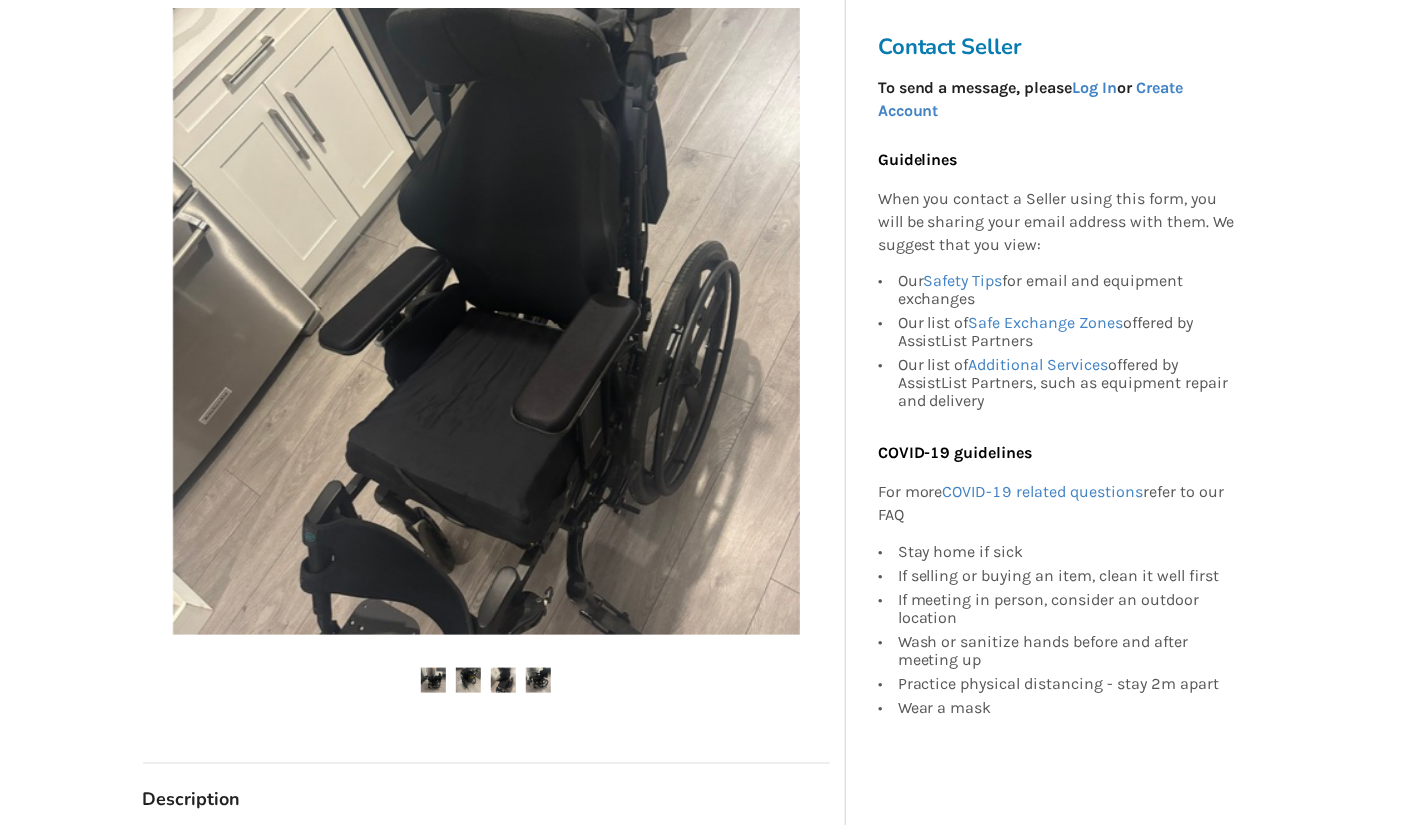 click at bounding box center (468, 680) 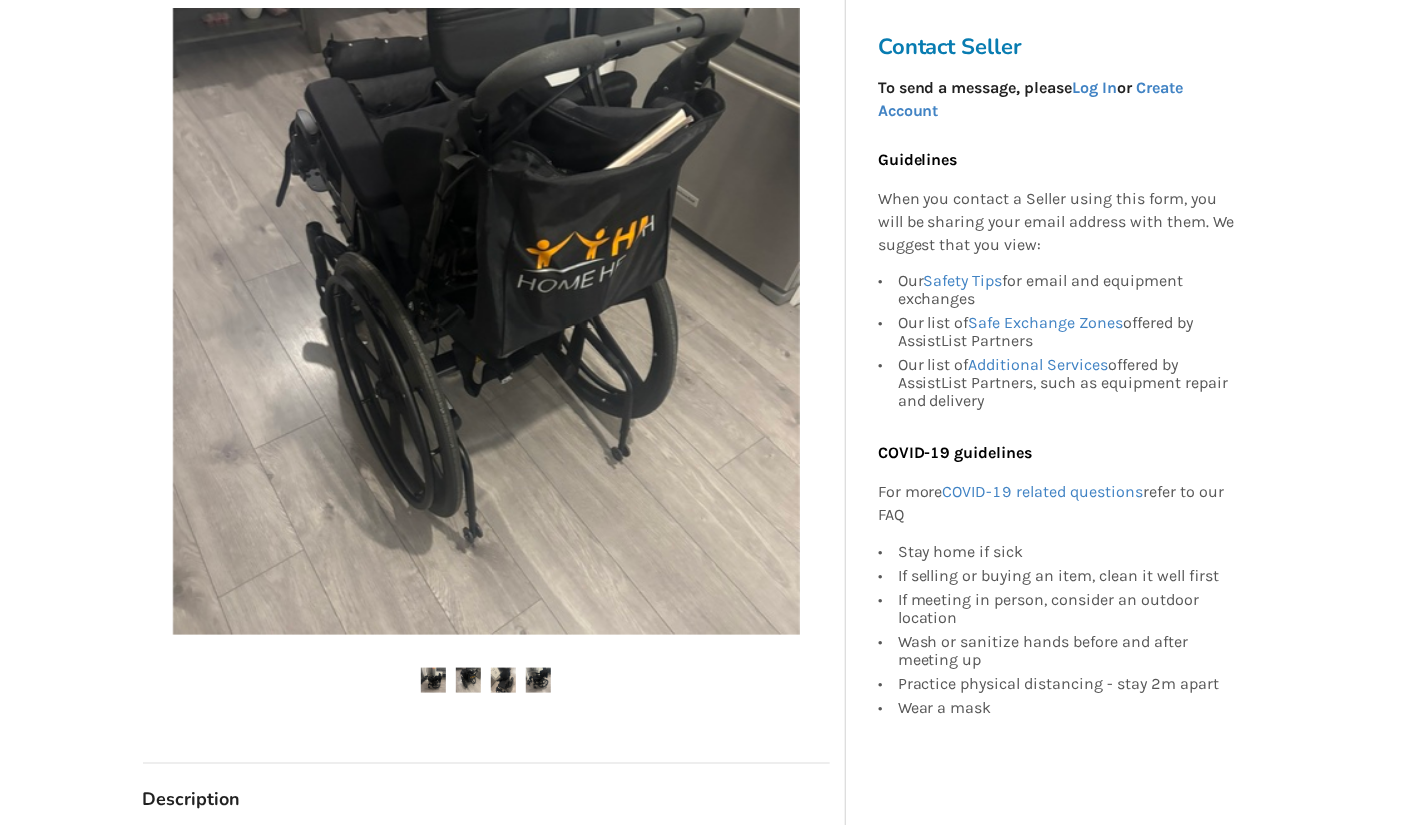 click at bounding box center [468, 680] 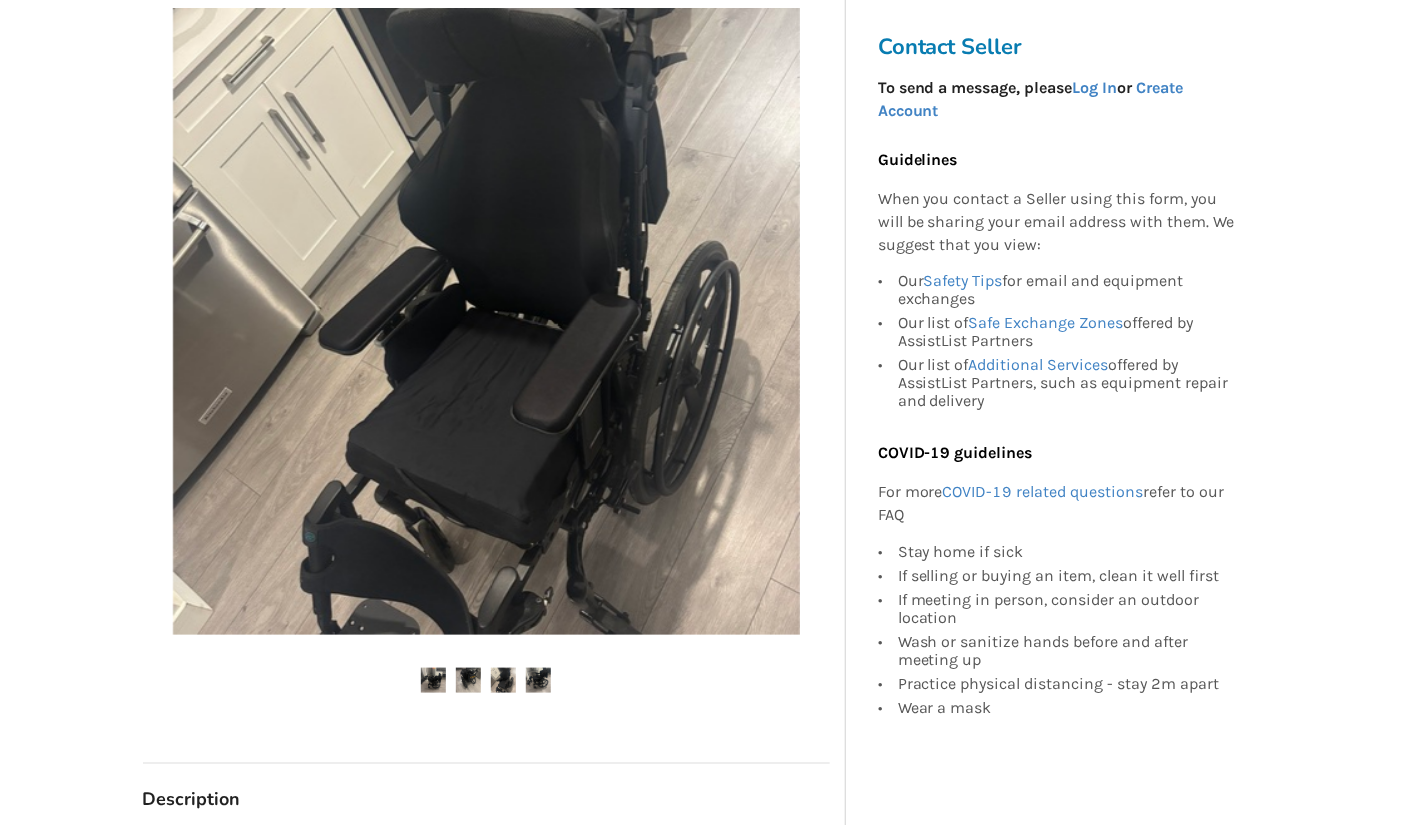 click at bounding box center (468, 680) 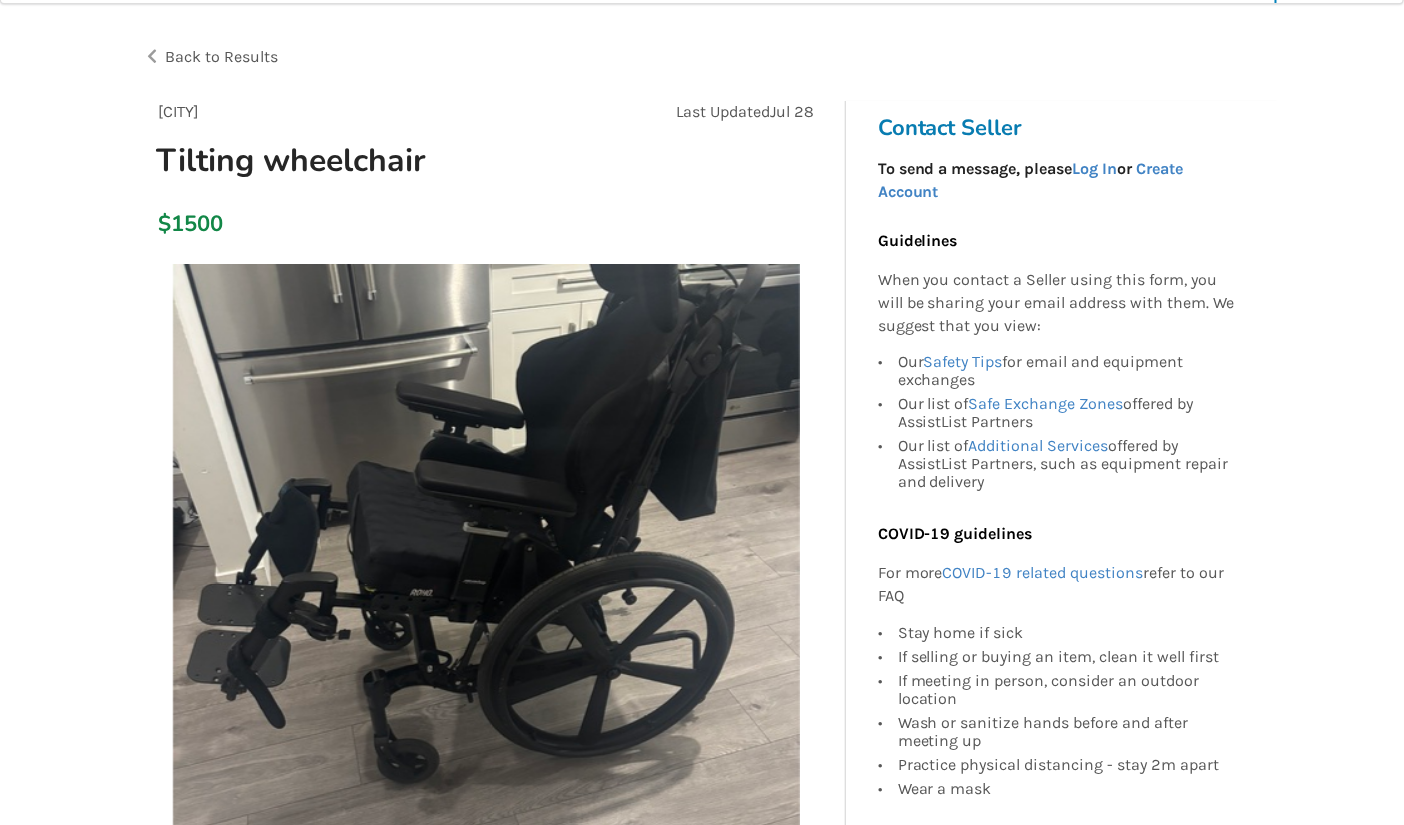 scroll, scrollTop: 50, scrollLeft: 0, axis: vertical 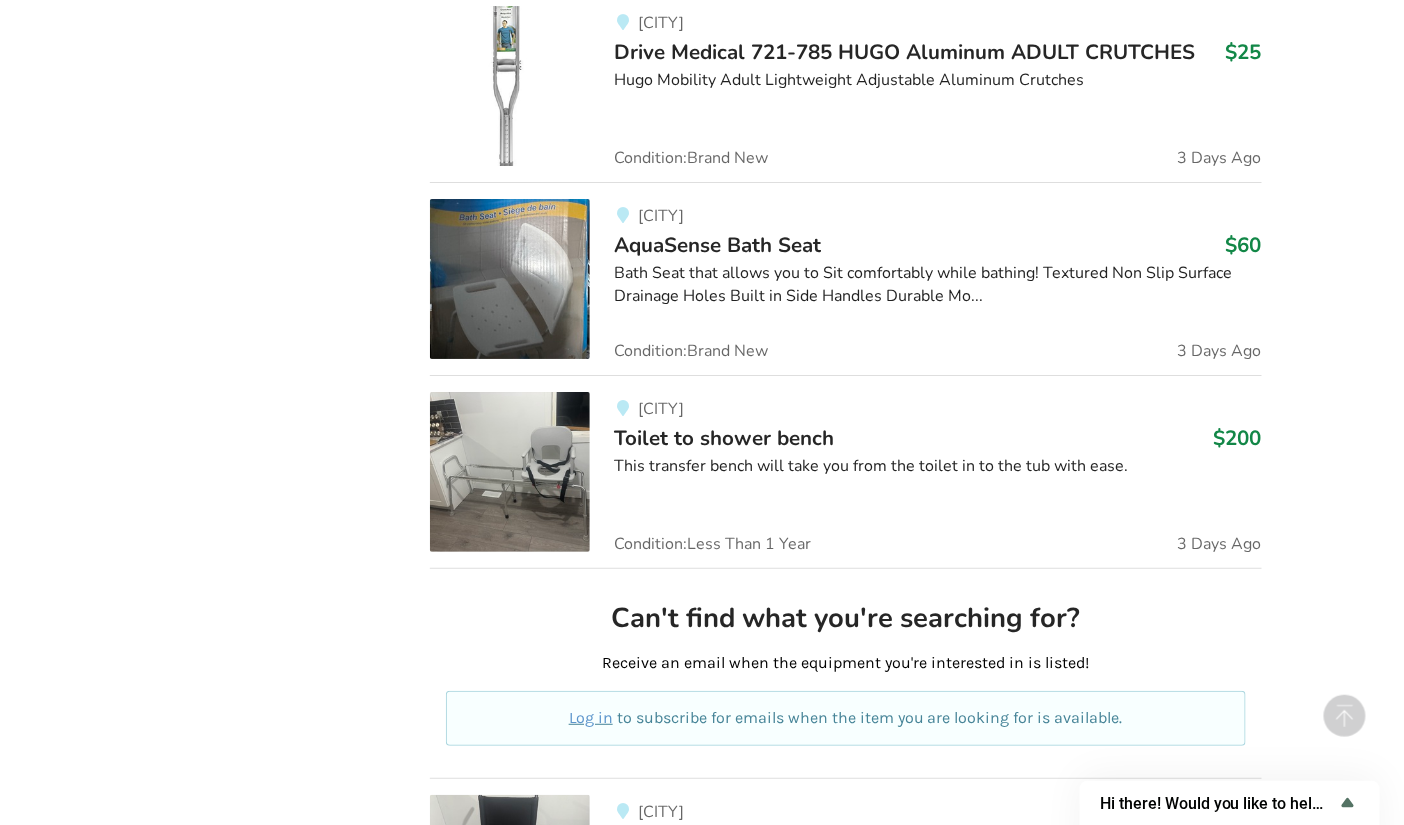 click on "Maple Ridge Toilet to shower bench  $200 This transfer bench will take you from the toilet in to the tub with ease.  Condition:  Less Than 1 Year 3 Days Ago" at bounding box center (925, 472) 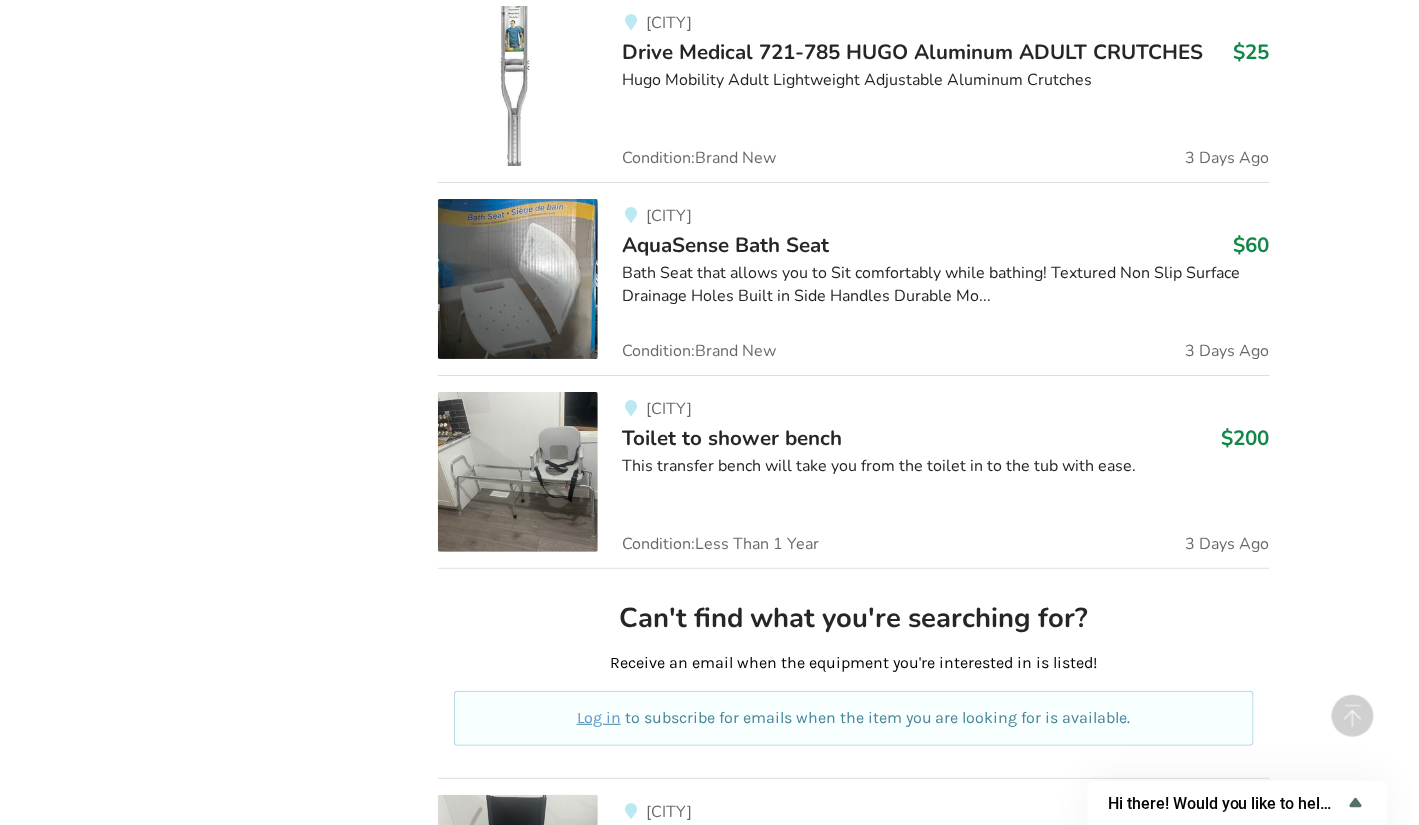 scroll, scrollTop: 0, scrollLeft: 0, axis: both 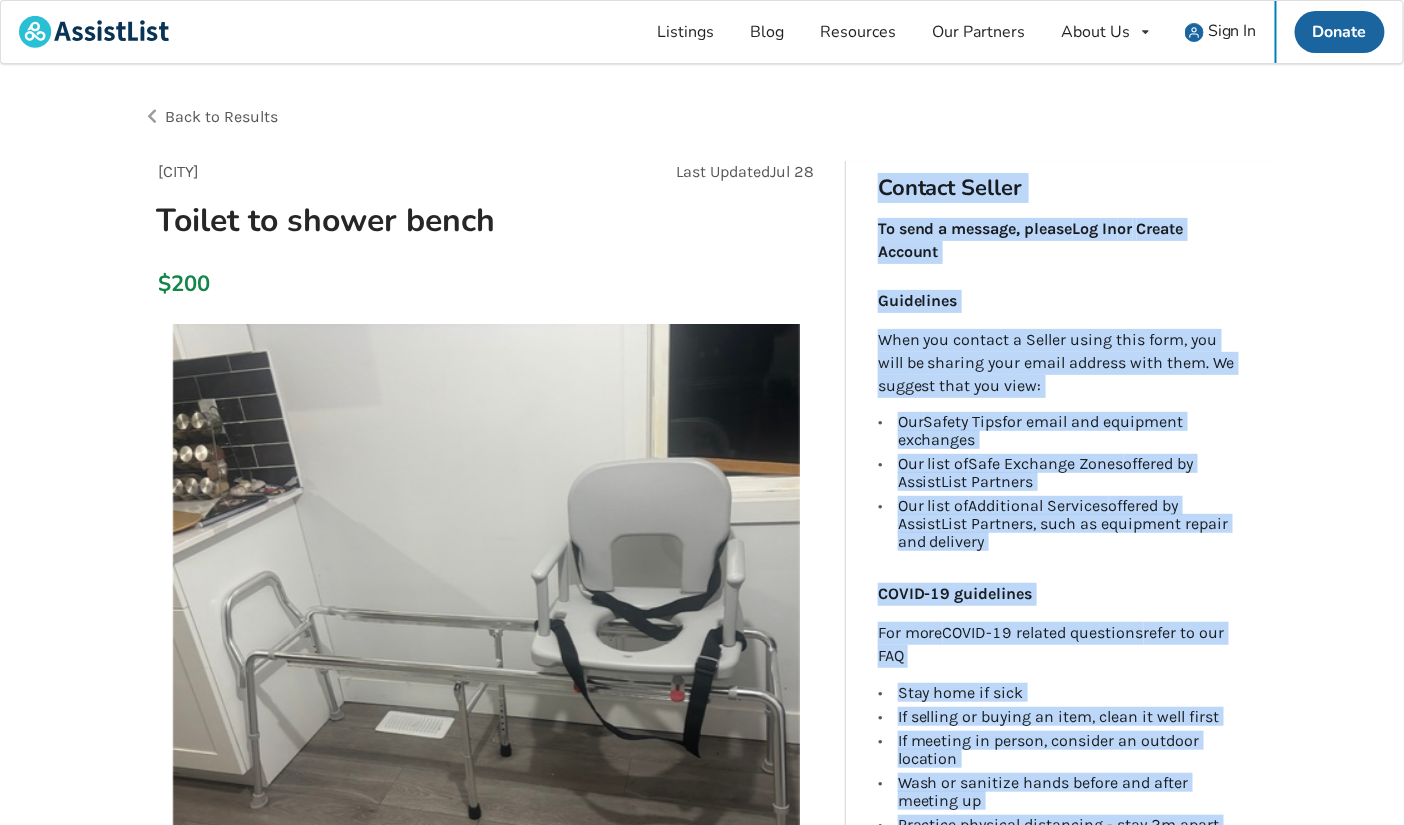 click on "Back to Results Maple Ridge   Last Updated  Jul 28 Toilet to shower bench  $200 Maple Ridge  Jul 28 Toilet to shower bench  $200 Description This transfer bench will take you from the toilet in to the tub with ease.  Tub Transfer Bench Properties Type :  Plastic Condition:  Less Than 1 Year Category:  Bathroom Safety ,  Tub Transfer Bench Share Listing Facebook Twitter Email Report Listing Contact Seller To send a message, please  Log In  or   Create Account Guidelines When you contact a Seller using this form, you will be sharing your email address with them. We suggest that you view: Our   Safety Tips  for email and equipment exchanges Our list of   Safe Exchange Zones  offered by AssistList Partners Our list of   Additional Services  offered by AssistList Partners, such as equipment repair and delivery COVID-19 guidelines For more  COVID-19 related questions  refer to our FAQ Stay home if sick If selling or buying an item, clean it well first If meeting in person, consider an outdoor location Wear a mask" at bounding box center [702, 1225] 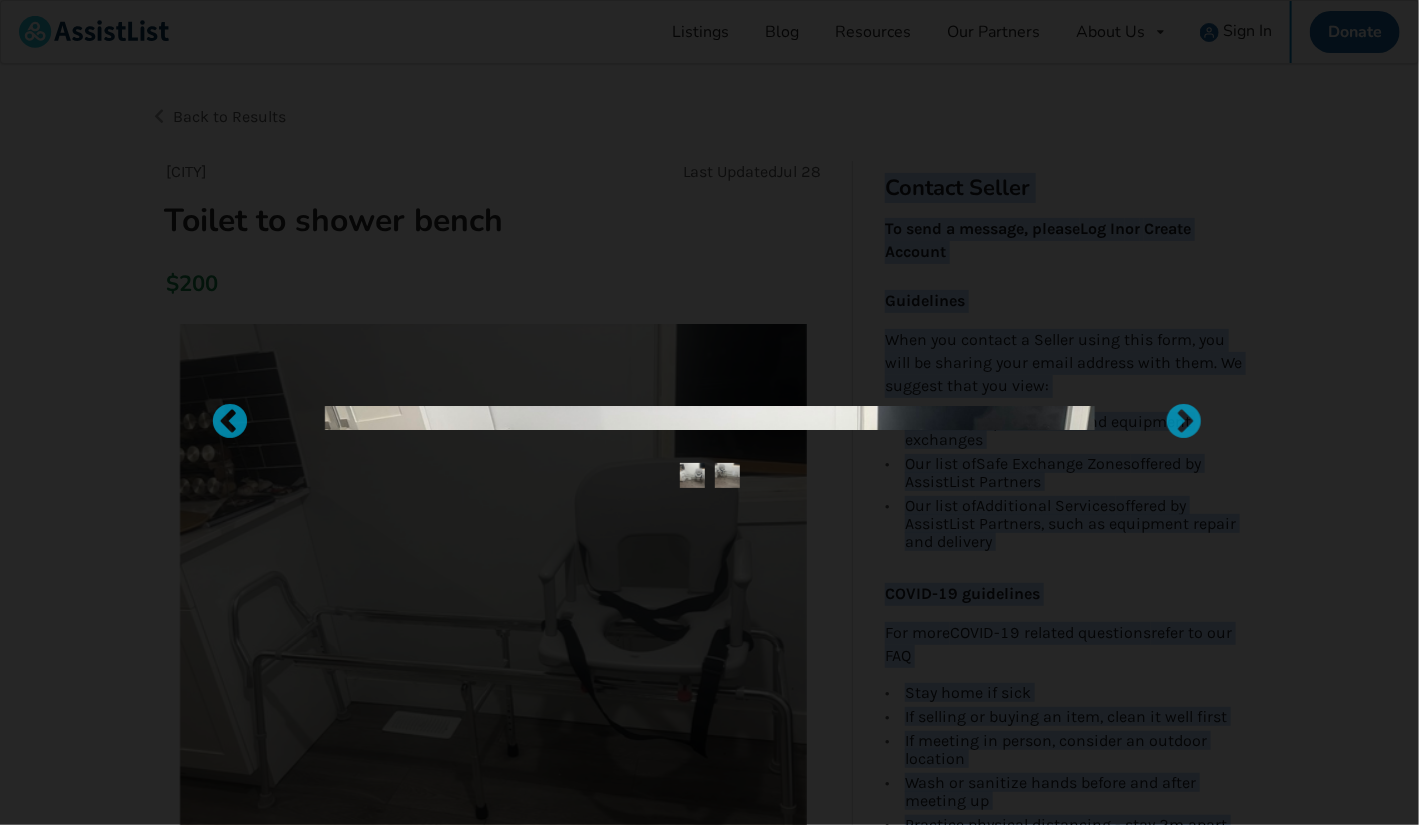 click at bounding box center (709, 412) 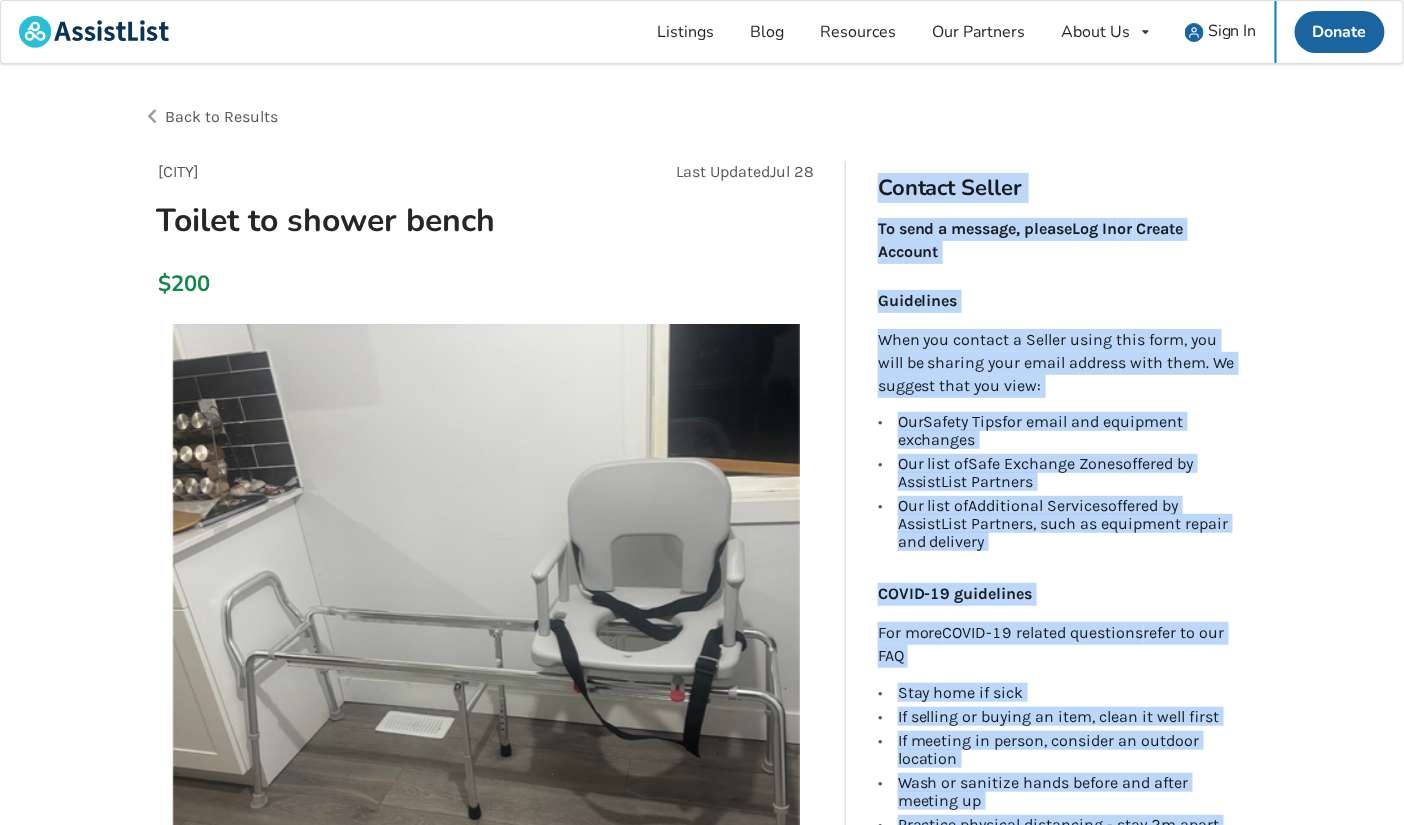 click at bounding box center [486, 637] 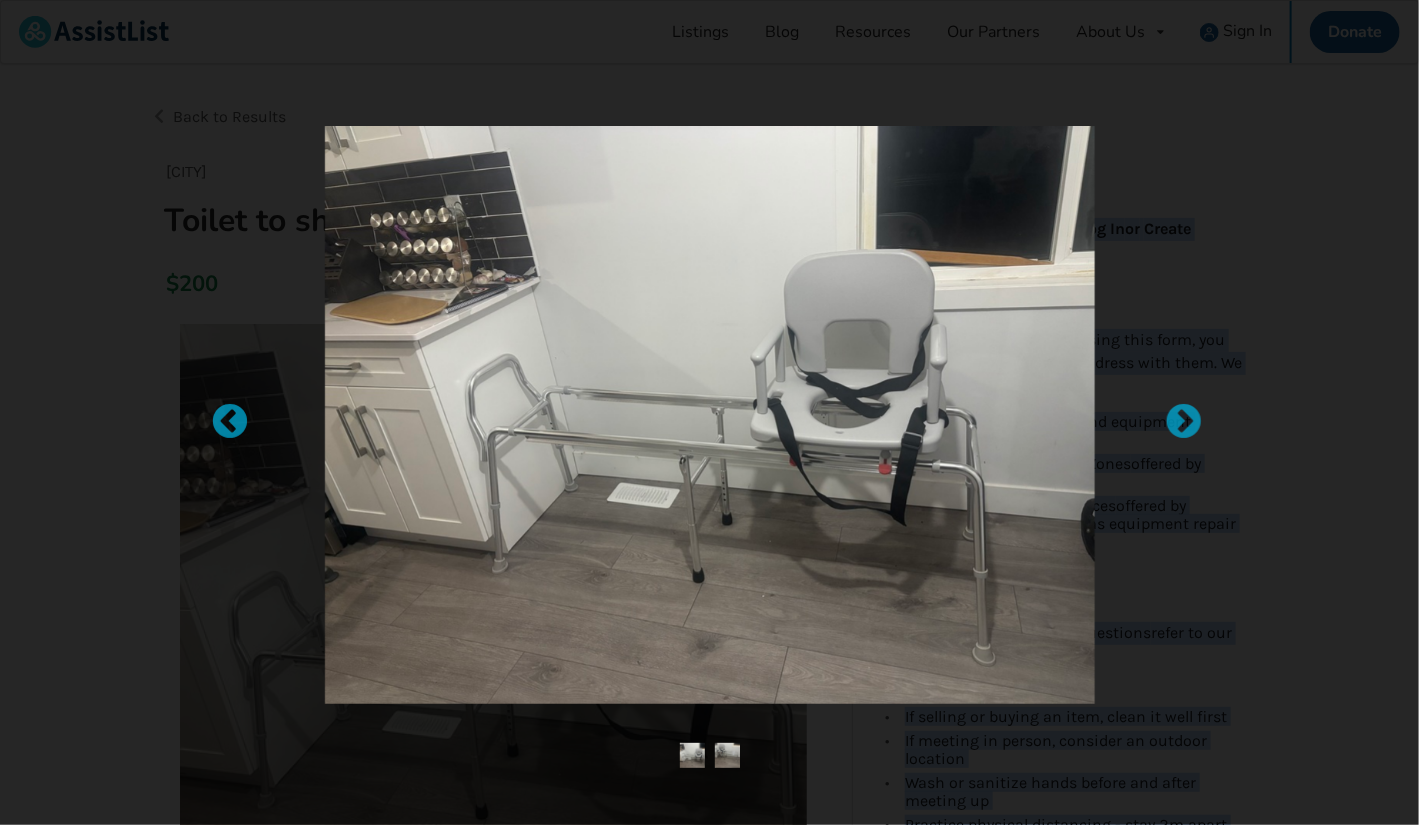 click at bounding box center [710, 415] 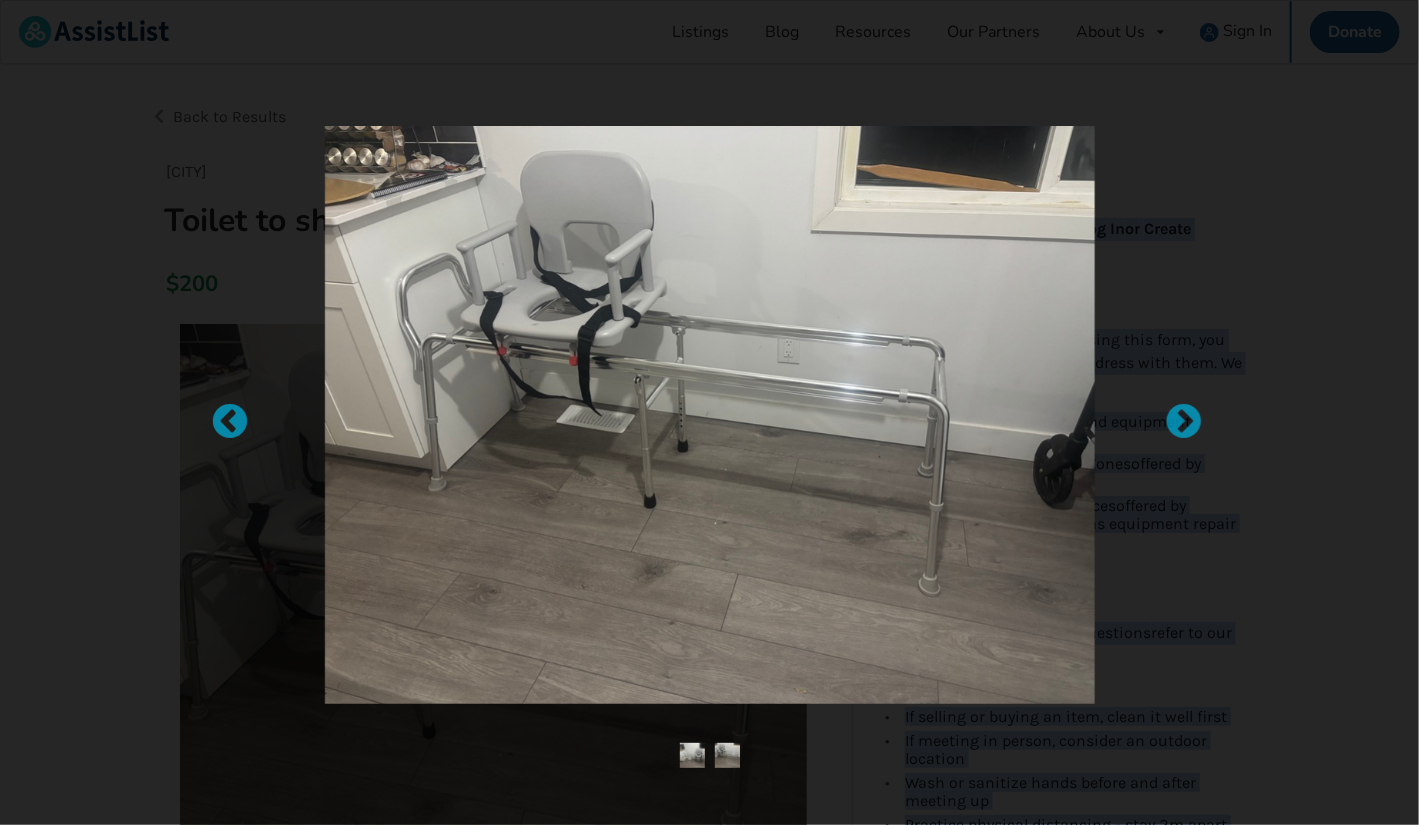click at bounding box center [727, 755] 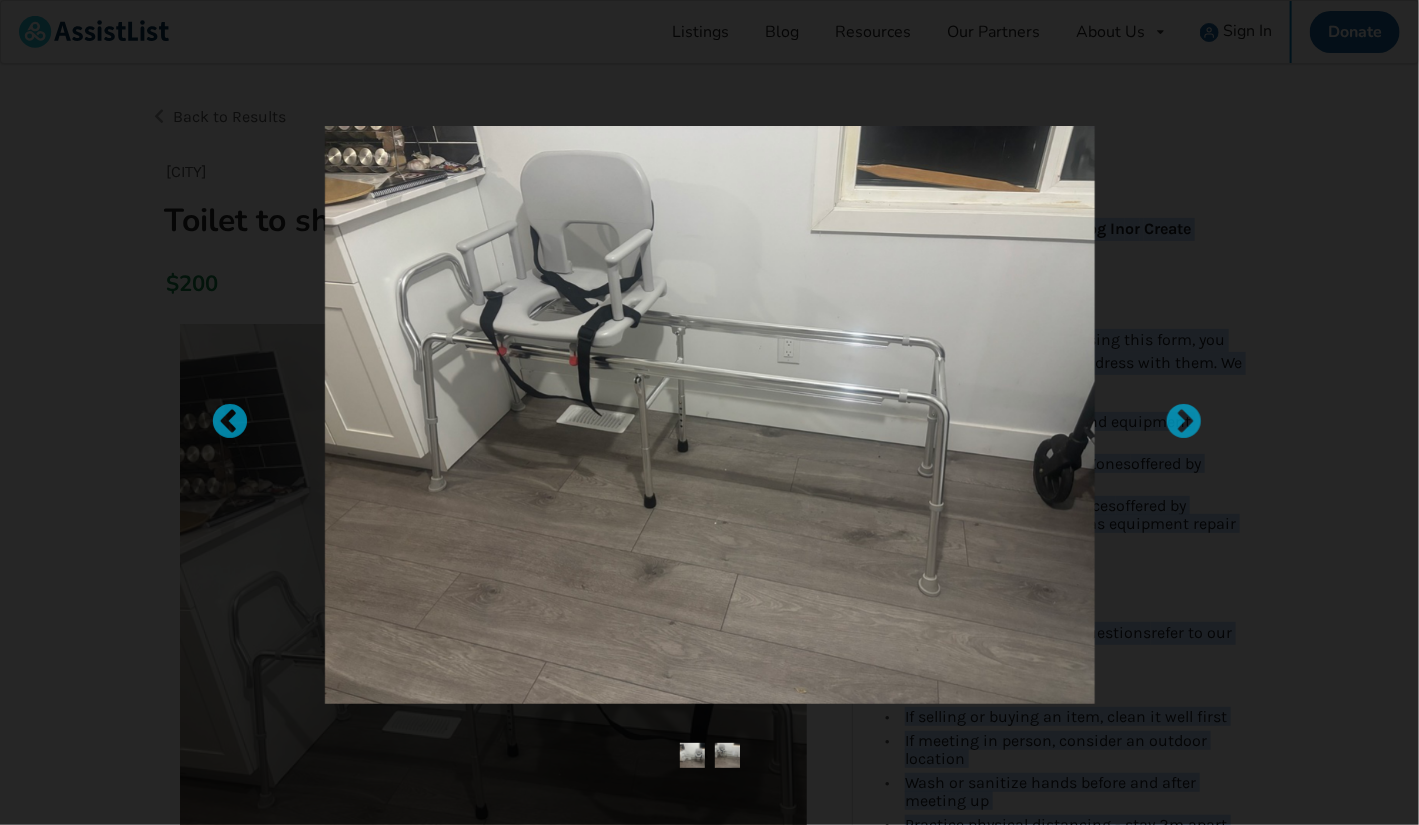 click at bounding box center [727, 755] 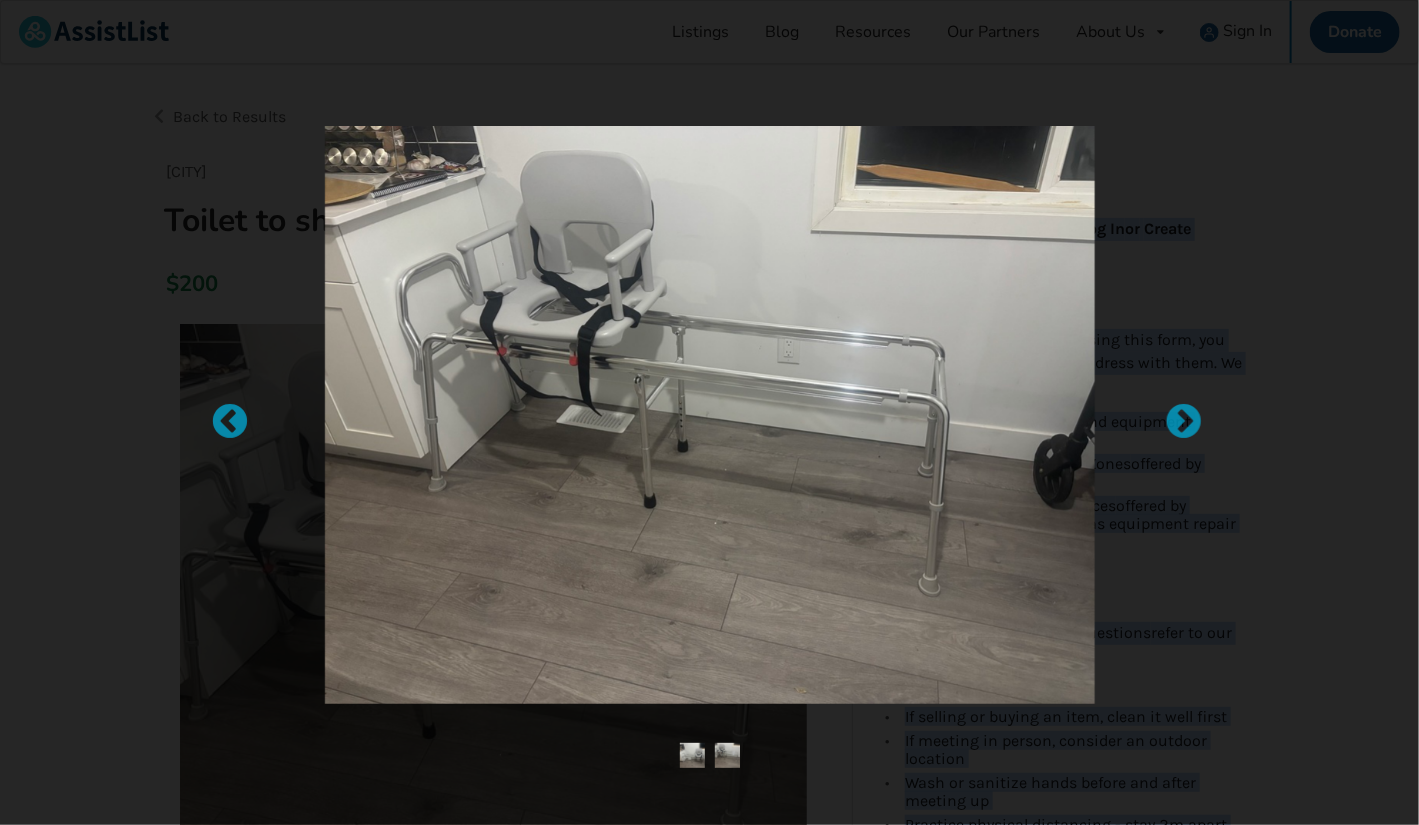 drag, startPoint x: 732, startPoint y: 744, endPoint x: 982, endPoint y: 557, distance: 312.20026 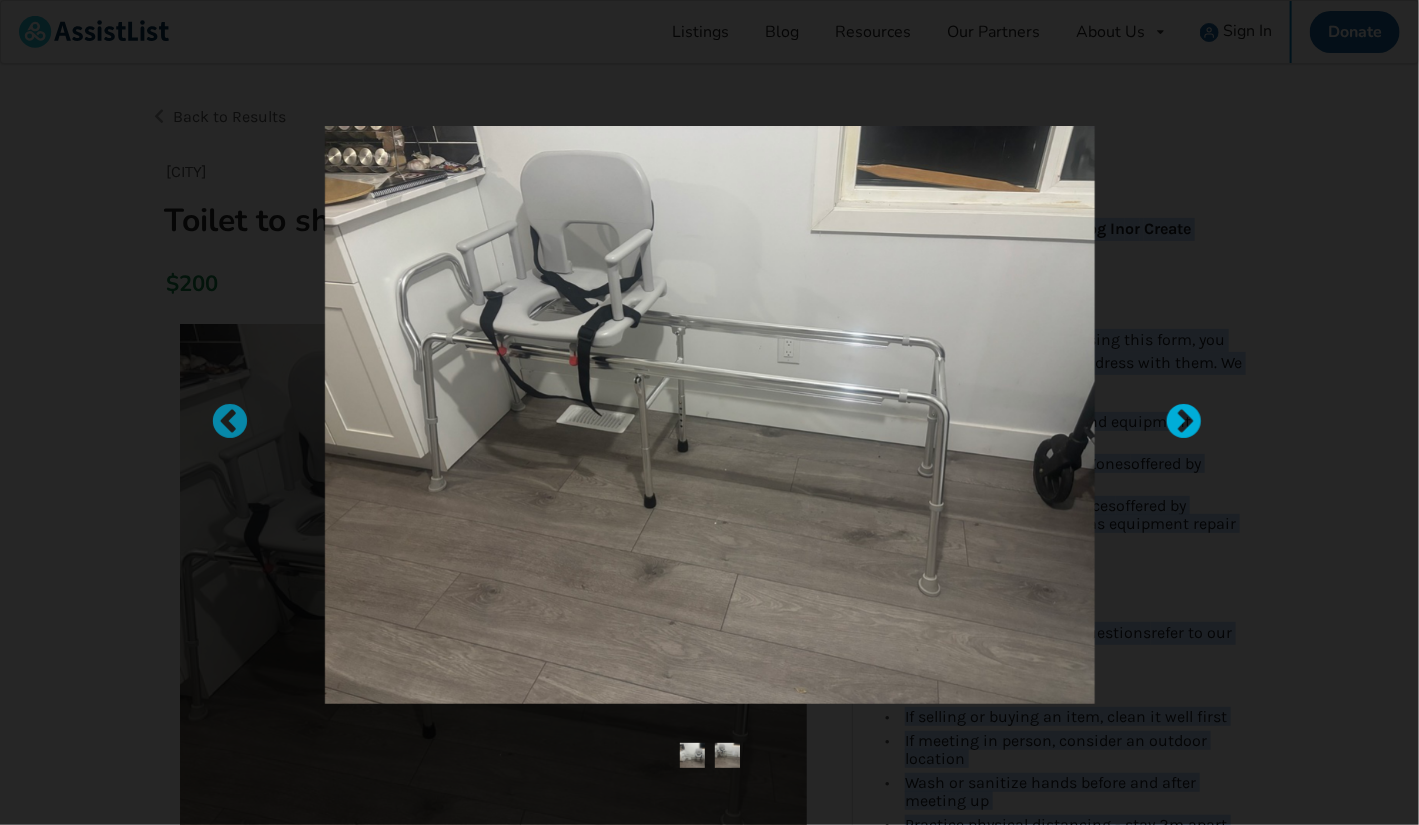 click at bounding box center (1174, 413) 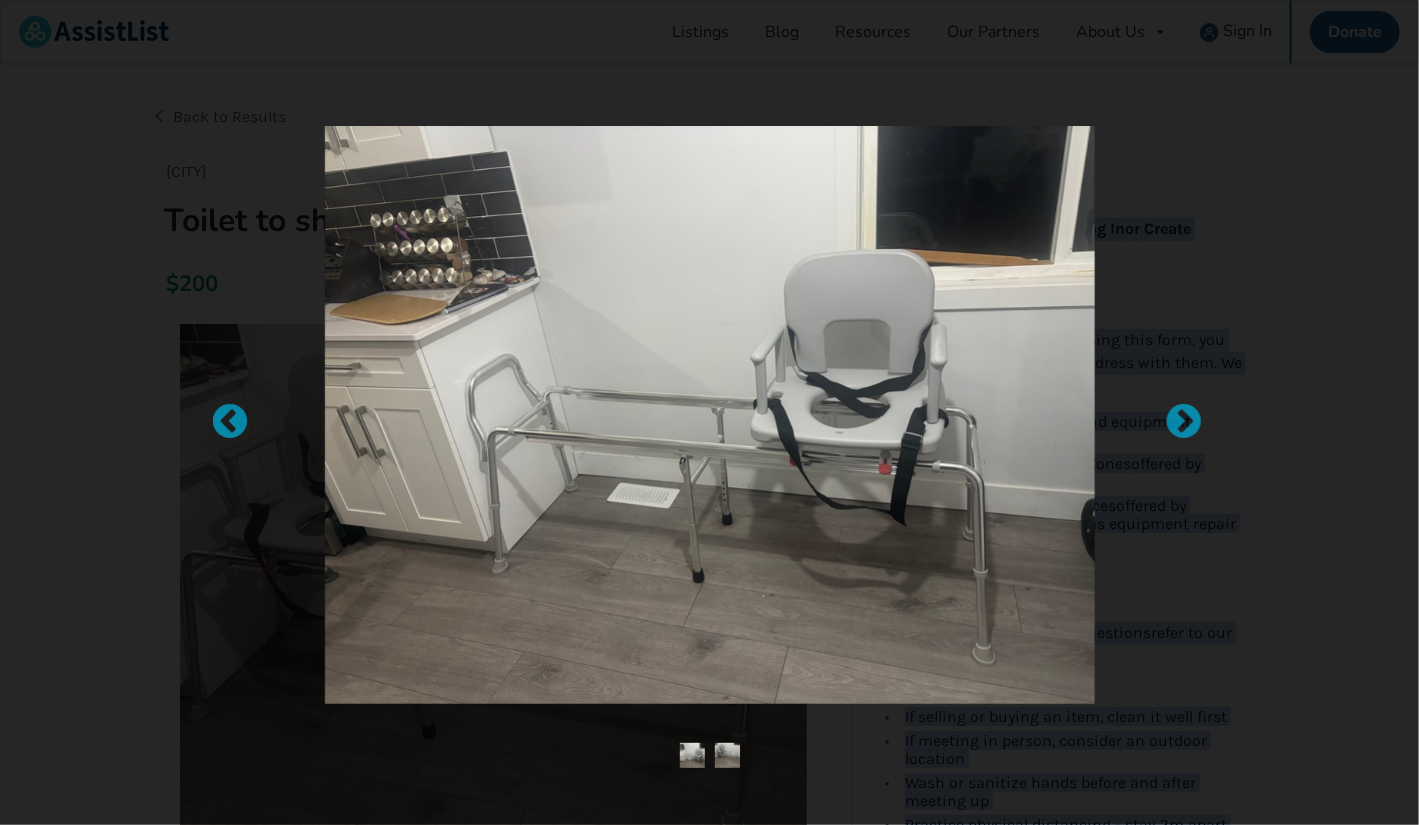 drag, startPoint x: 782, startPoint y: 612, endPoint x: 624, endPoint y: 613, distance: 158.00316 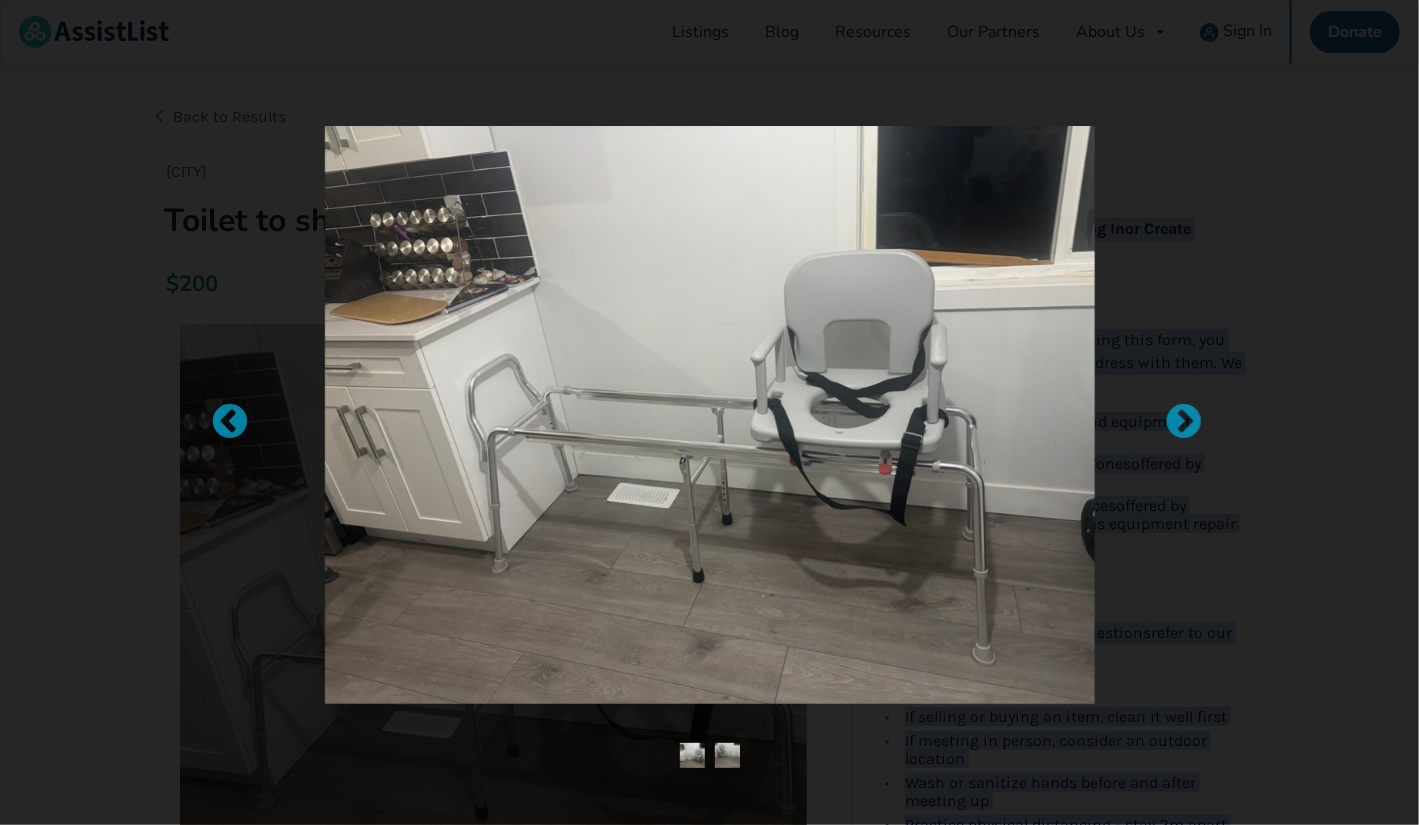 click at bounding box center [710, 415] 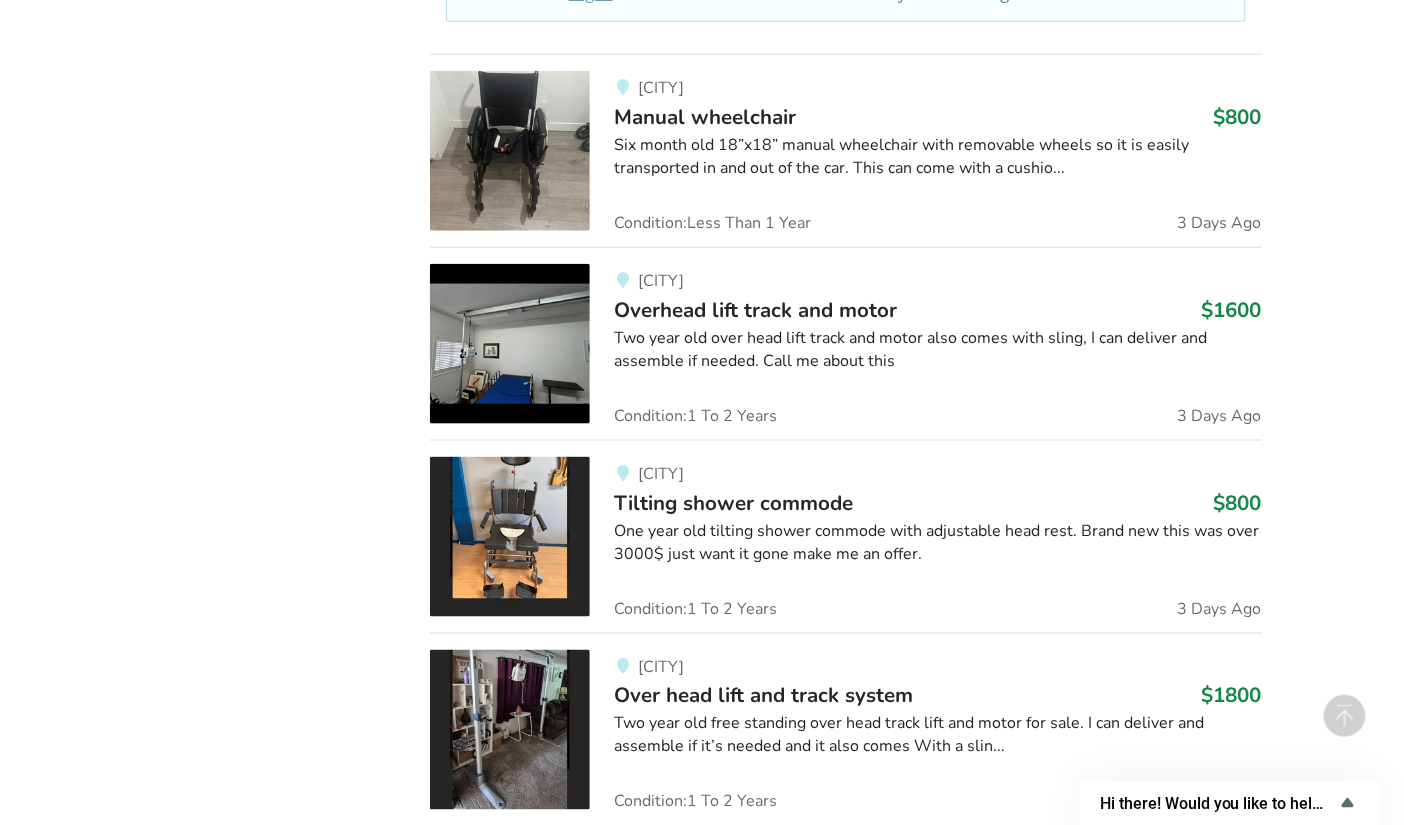 scroll, scrollTop: 10391, scrollLeft: 0, axis: vertical 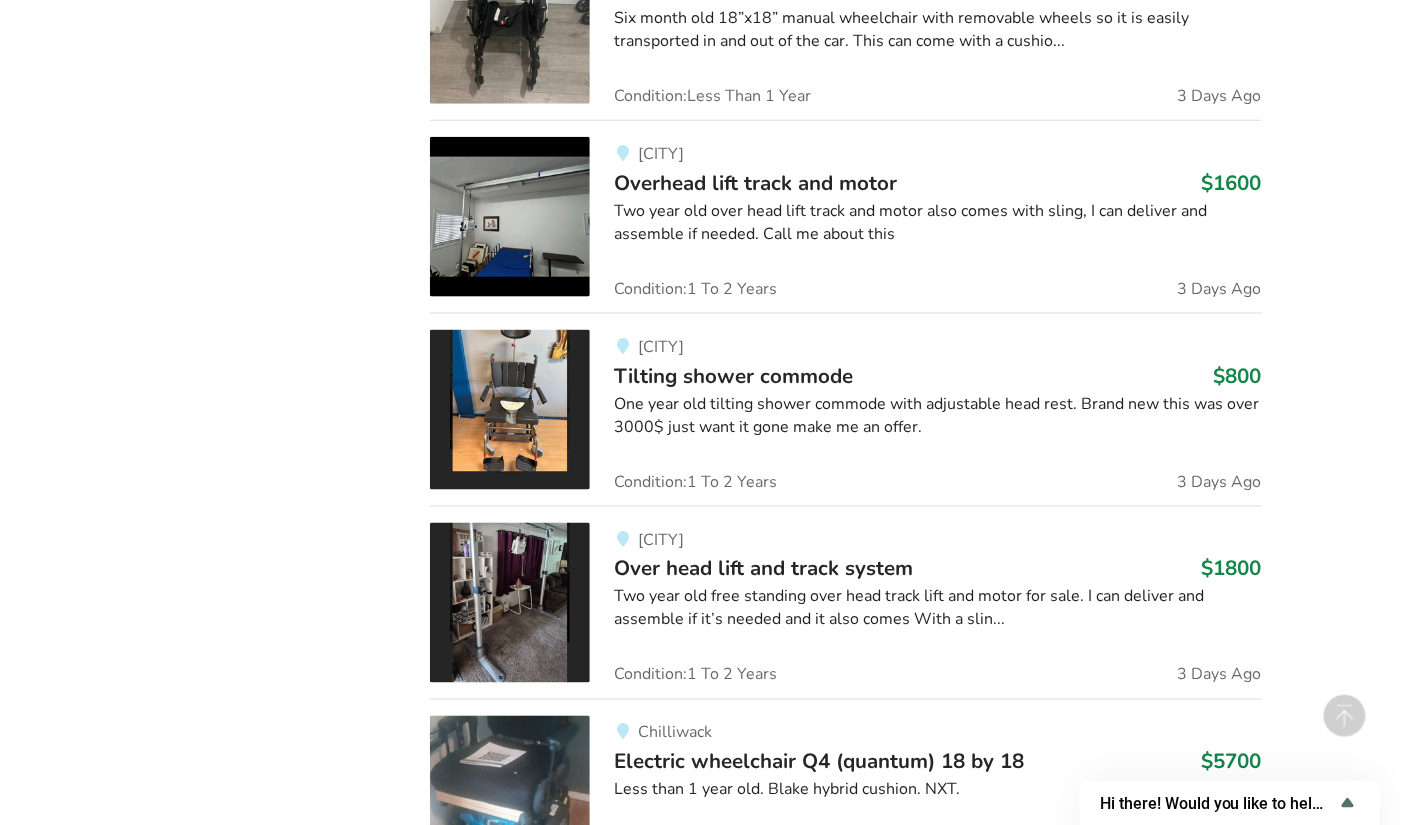 click on "Tilting shower commode" at bounding box center [733, 376] 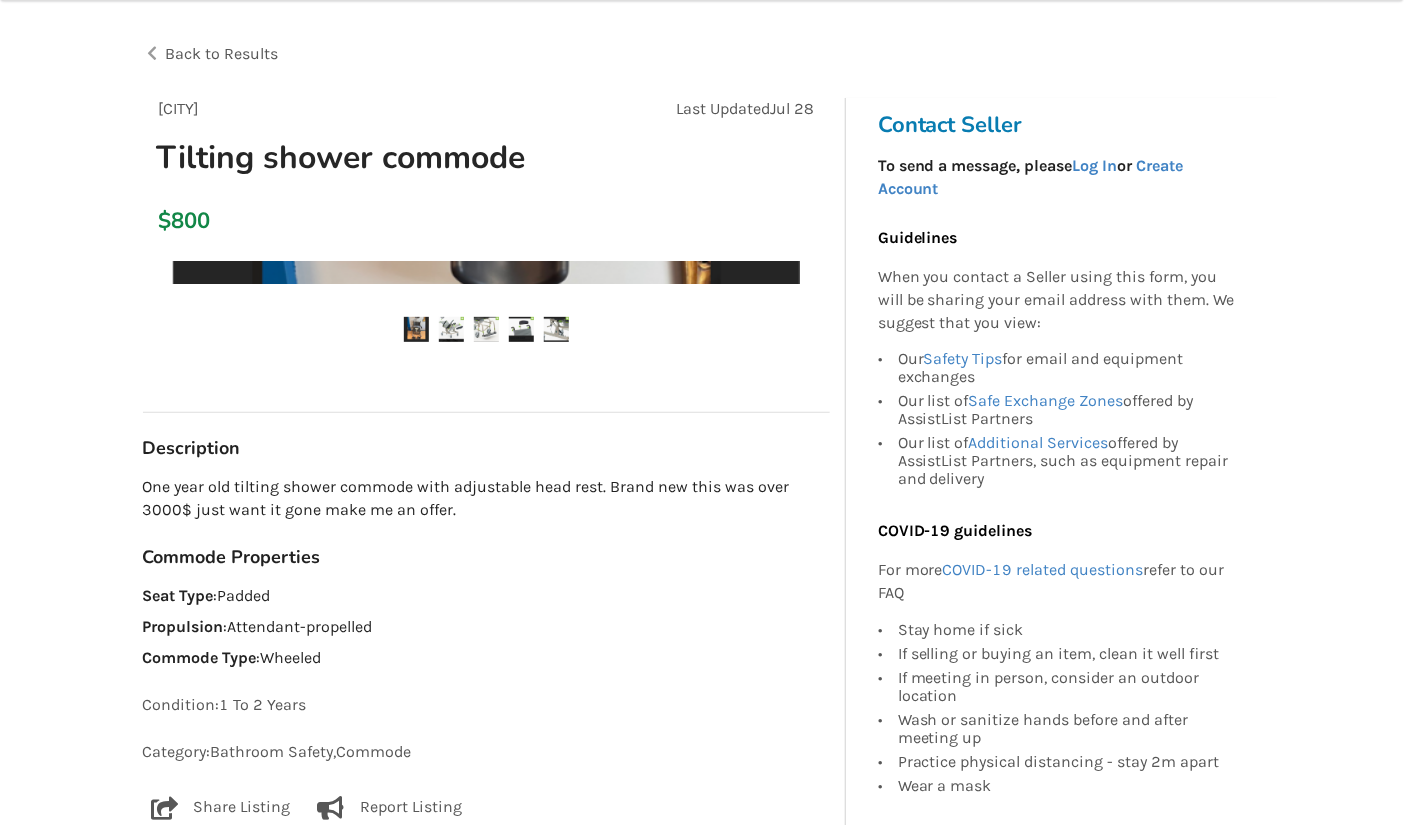 scroll, scrollTop: 73, scrollLeft: 0, axis: vertical 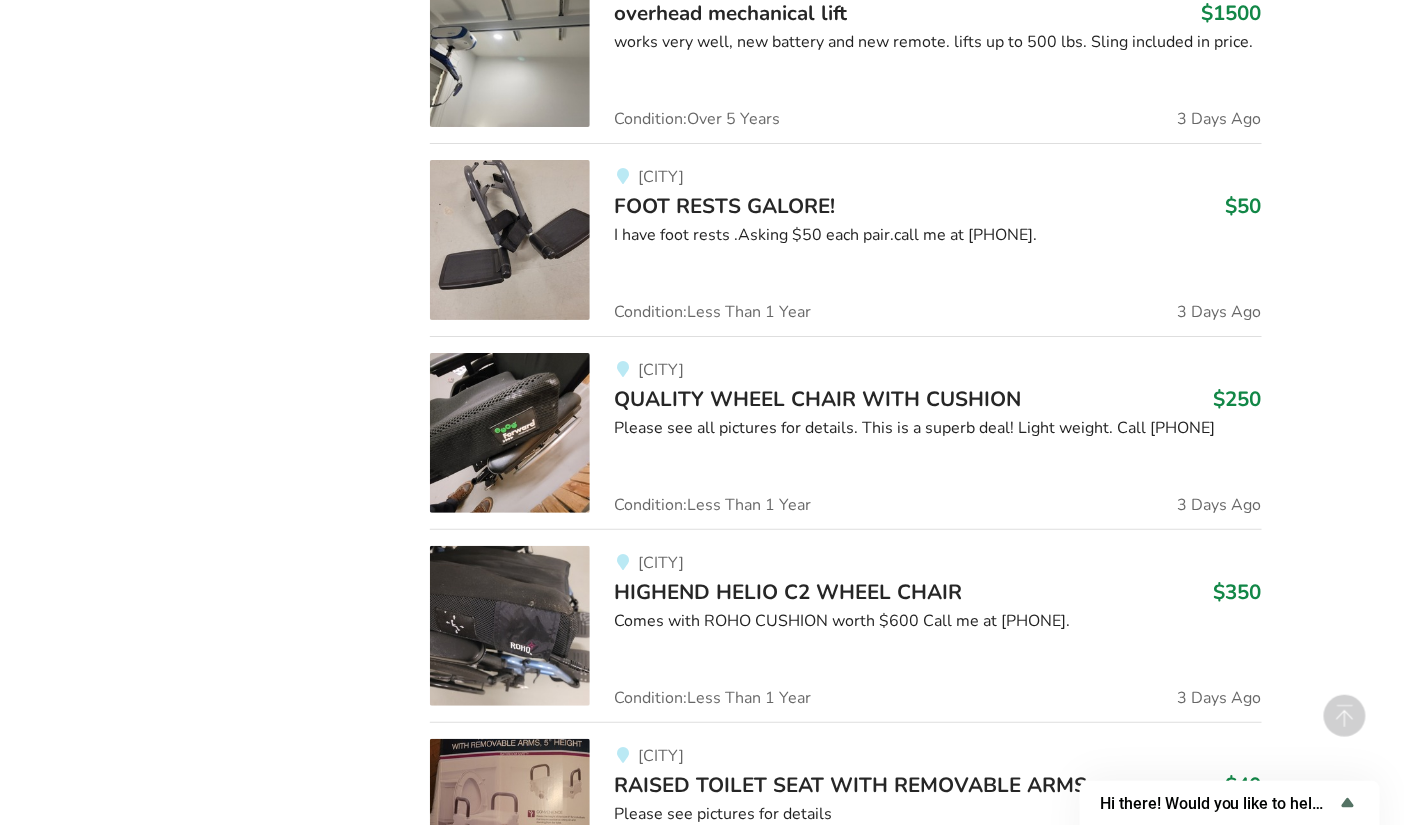 click on "QUALITY WHEEL CHAIR WITH CUSHION" at bounding box center (817, 399) 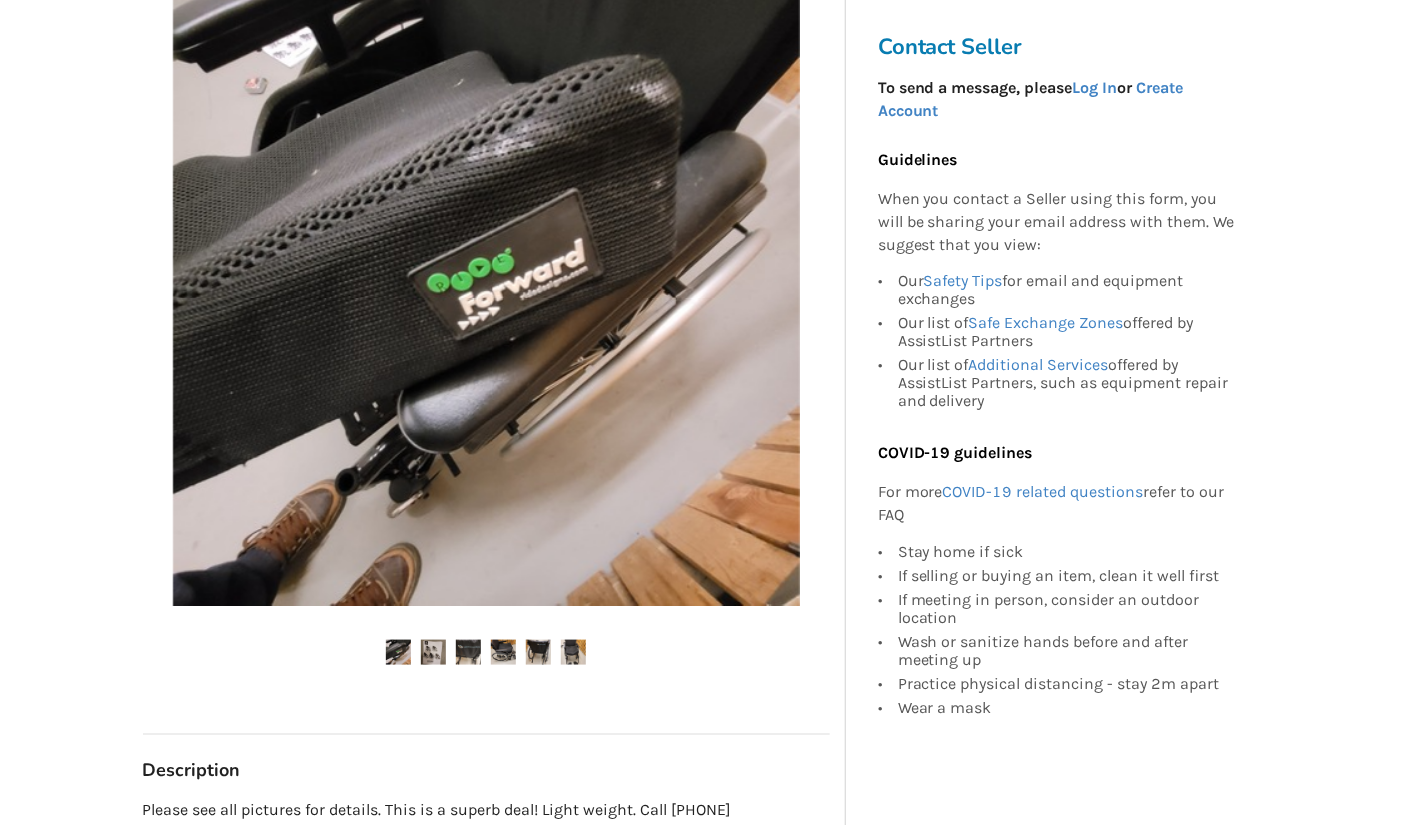scroll, scrollTop: 388, scrollLeft: 0, axis: vertical 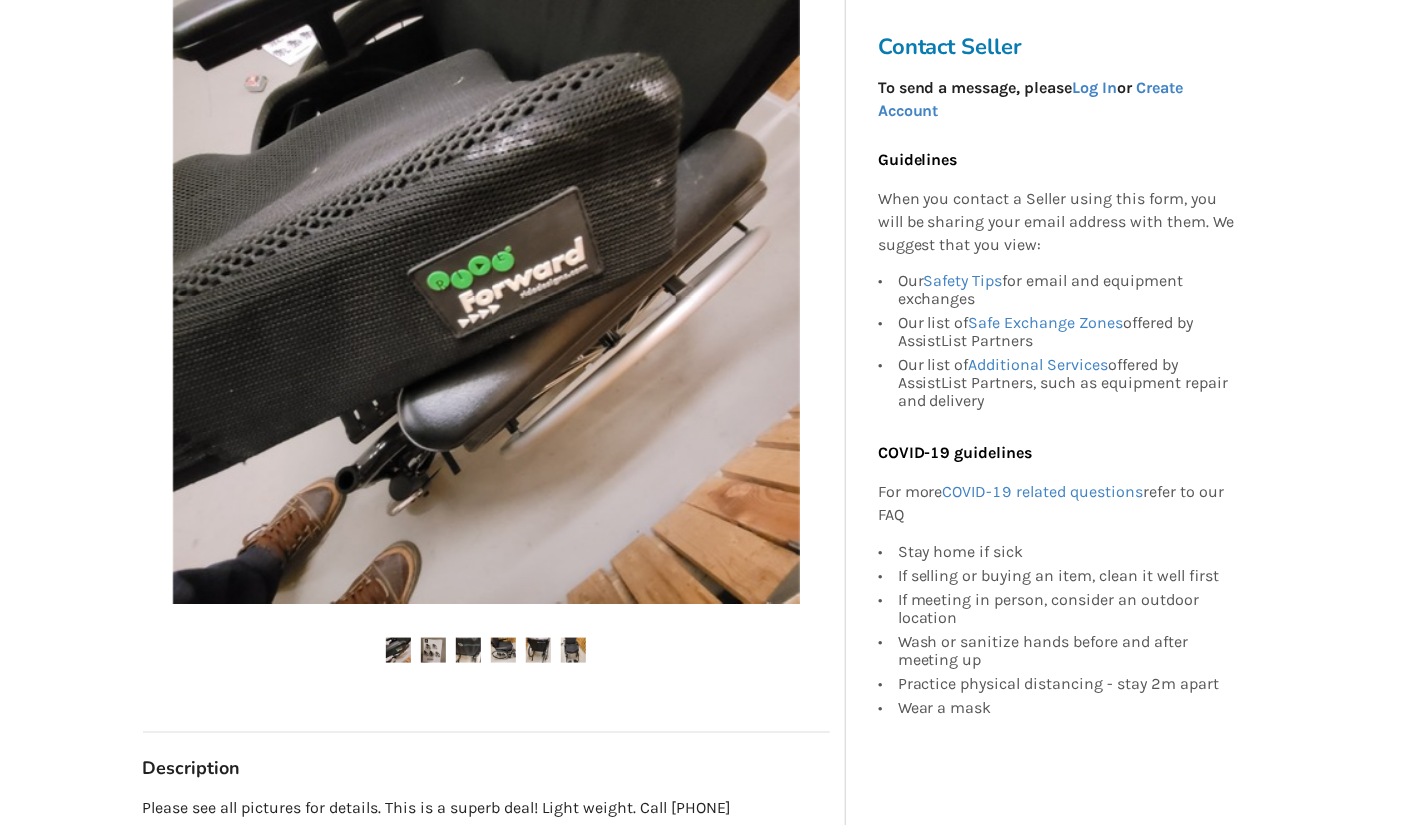 click at bounding box center (398, 650) 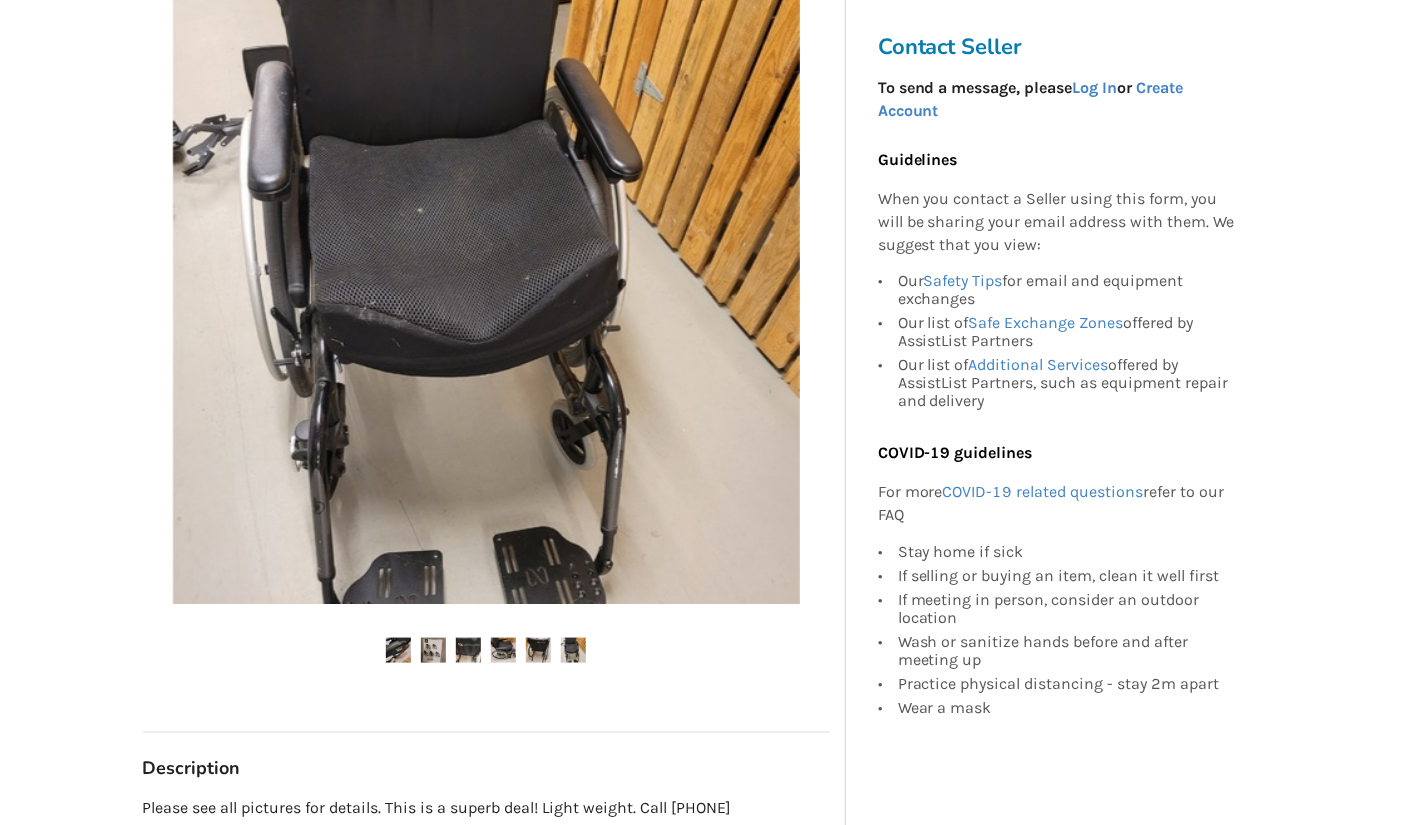click at bounding box center (503, 650) 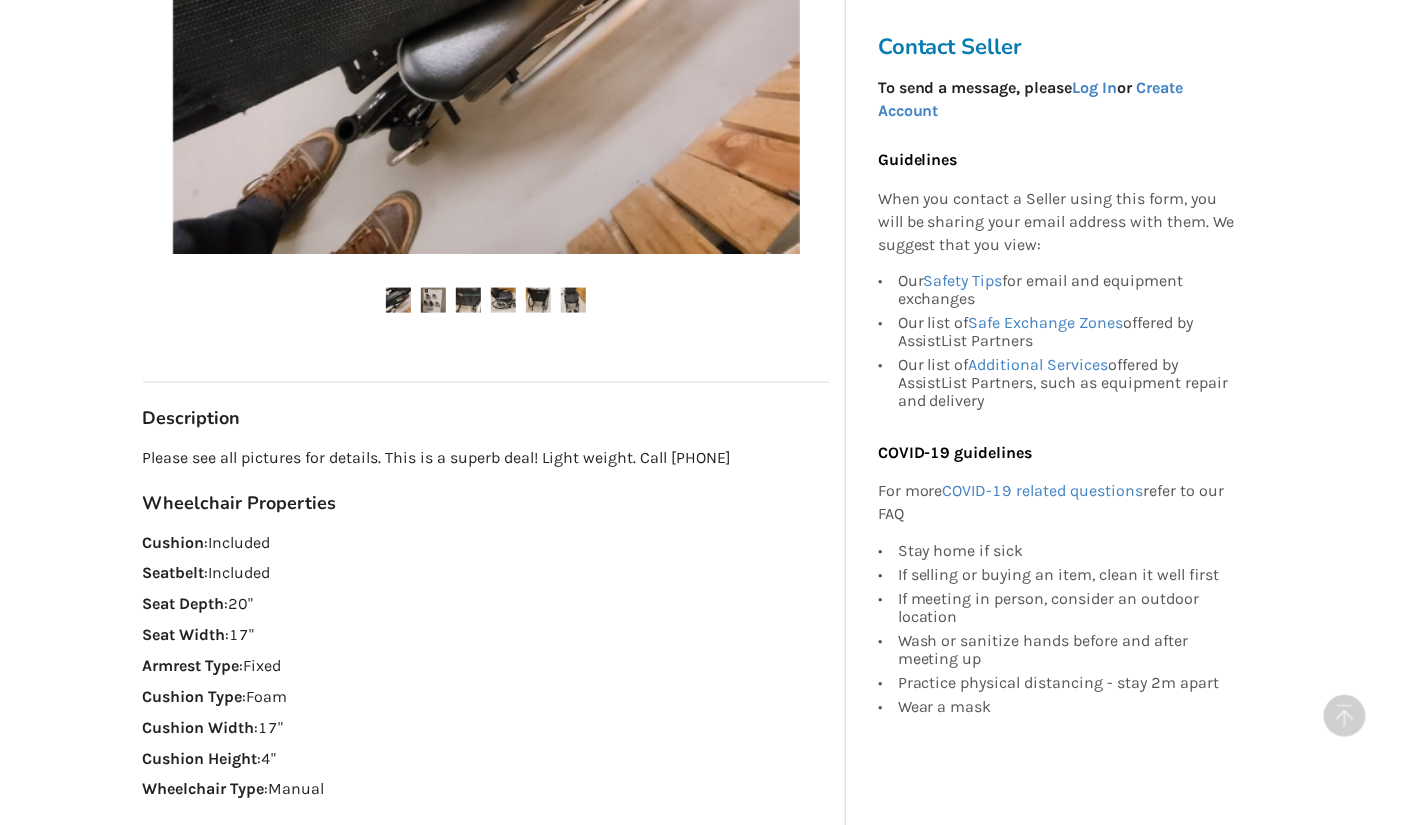 scroll, scrollTop: 737, scrollLeft: 0, axis: vertical 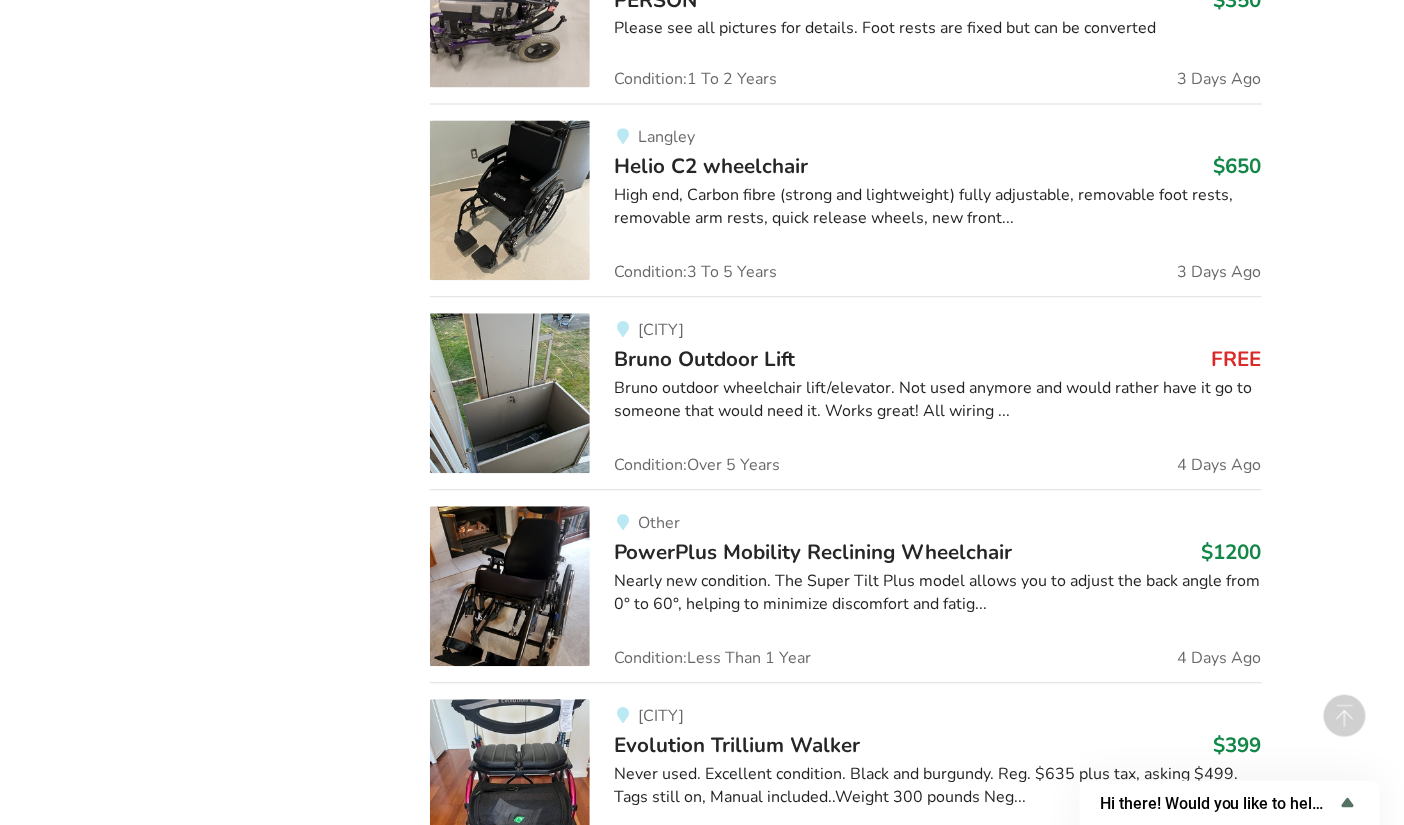 click on "Other PowerPlus Mobility Reclining Wheelchair  $1200 Nearly new condition. The Super Tilt Plus model allows you to adjust the back angle from 0° to 60°, helping to minimize discomfort and fatig... Condition:  Less Than 1 Year 4 Days Ago" at bounding box center [925, 586] 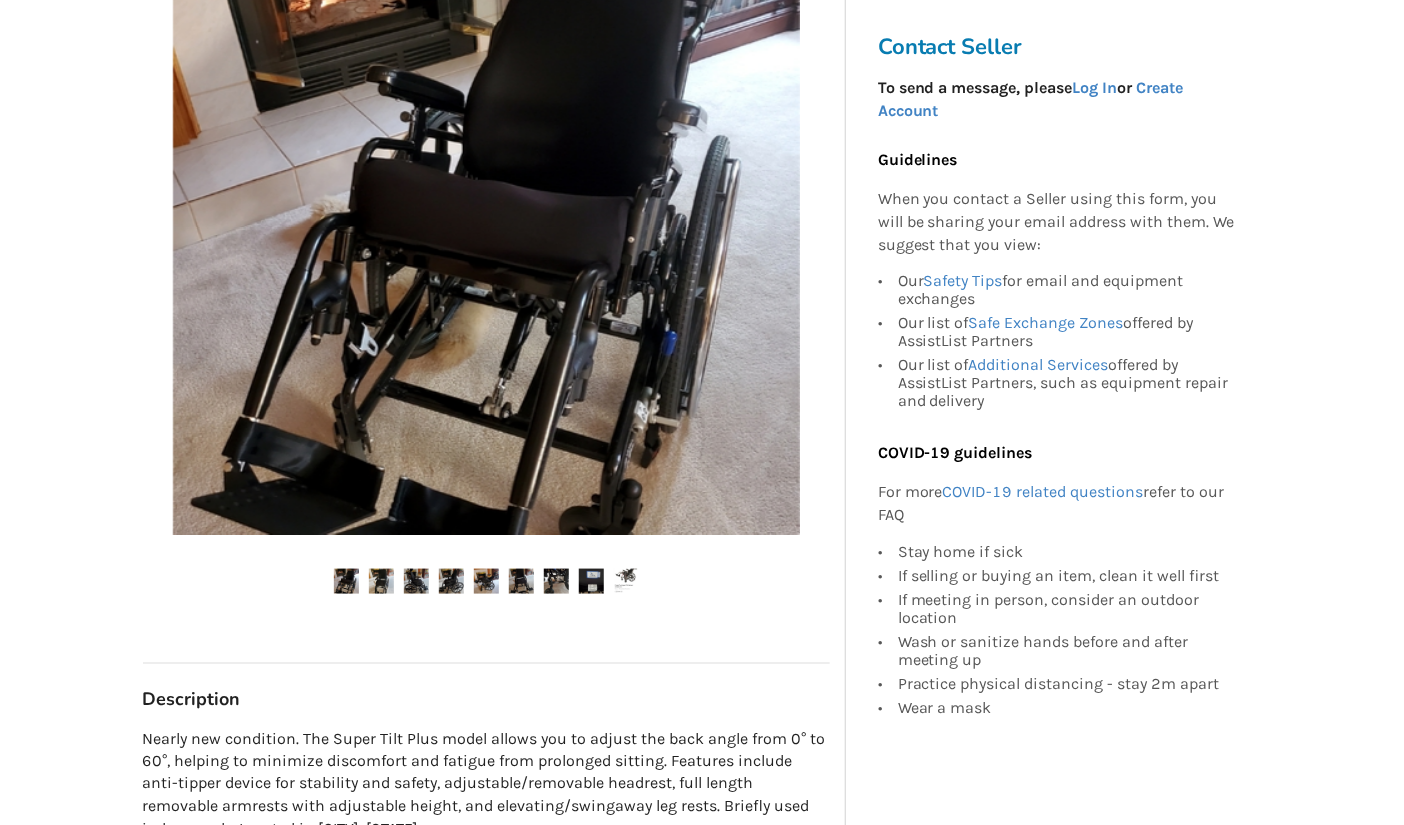 scroll, scrollTop: 458, scrollLeft: 0, axis: vertical 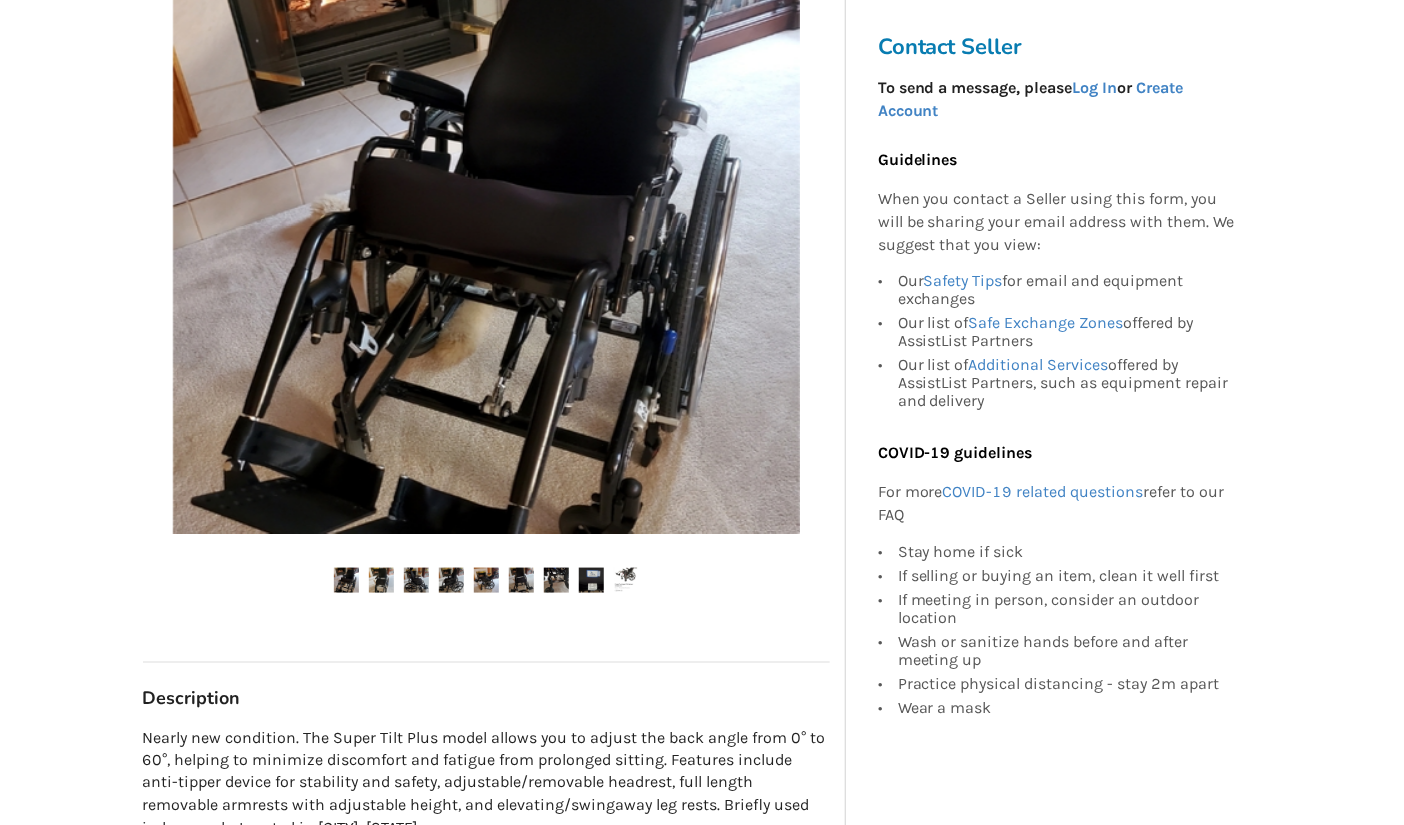 click at bounding box center [381, 580] 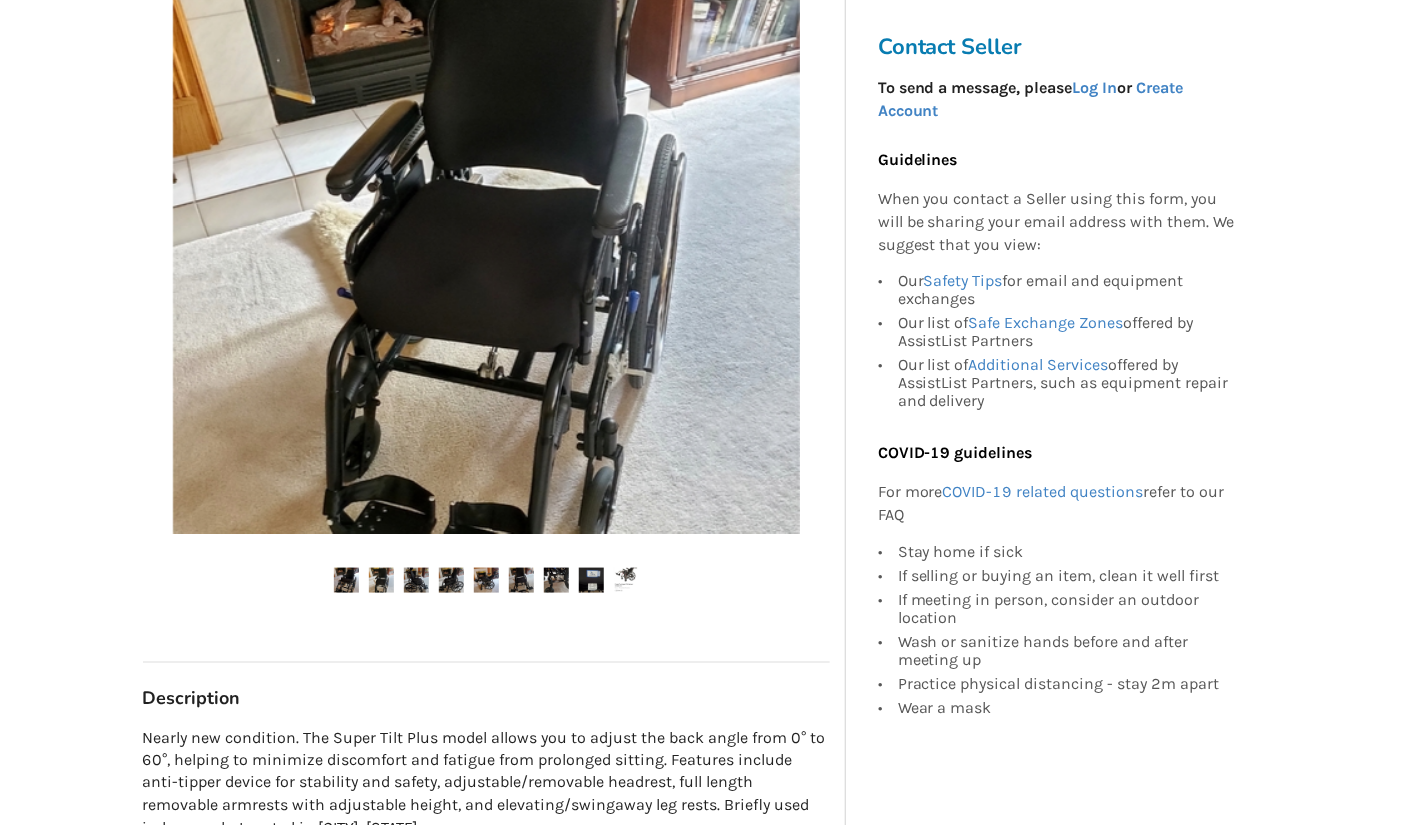 click at bounding box center (416, 580) 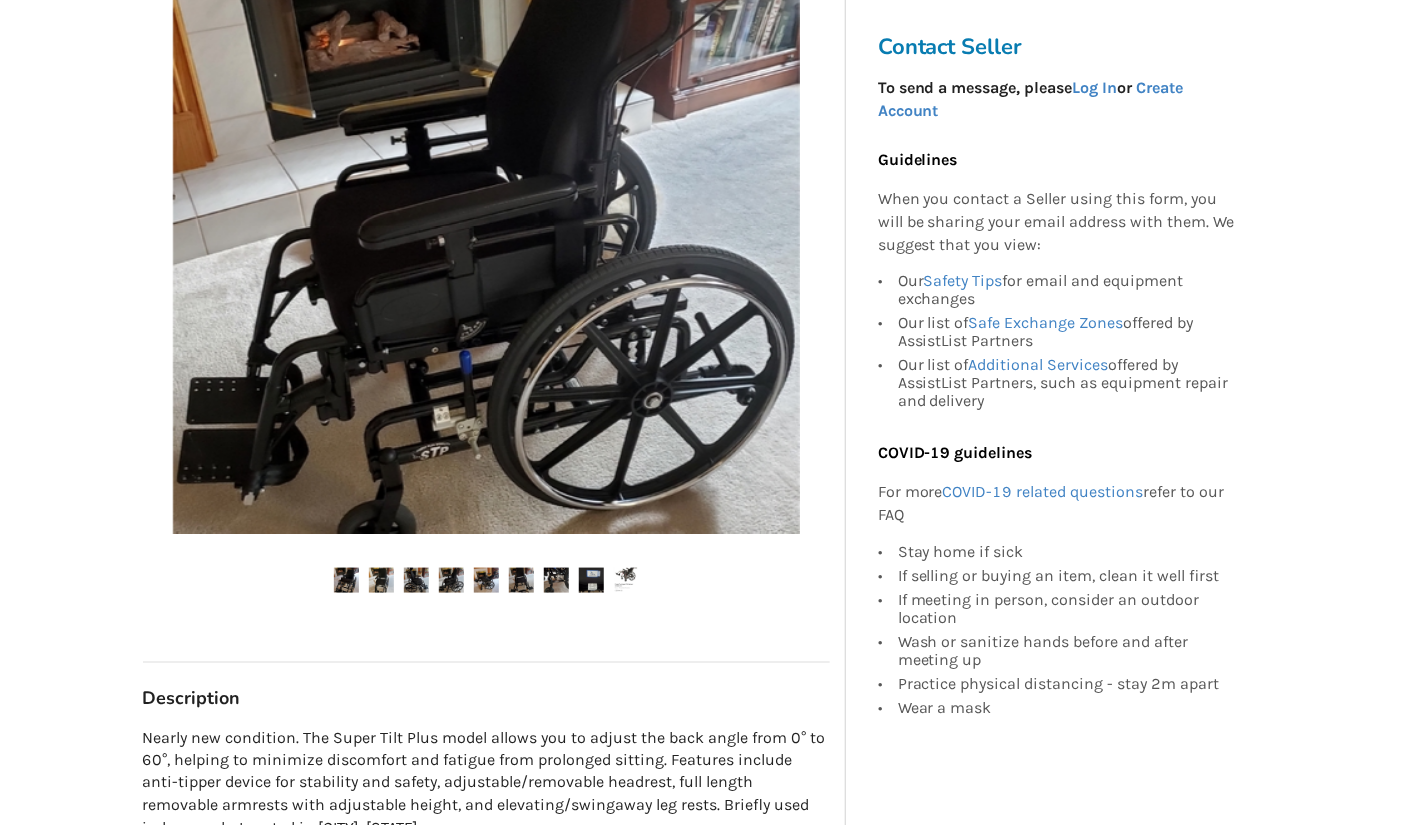 click at bounding box center [451, 580] 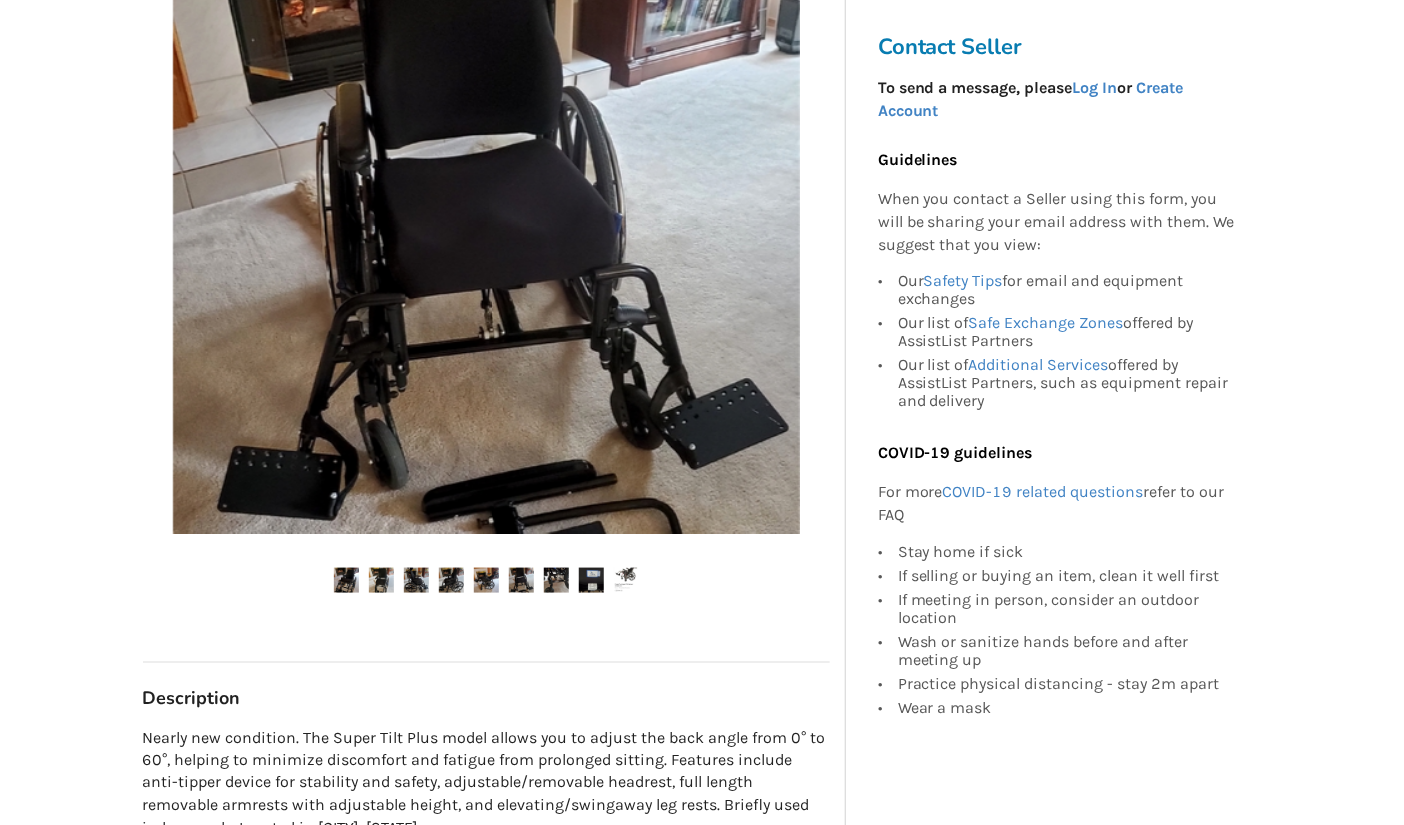click at bounding box center [486, 580] 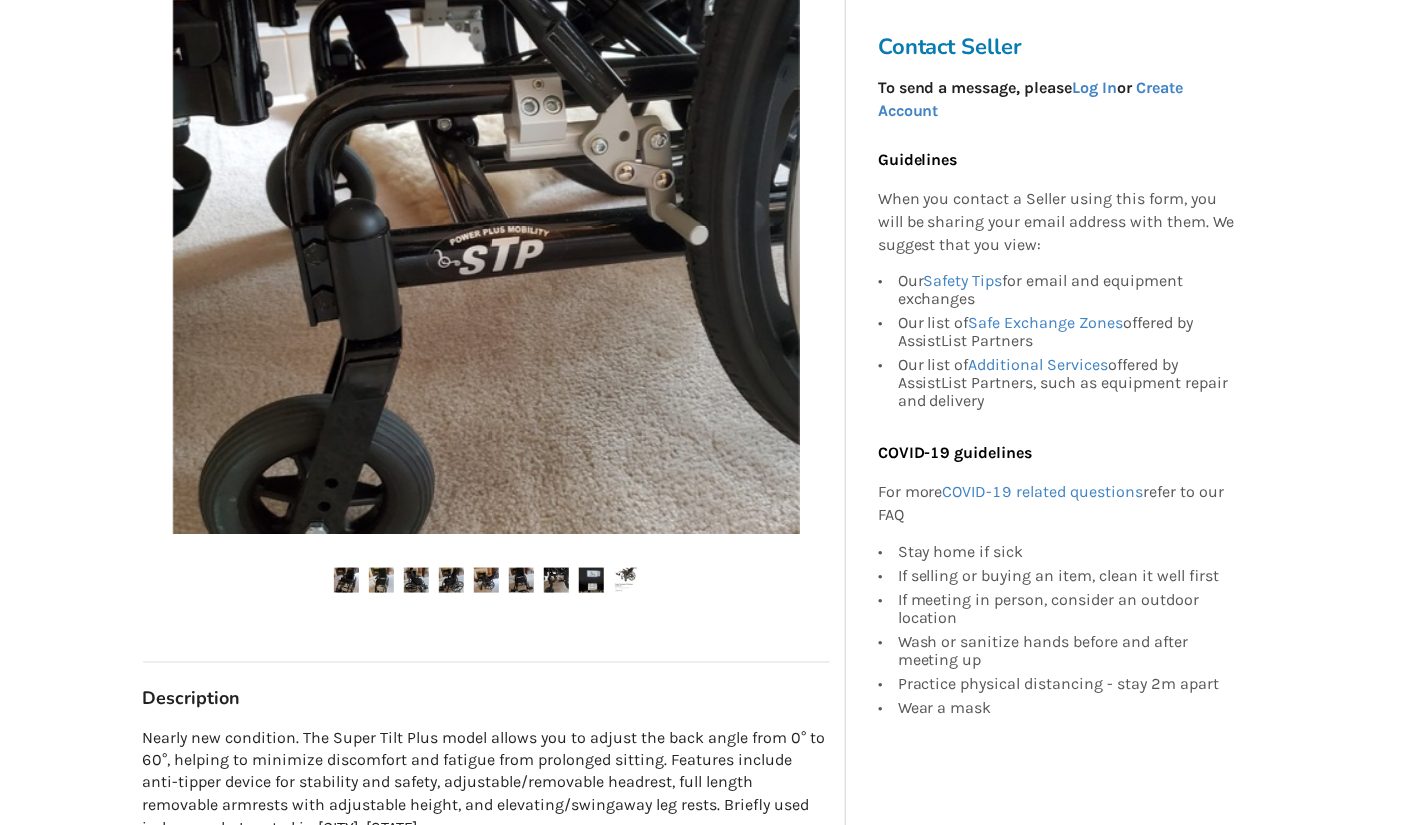 click at bounding box center (521, 580) 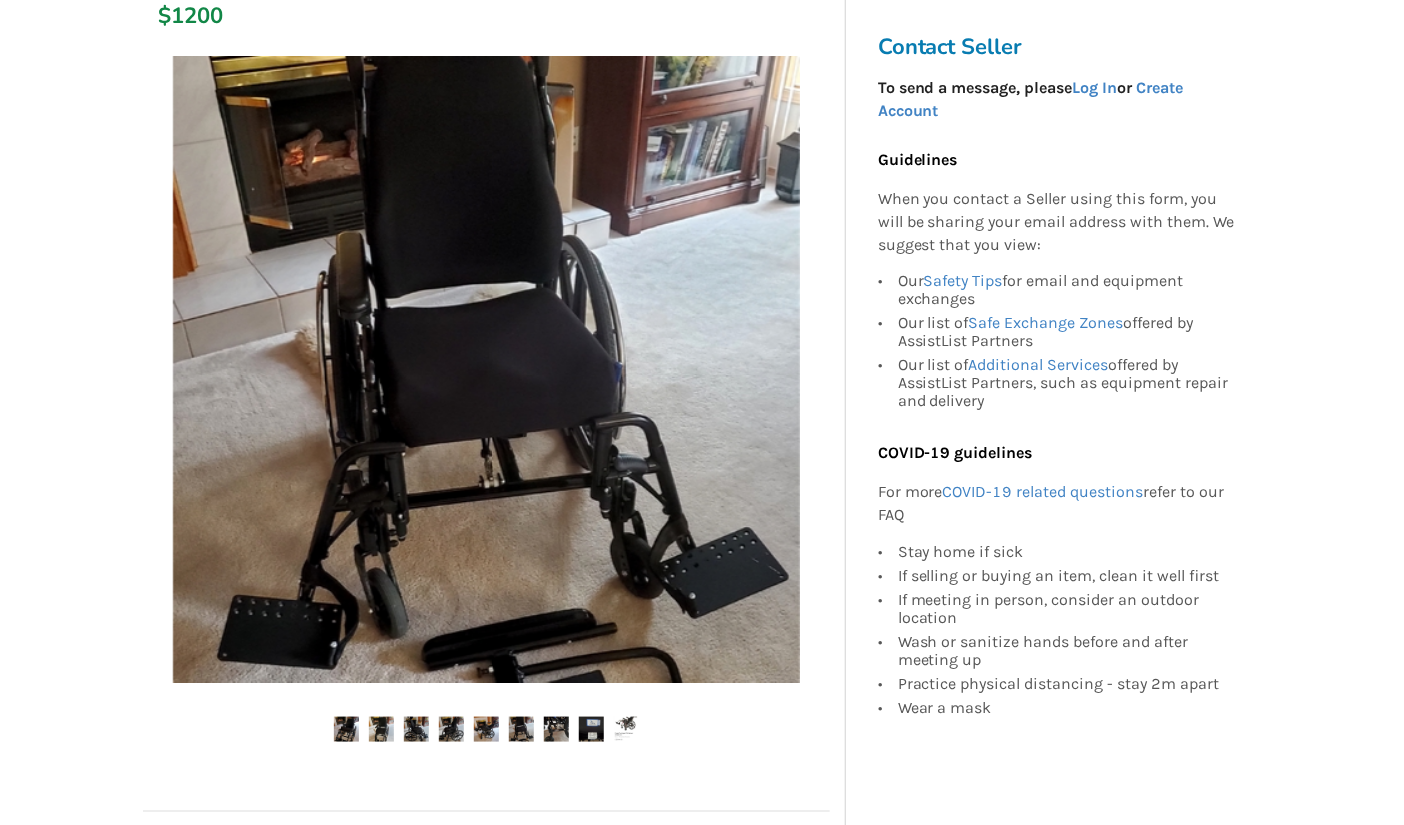 scroll, scrollTop: 310, scrollLeft: 0, axis: vertical 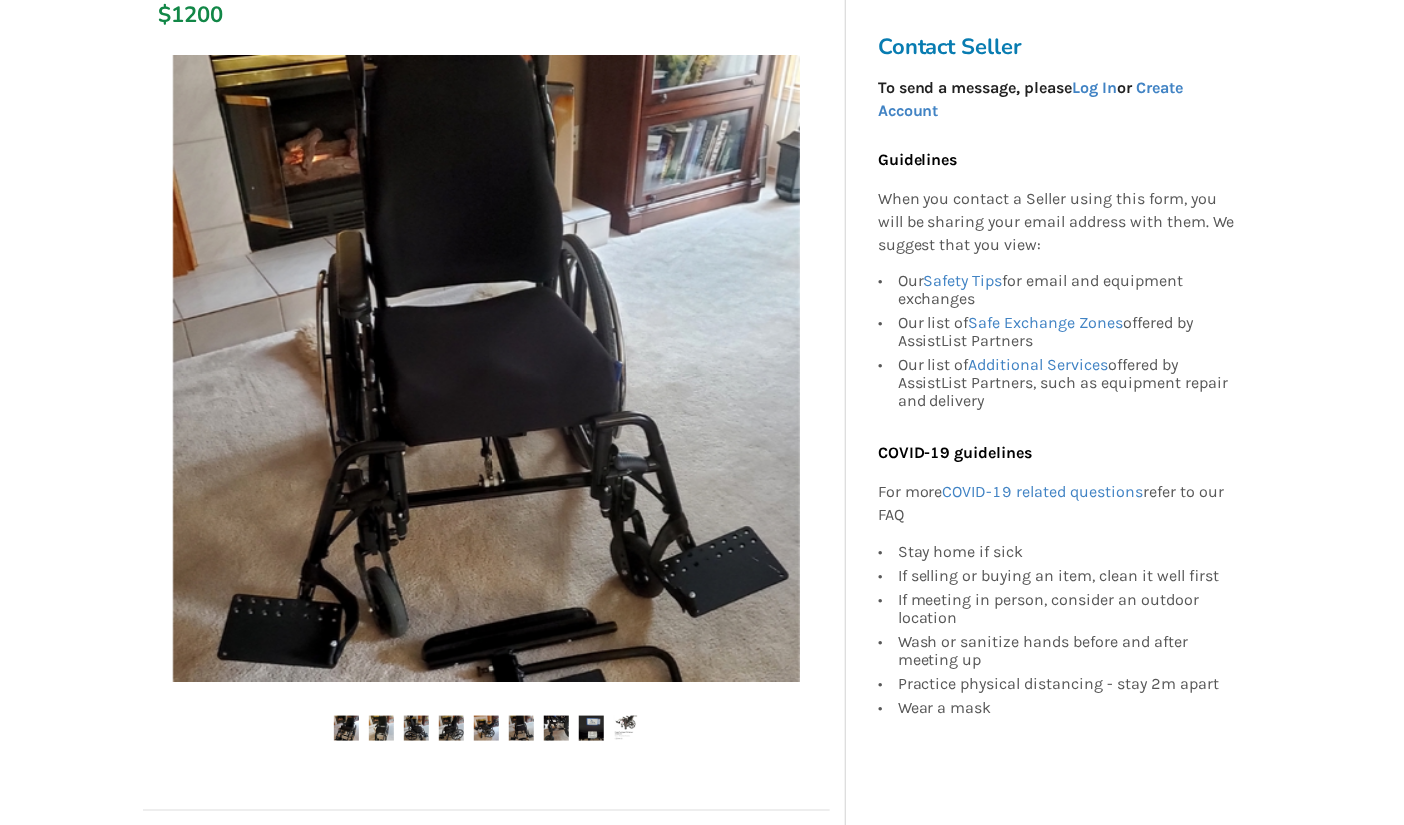 drag, startPoint x: 520, startPoint y: 579, endPoint x: 611, endPoint y: 600, distance: 93.39165 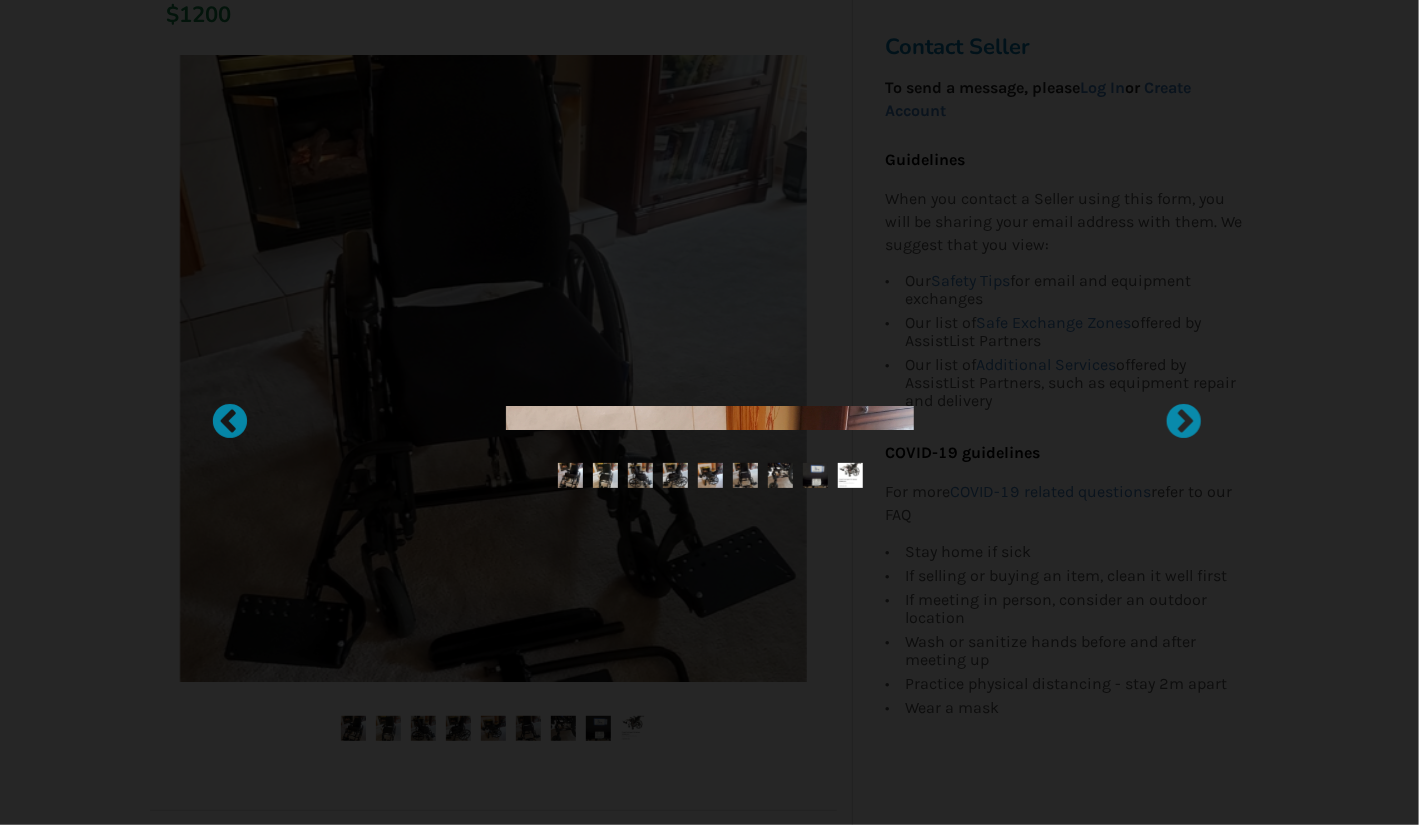 click at bounding box center (709, 412) 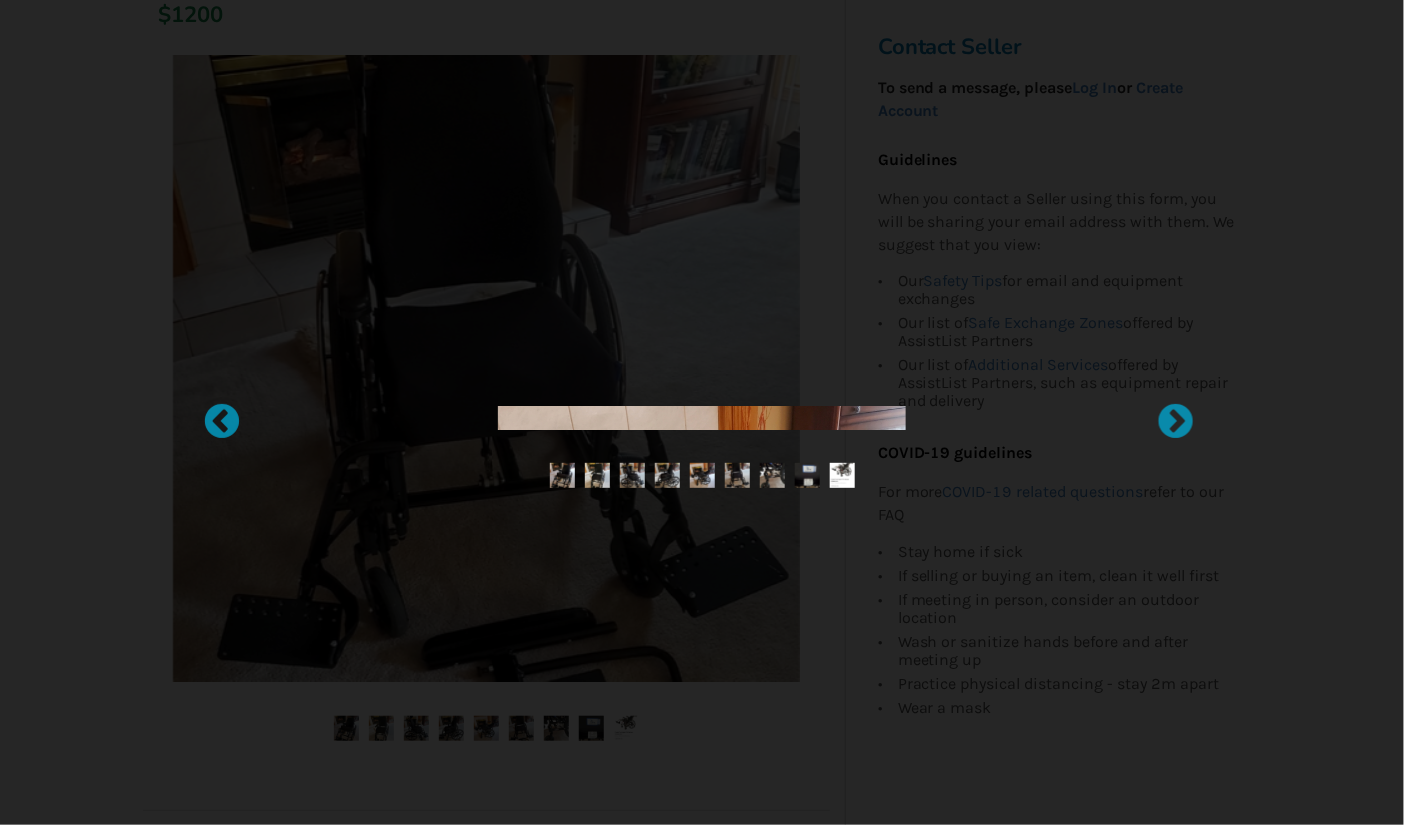 click at bounding box center [486, 368] 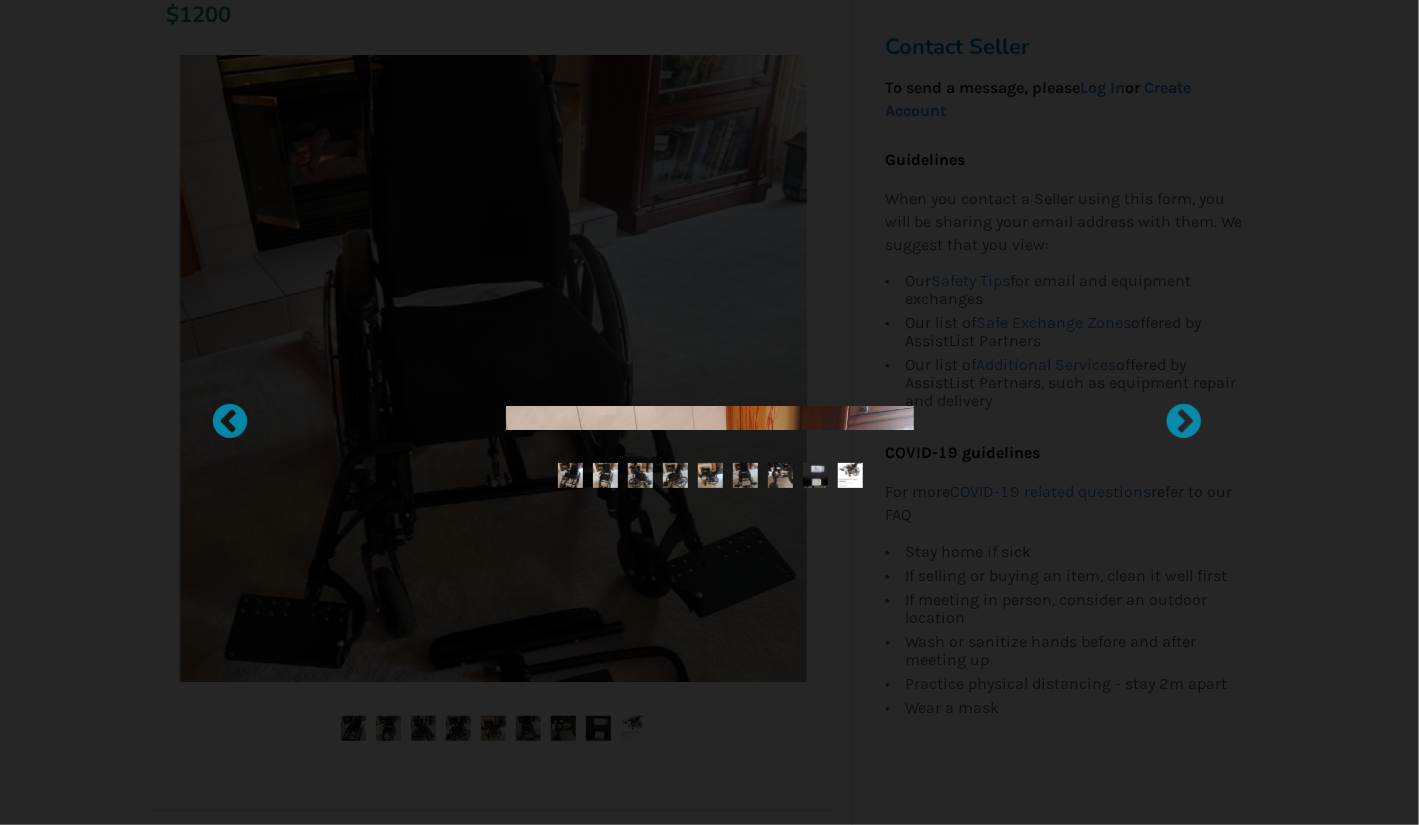 click at bounding box center (709, 412) 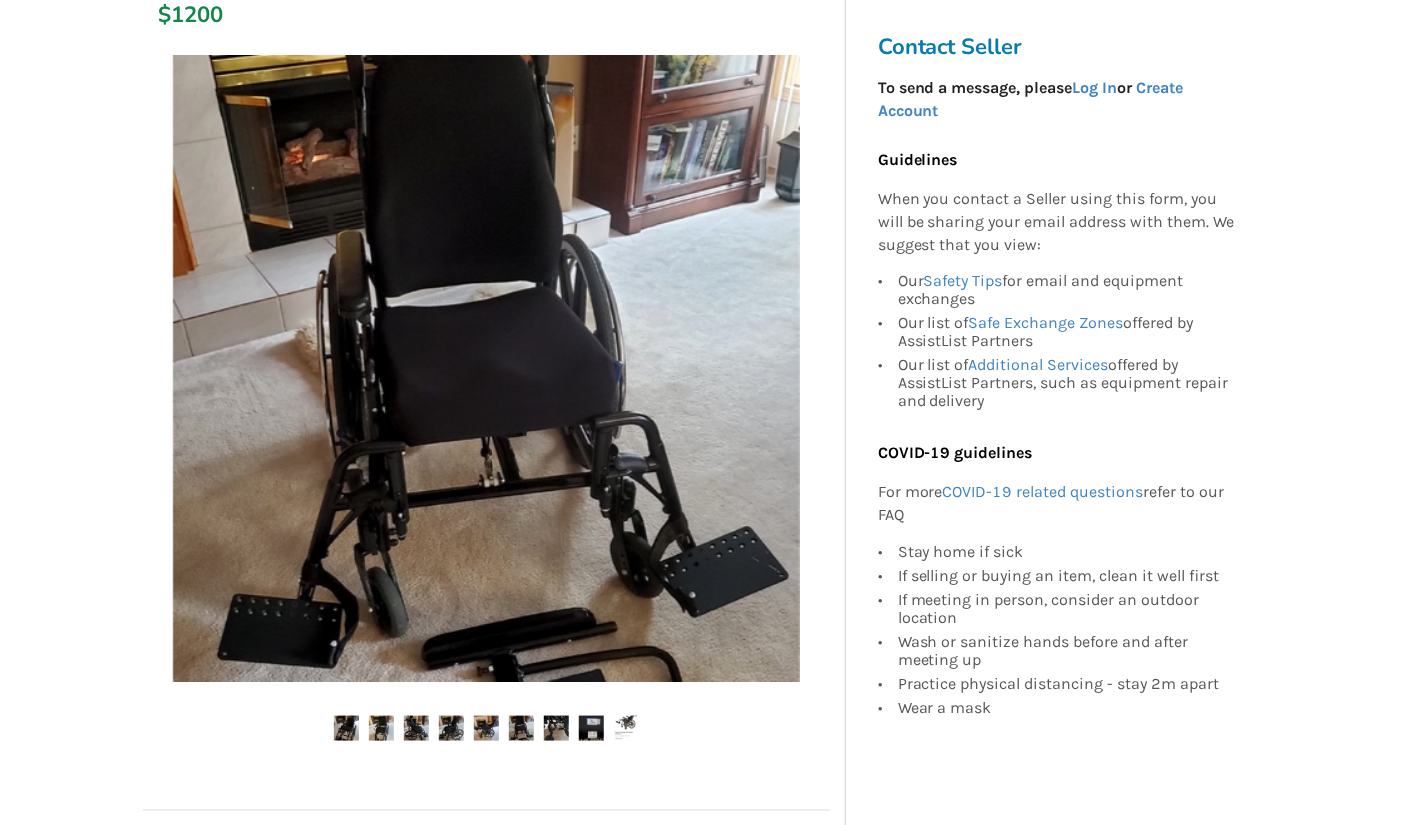 click at bounding box center [346, 728] 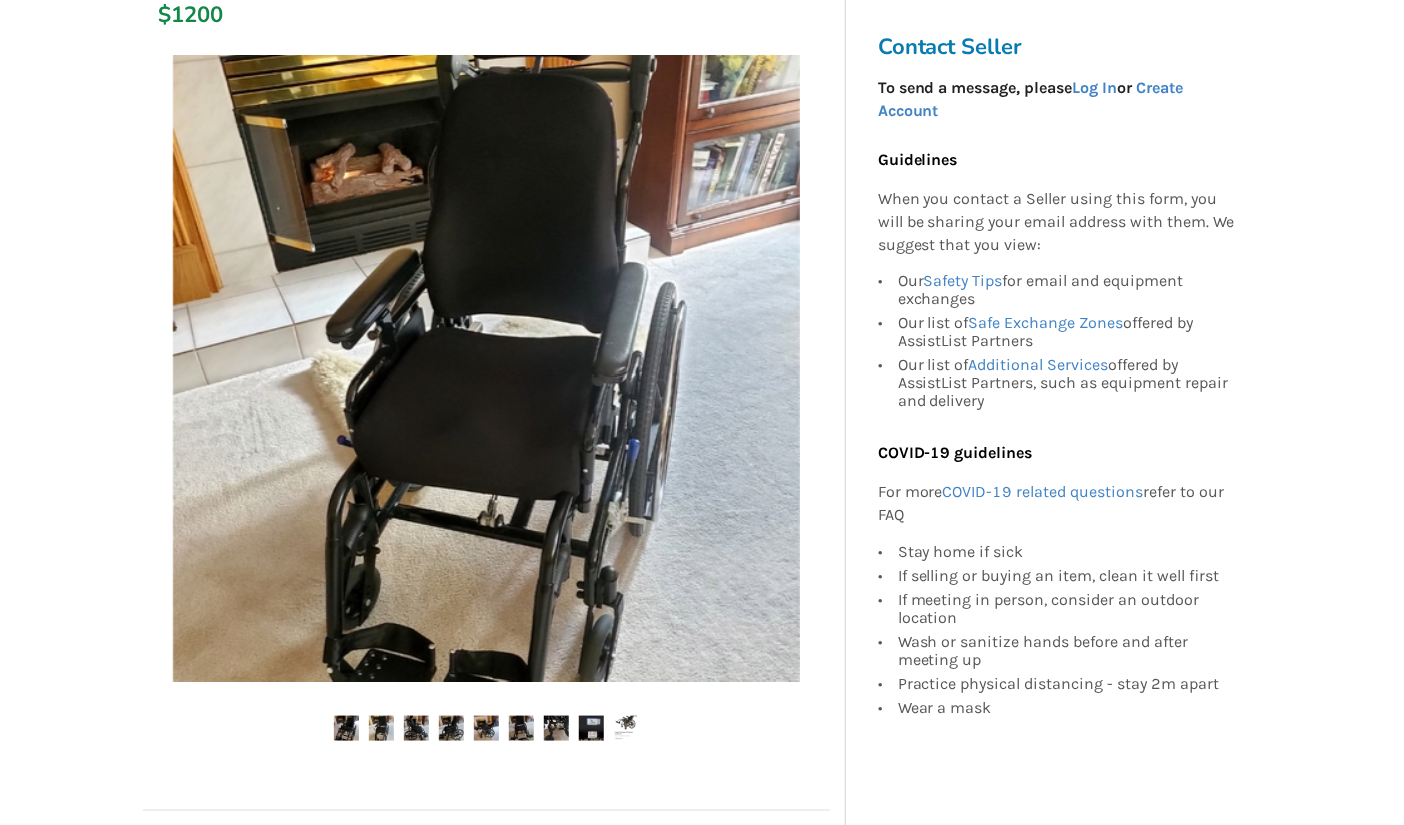 click at bounding box center [346, 728] 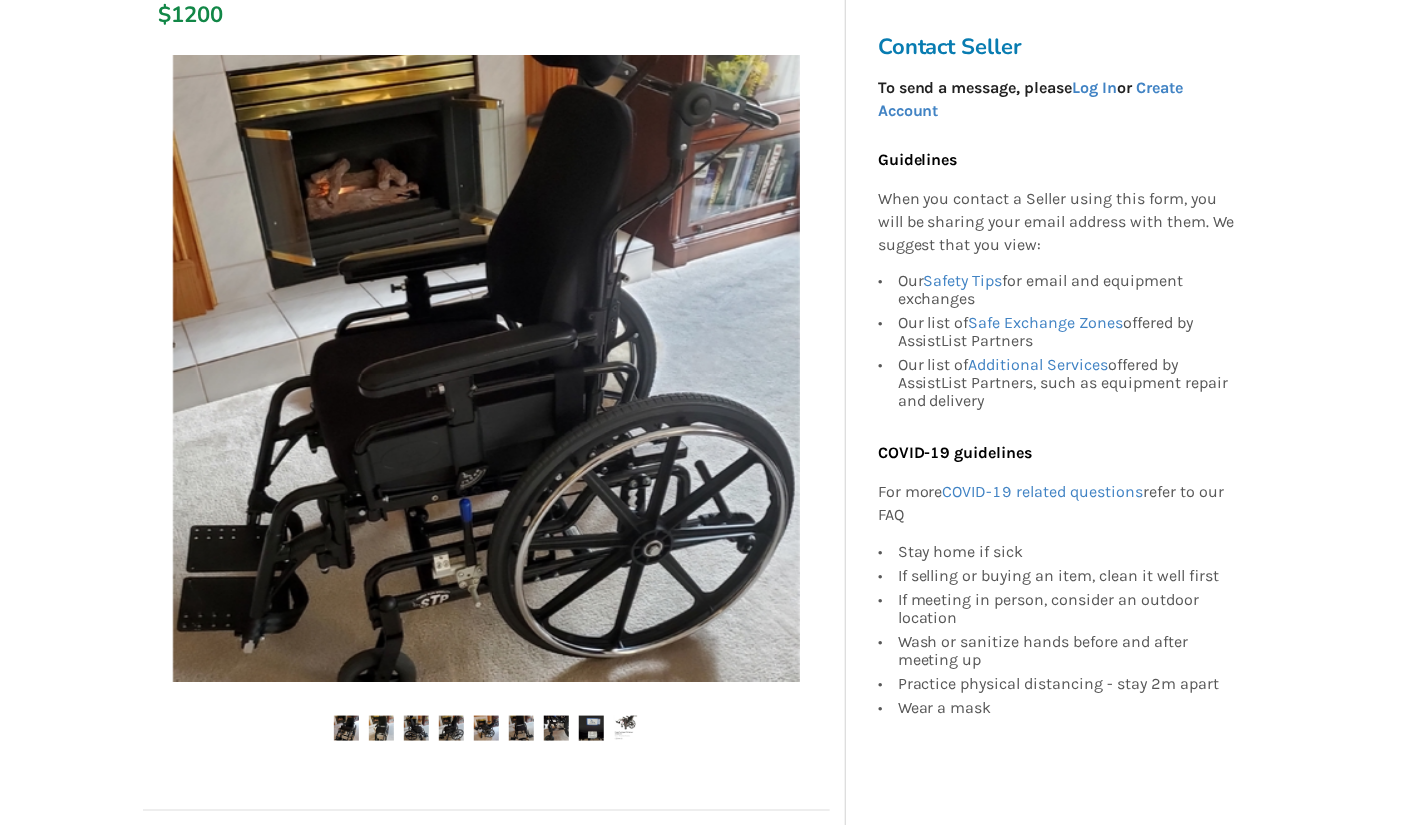 click at bounding box center (451, 728) 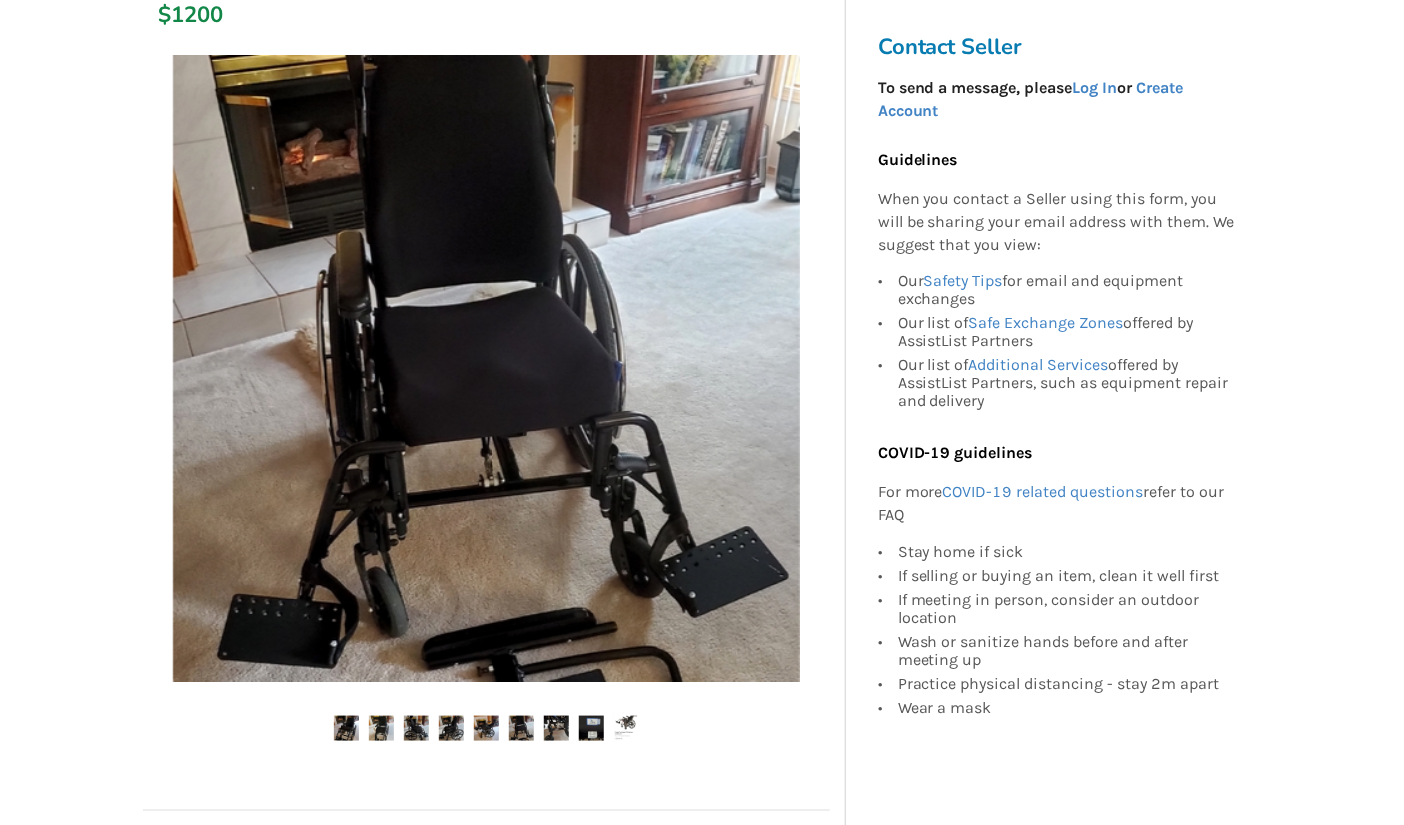 click at bounding box center (486, 728) 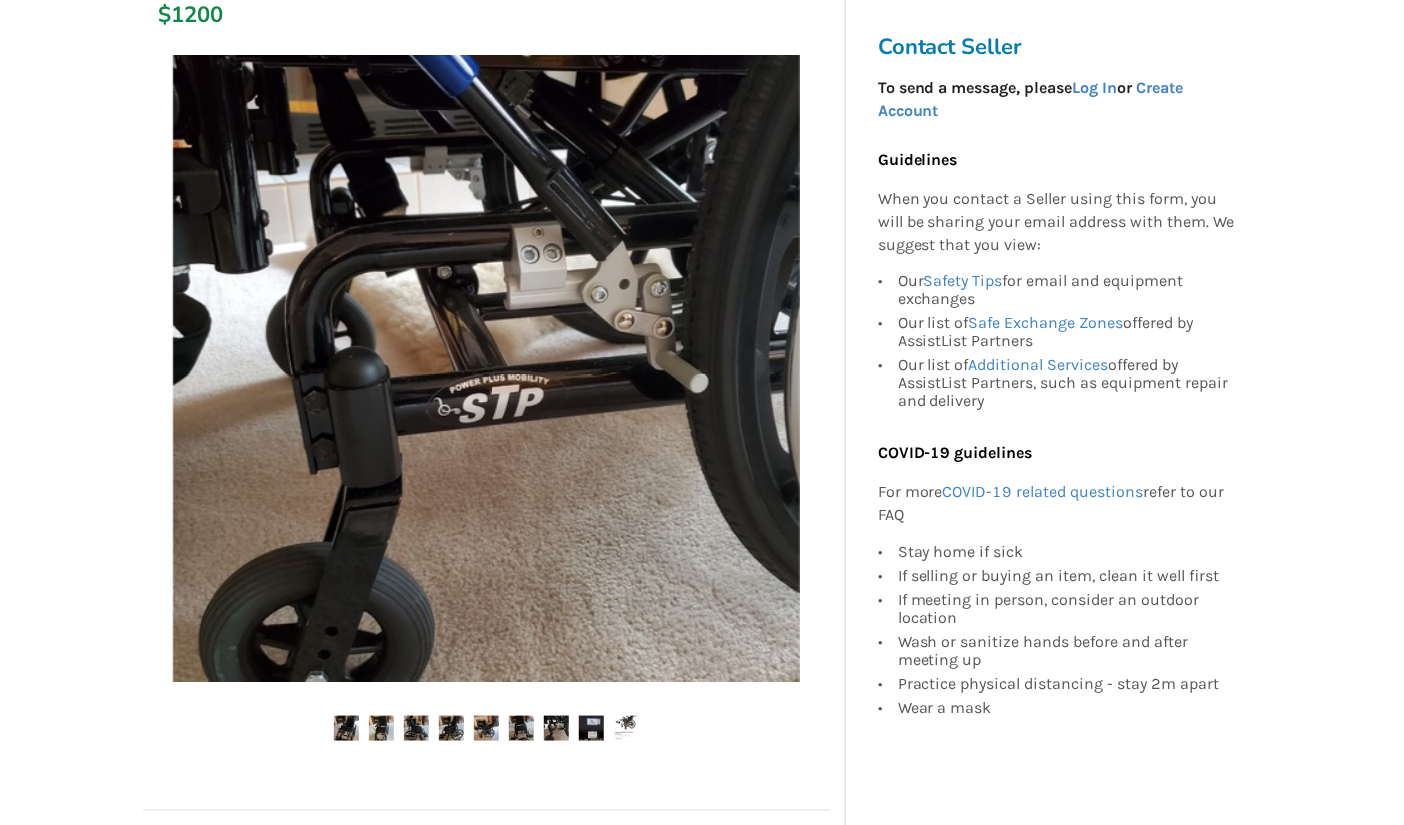 click at bounding box center (521, 728) 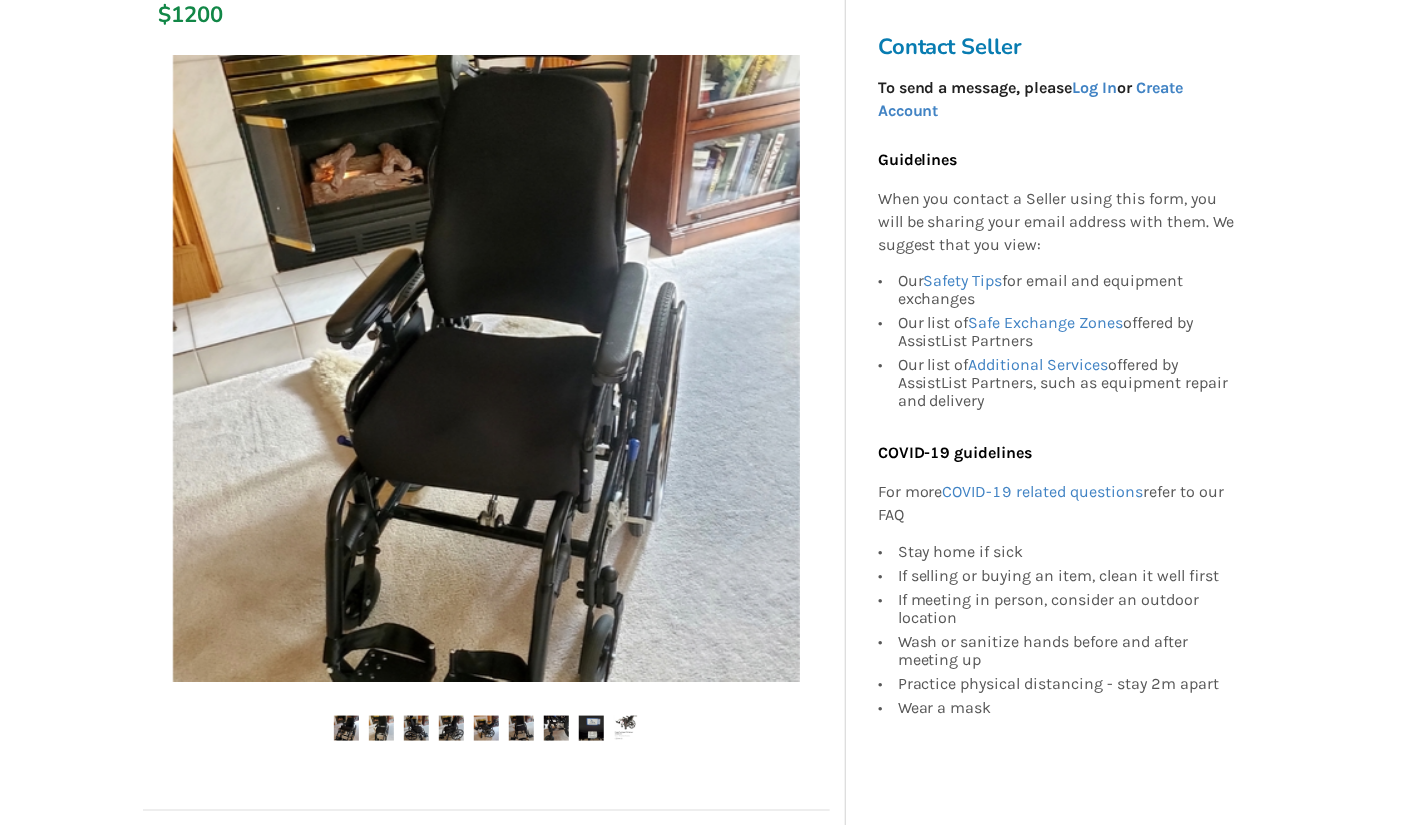 click at bounding box center (486, 728) 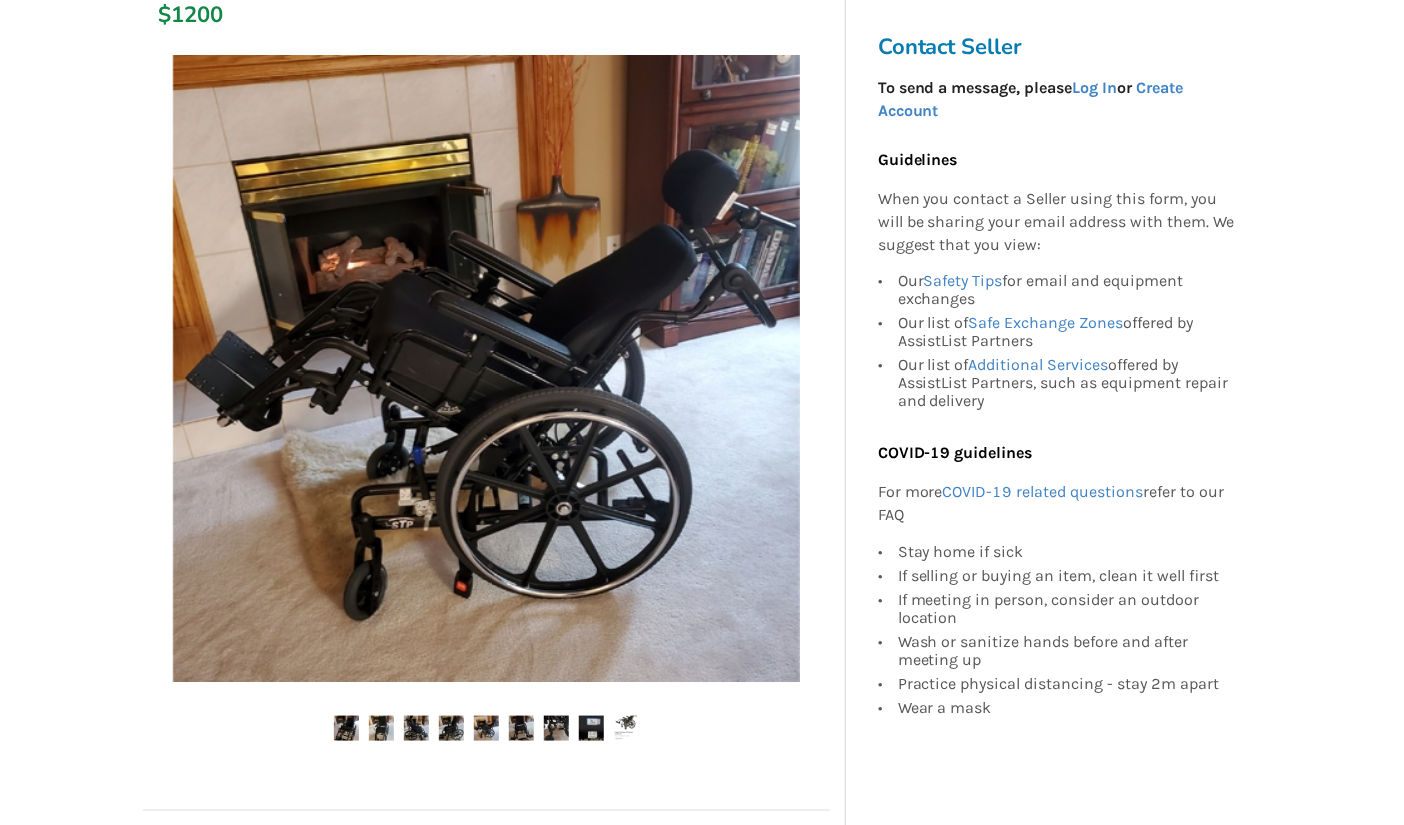 click at bounding box center (521, 728) 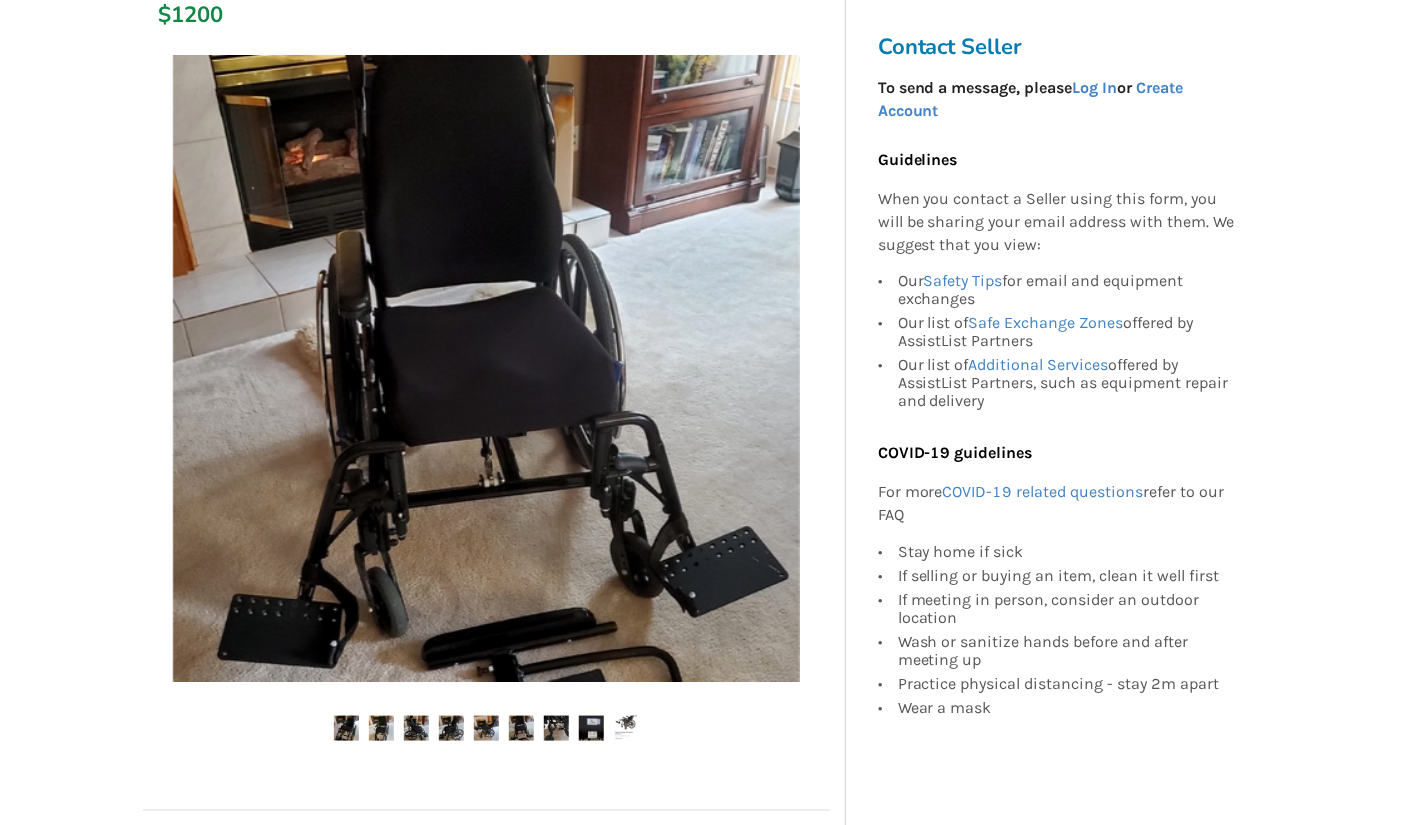 click at bounding box center (451, 728) 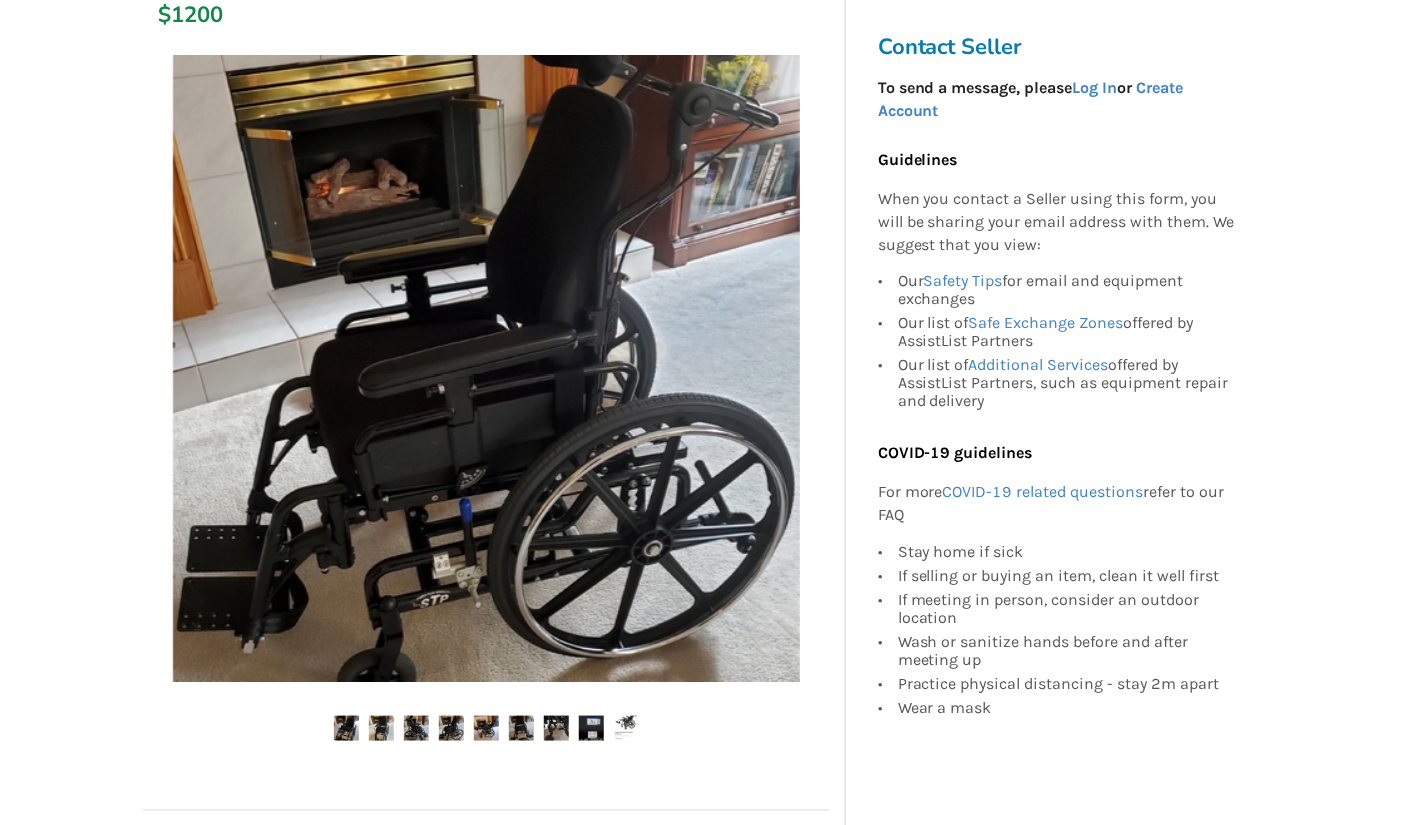 click at bounding box center (486, 728) 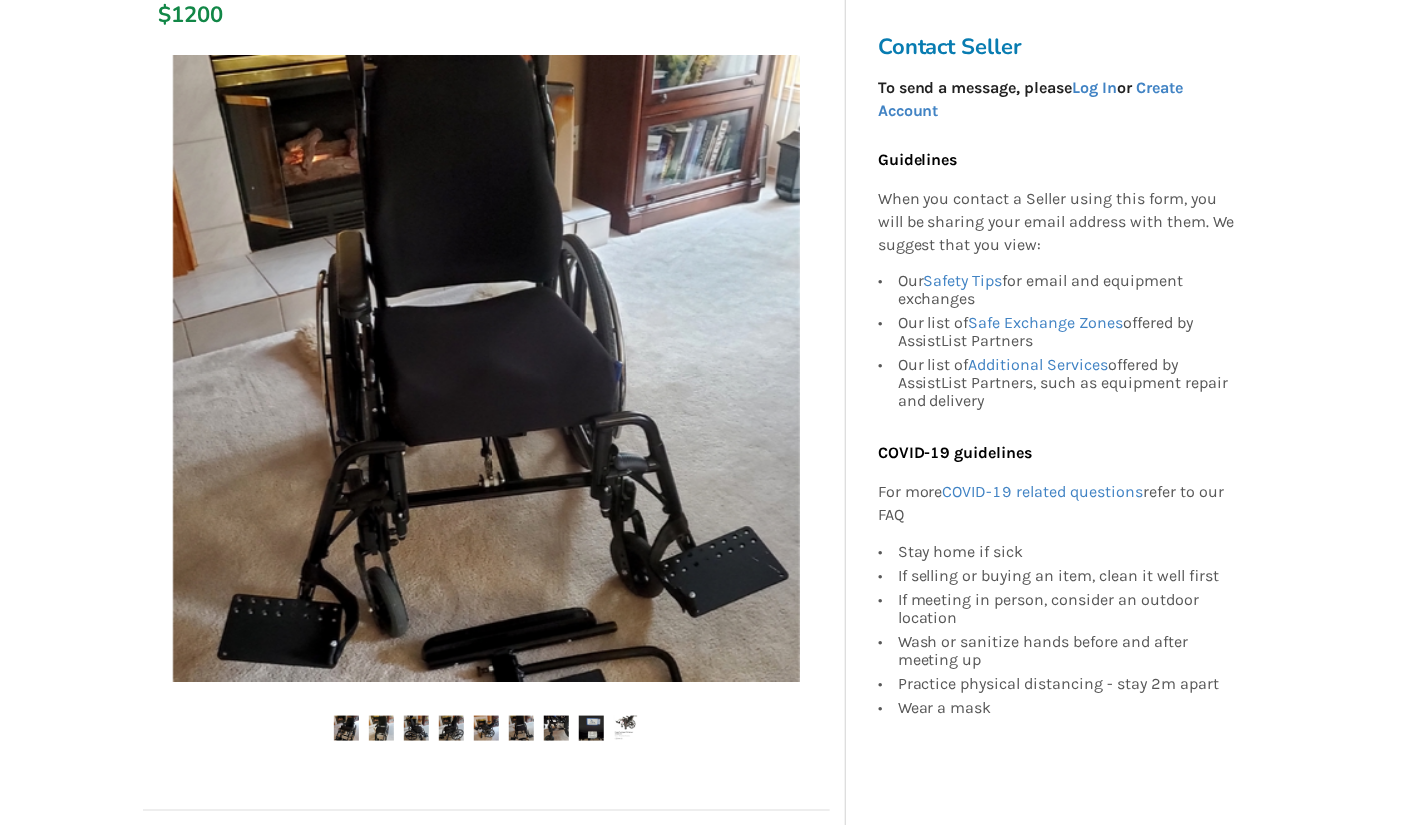 click at bounding box center (521, 728) 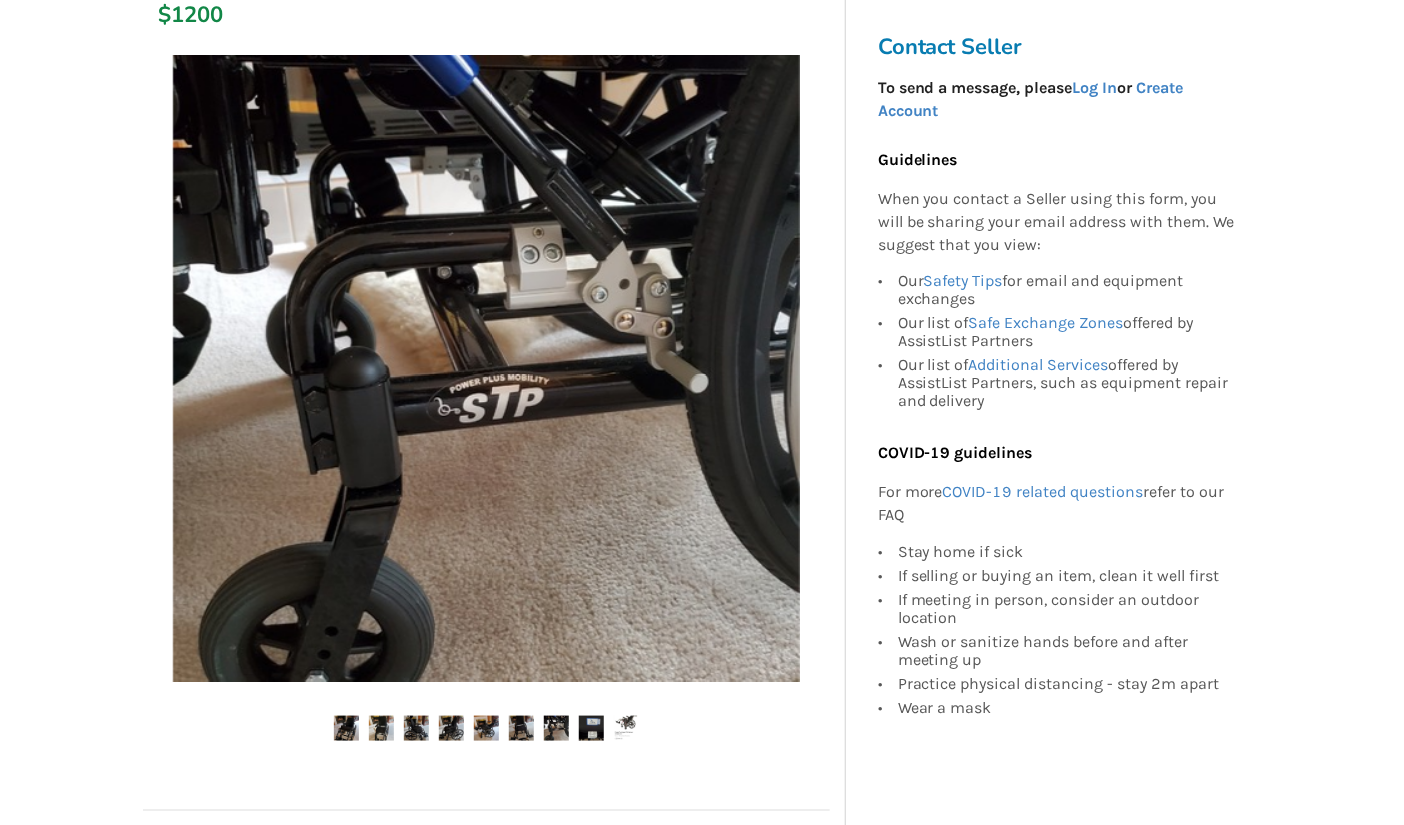 click at bounding box center (521, 728) 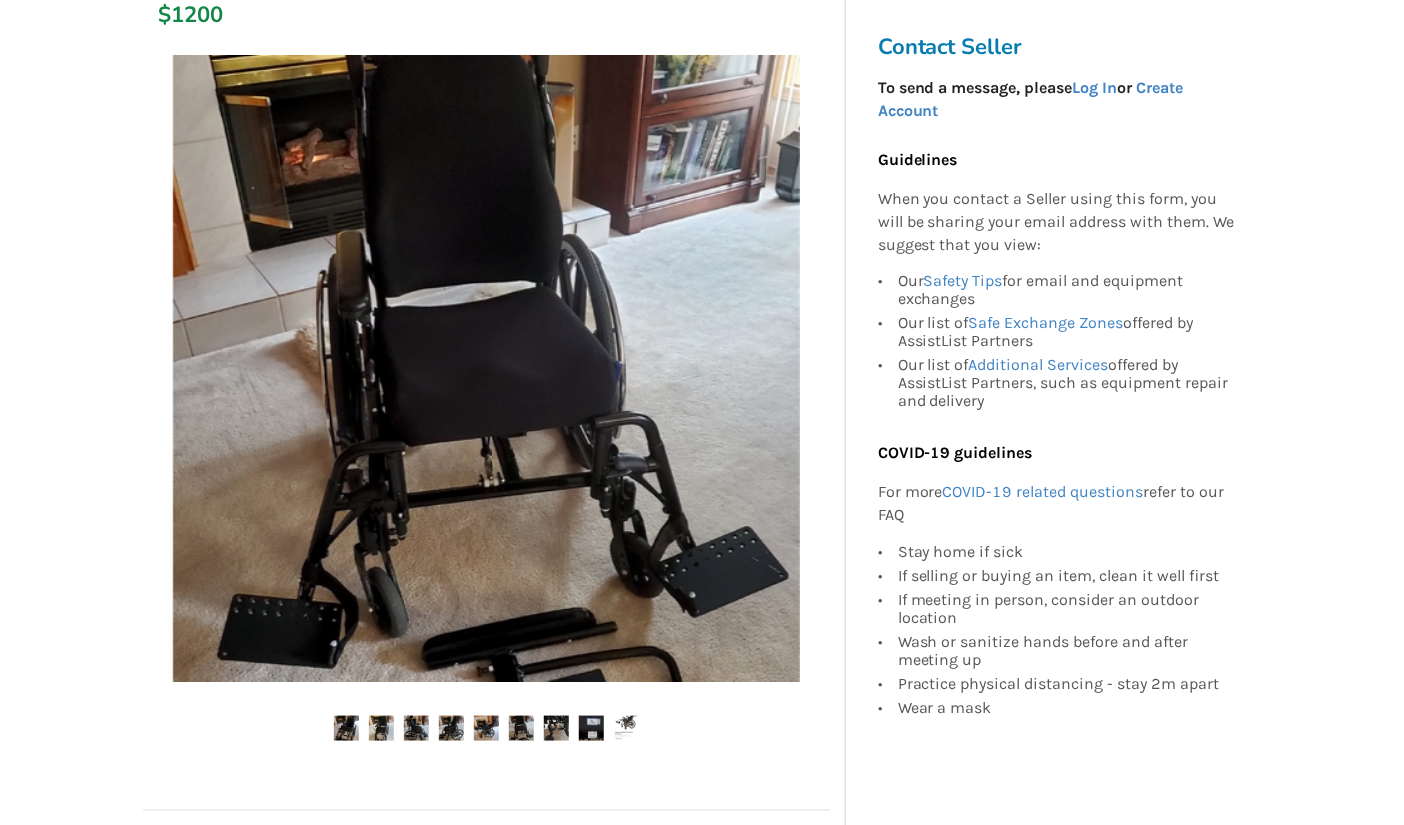 click at bounding box center (521, 728) 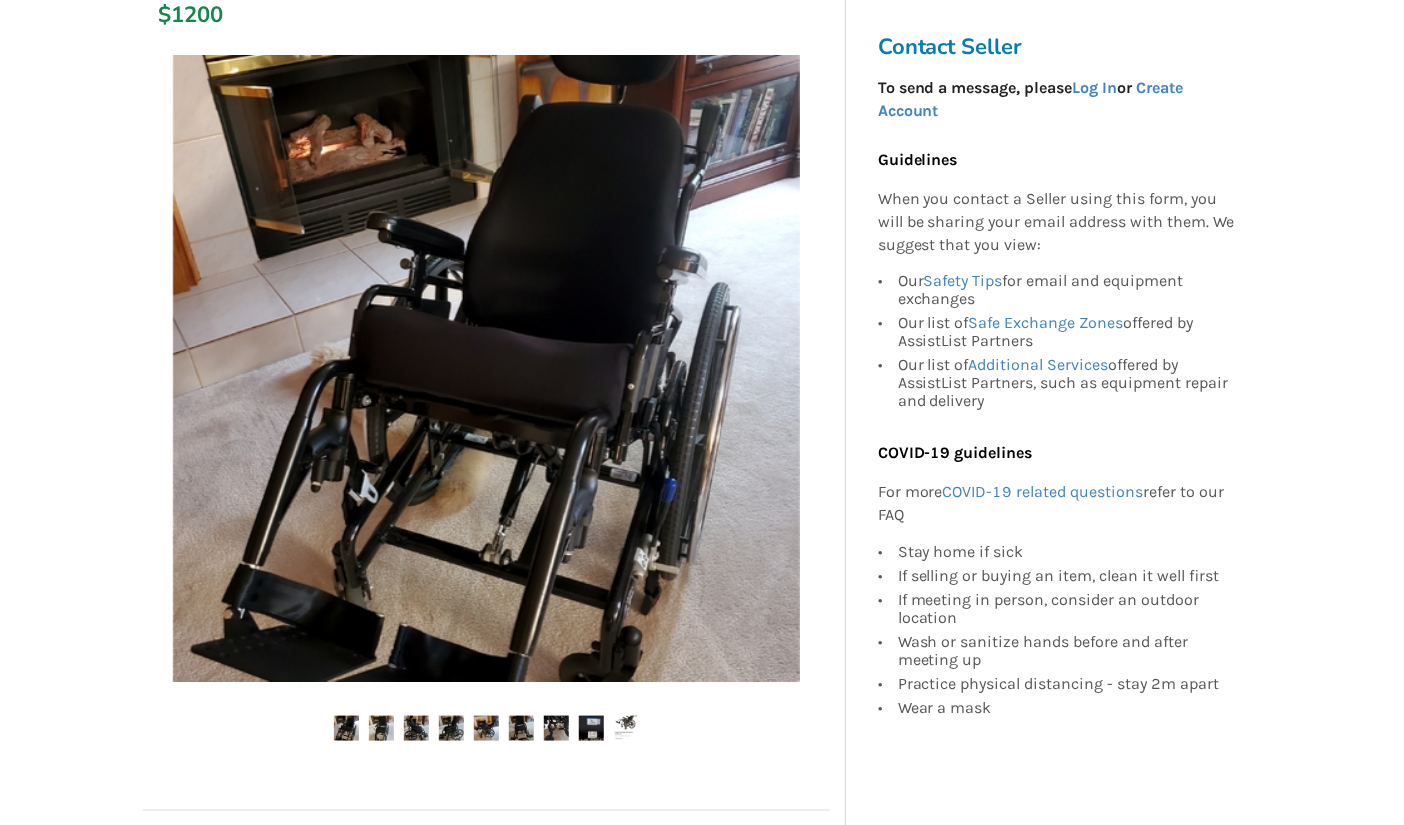 click at bounding box center (521, 728) 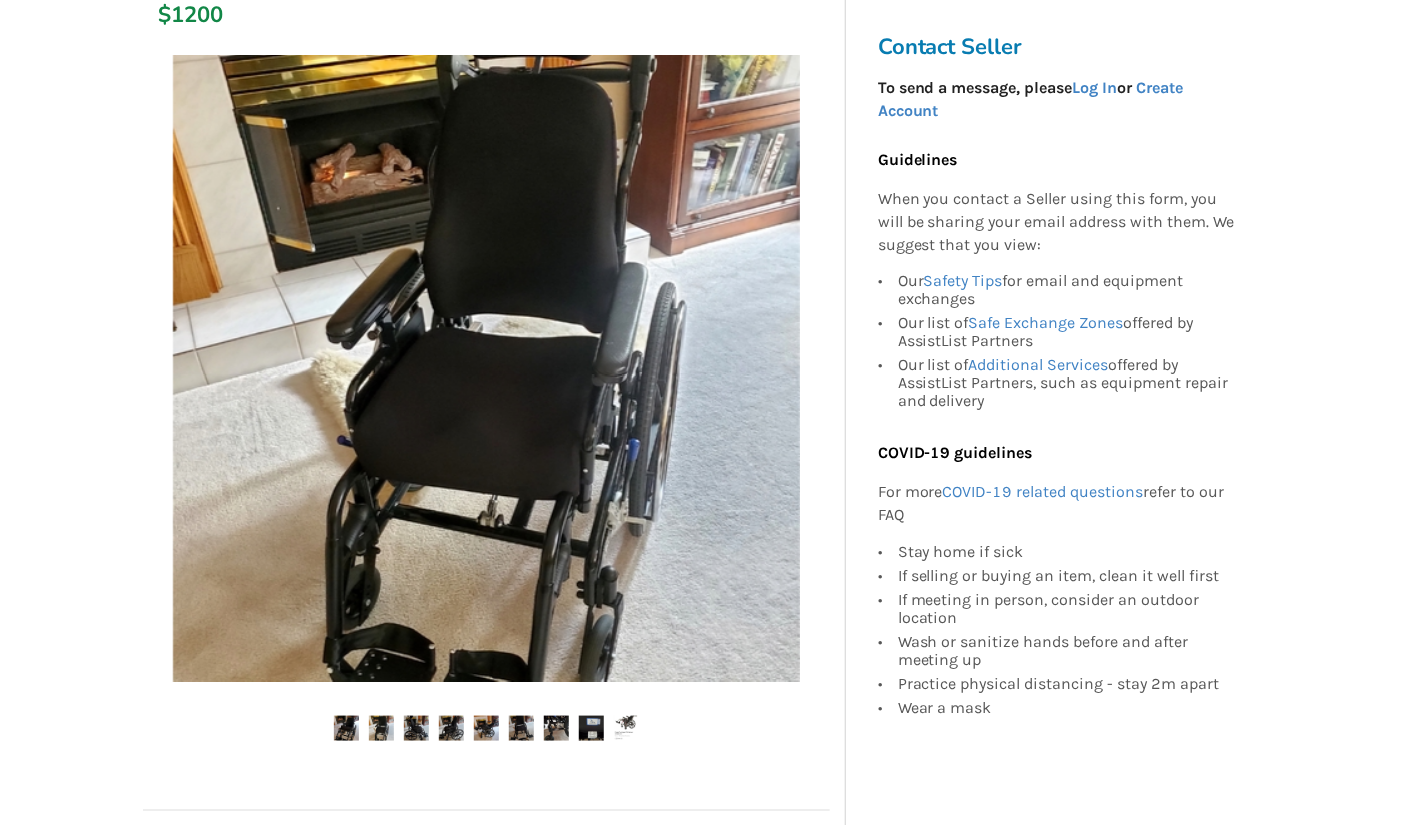 click at bounding box center [556, 728] 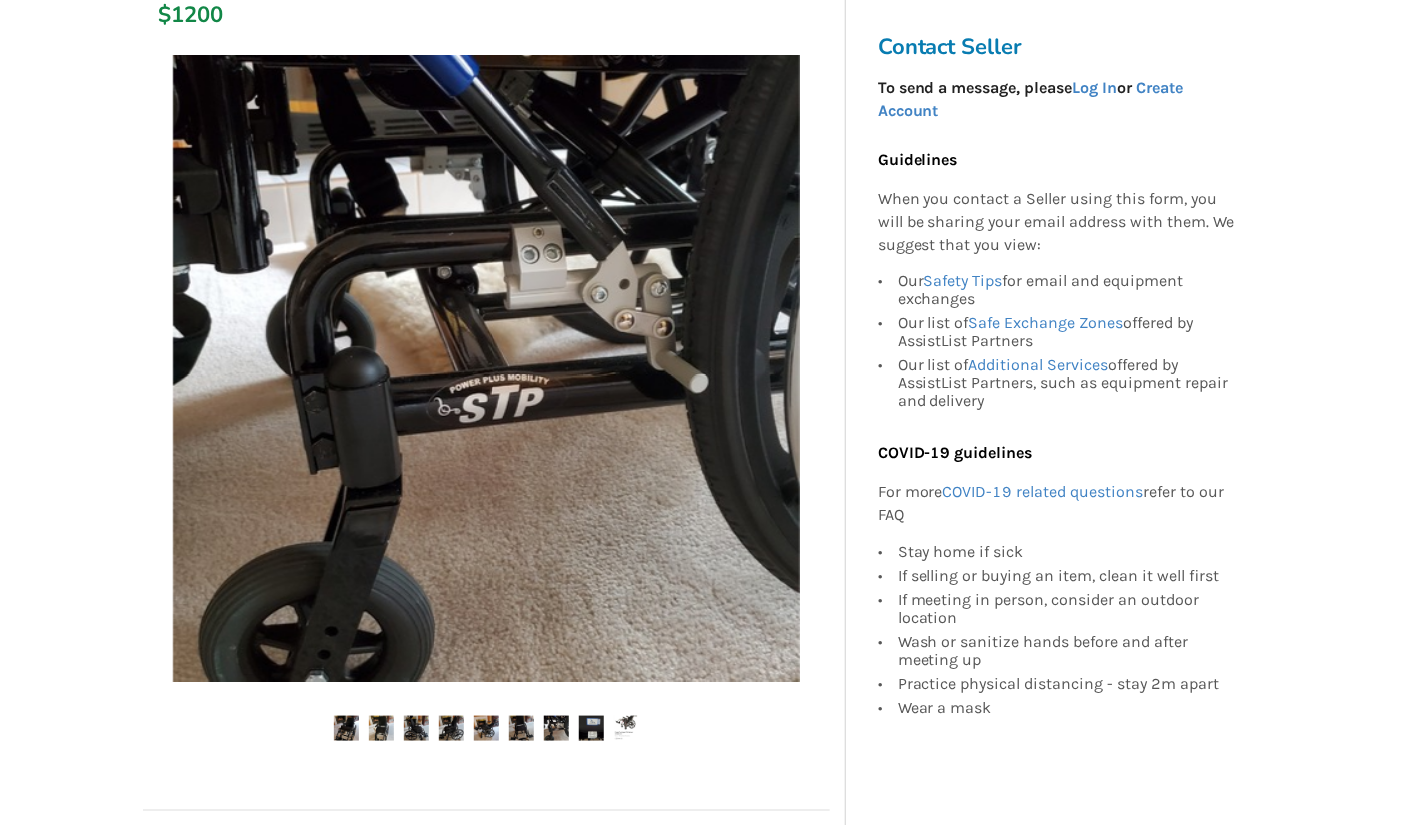 click at bounding box center [591, 728] 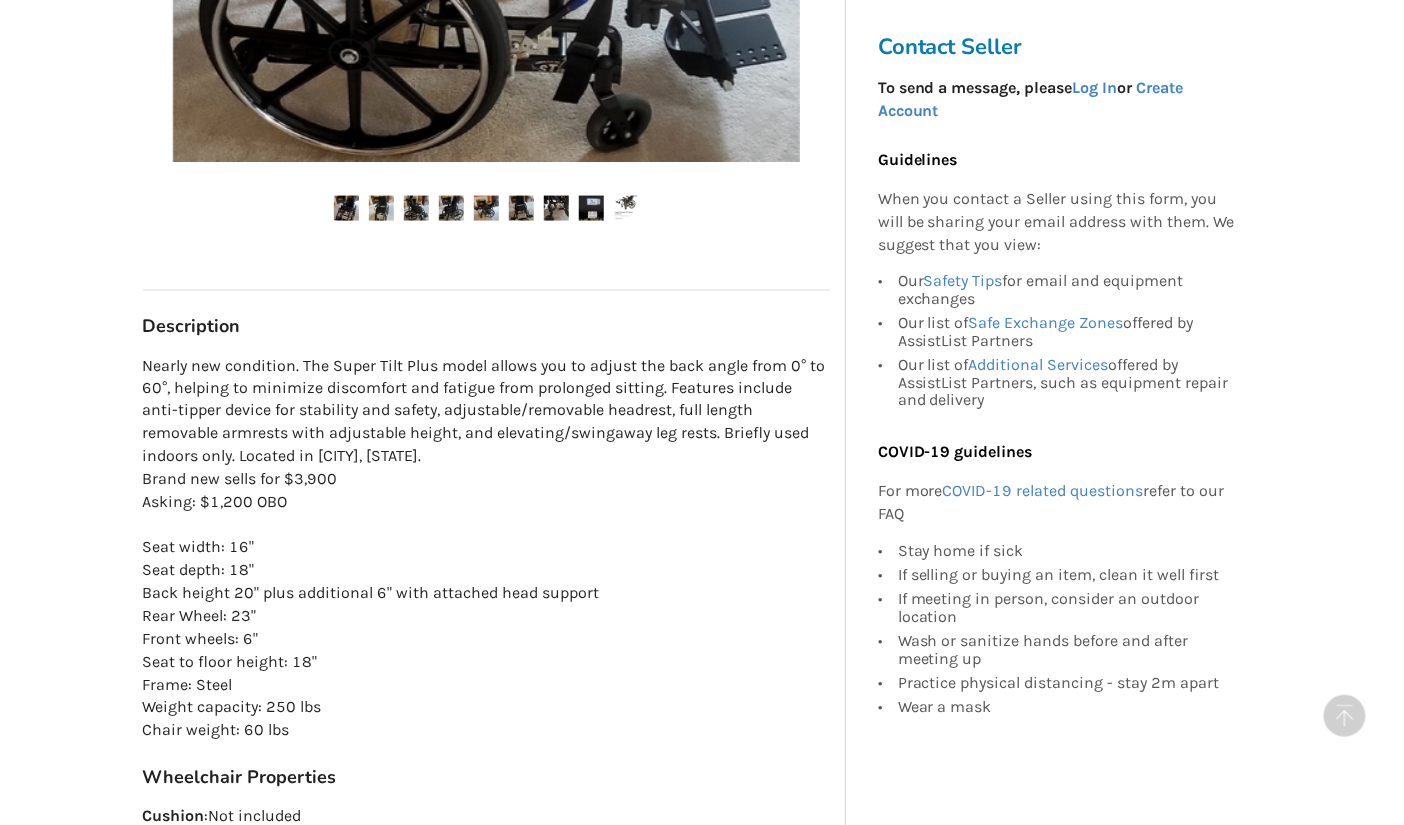 scroll, scrollTop: 832, scrollLeft: 0, axis: vertical 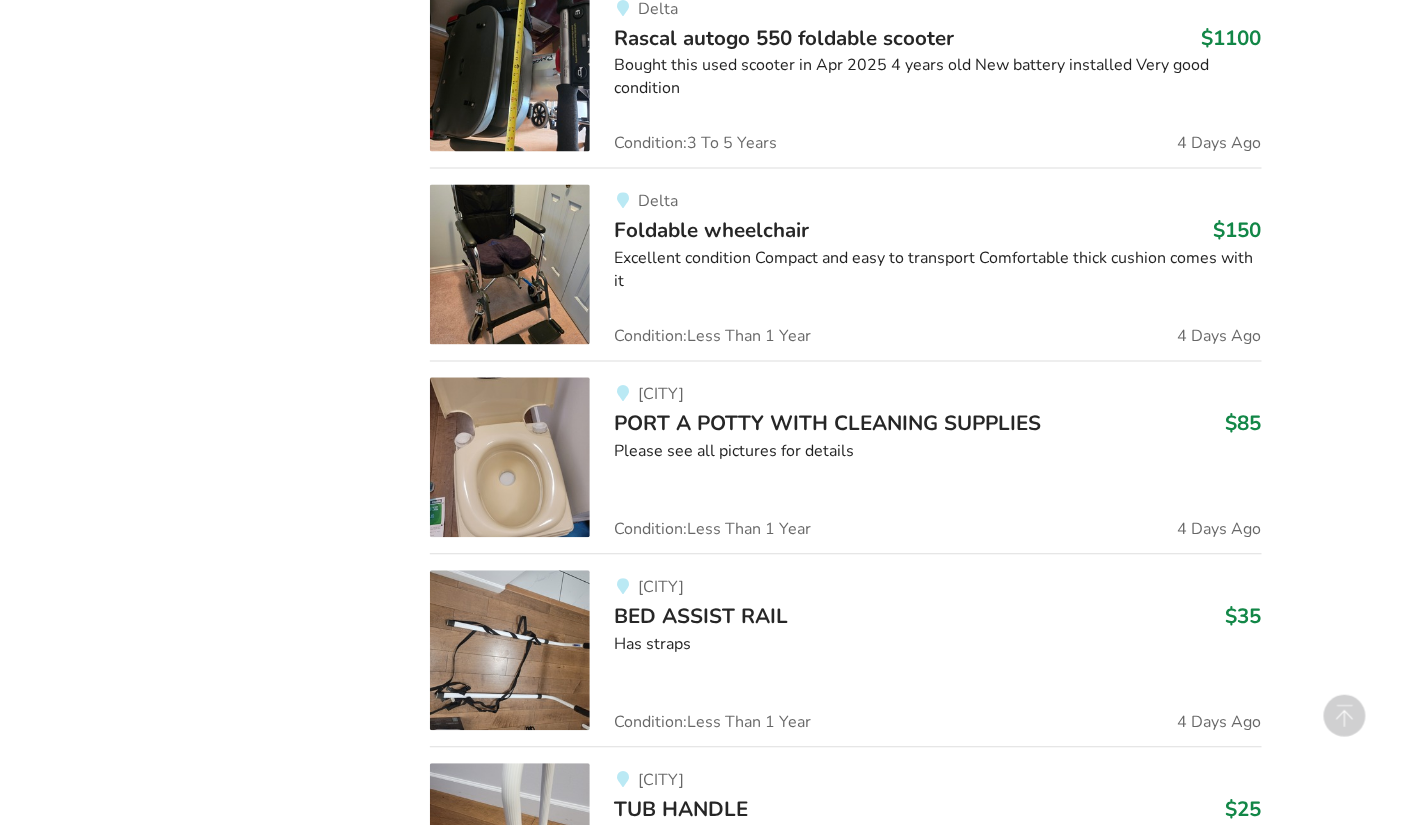click on "Foldable wheelchair" at bounding box center (711, 231) 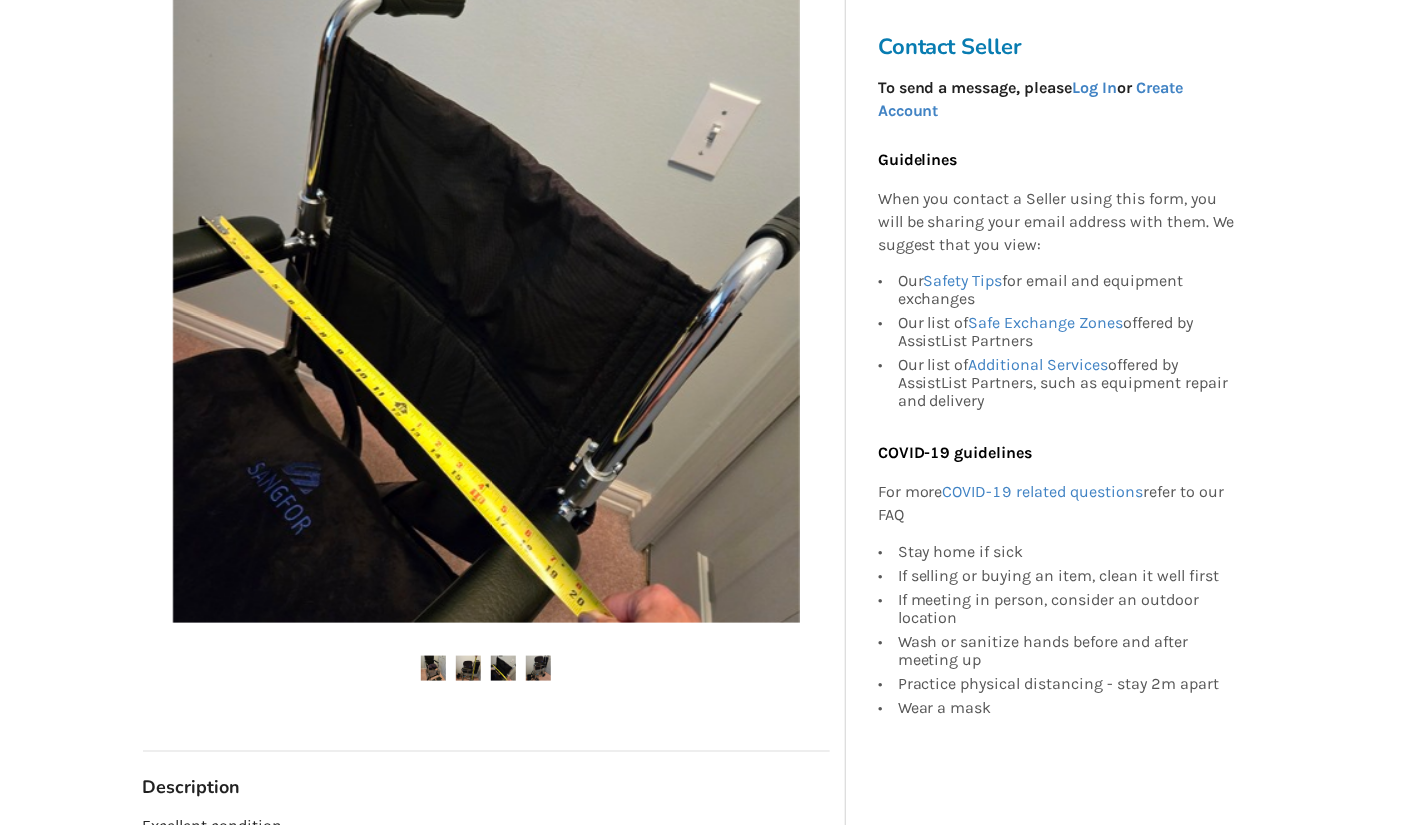 scroll, scrollTop: 329, scrollLeft: 0, axis: vertical 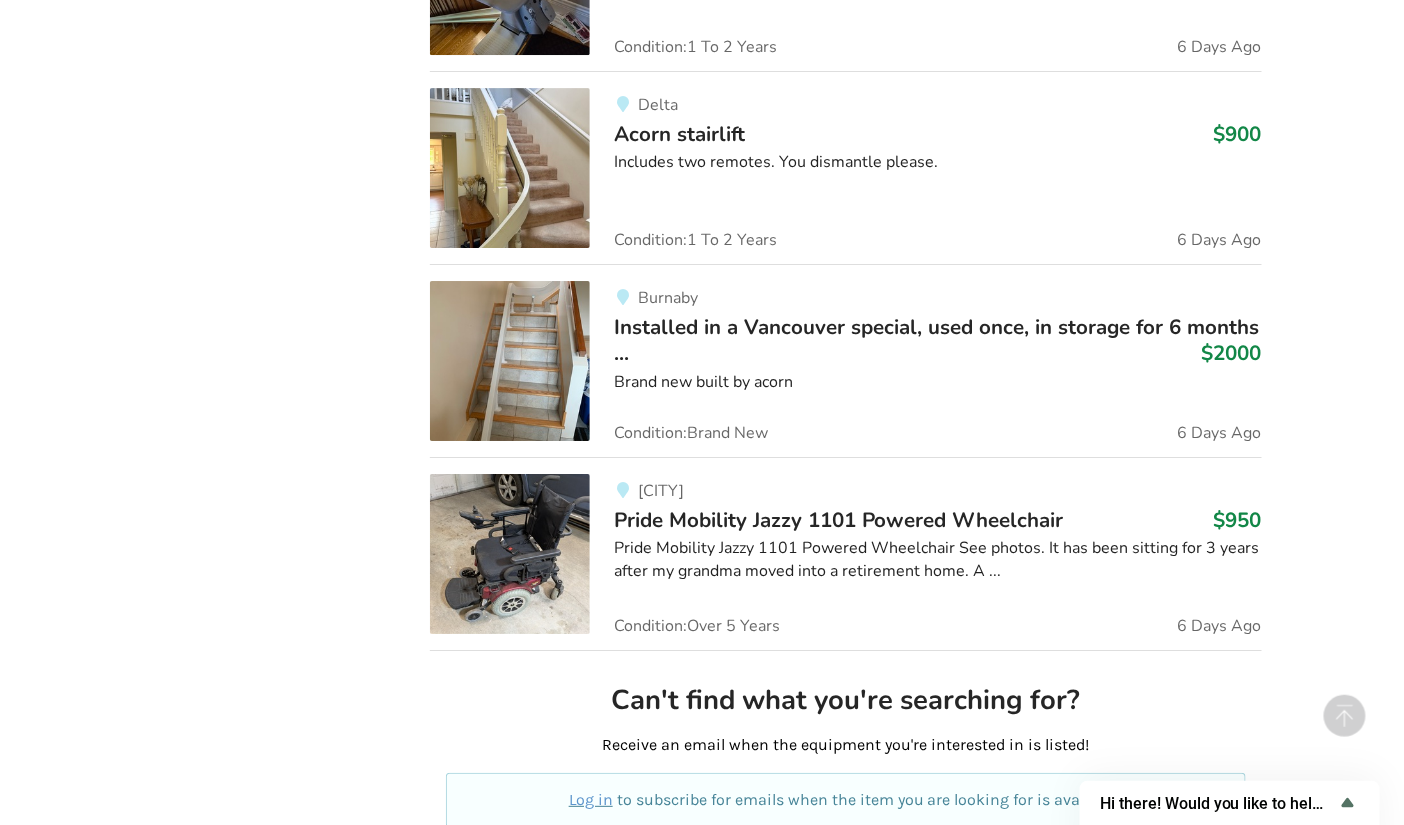 click on "Pride Mobility Jazzy 1101 Powered Wheelchair" at bounding box center (838, 520) 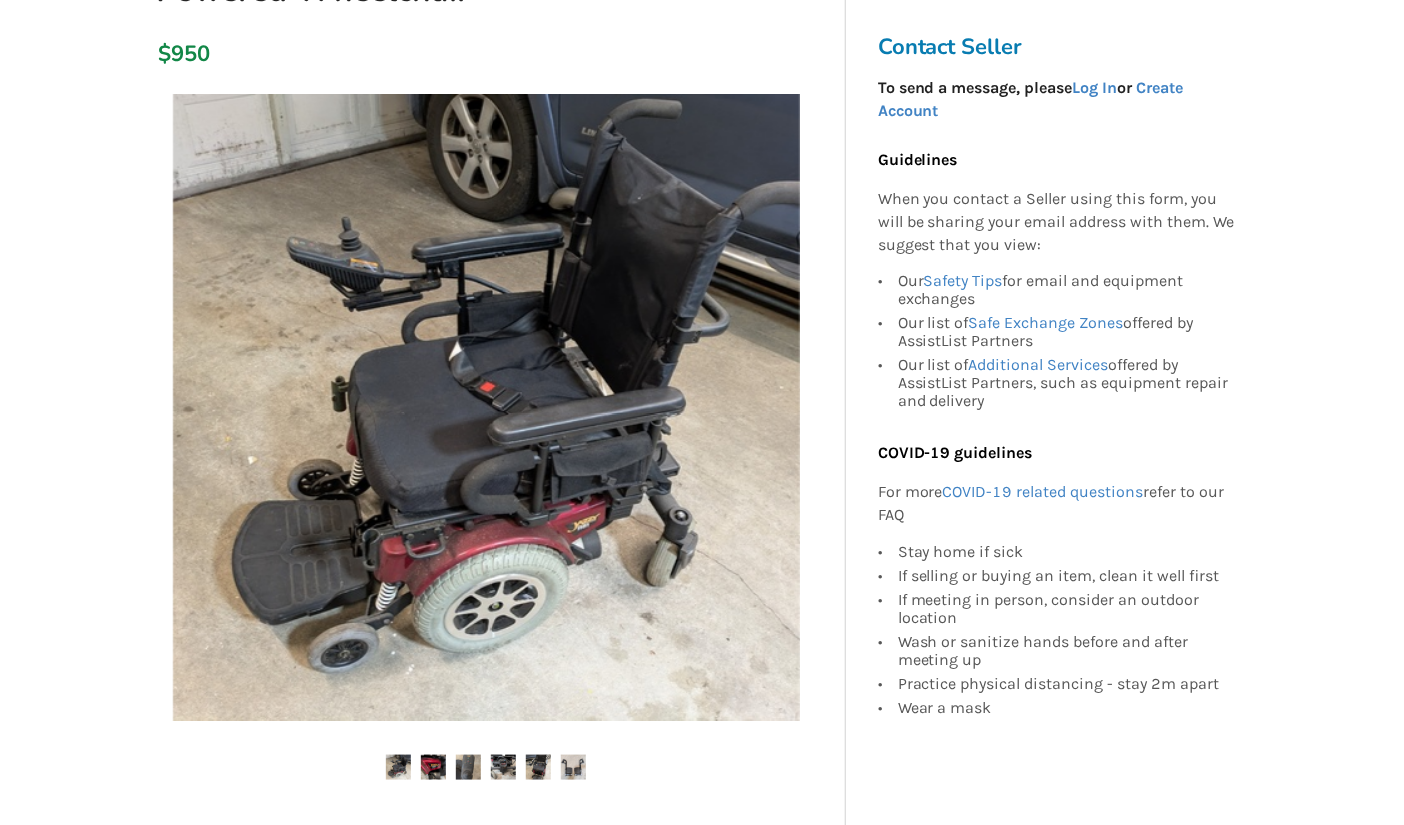 scroll, scrollTop: 368, scrollLeft: 0, axis: vertical 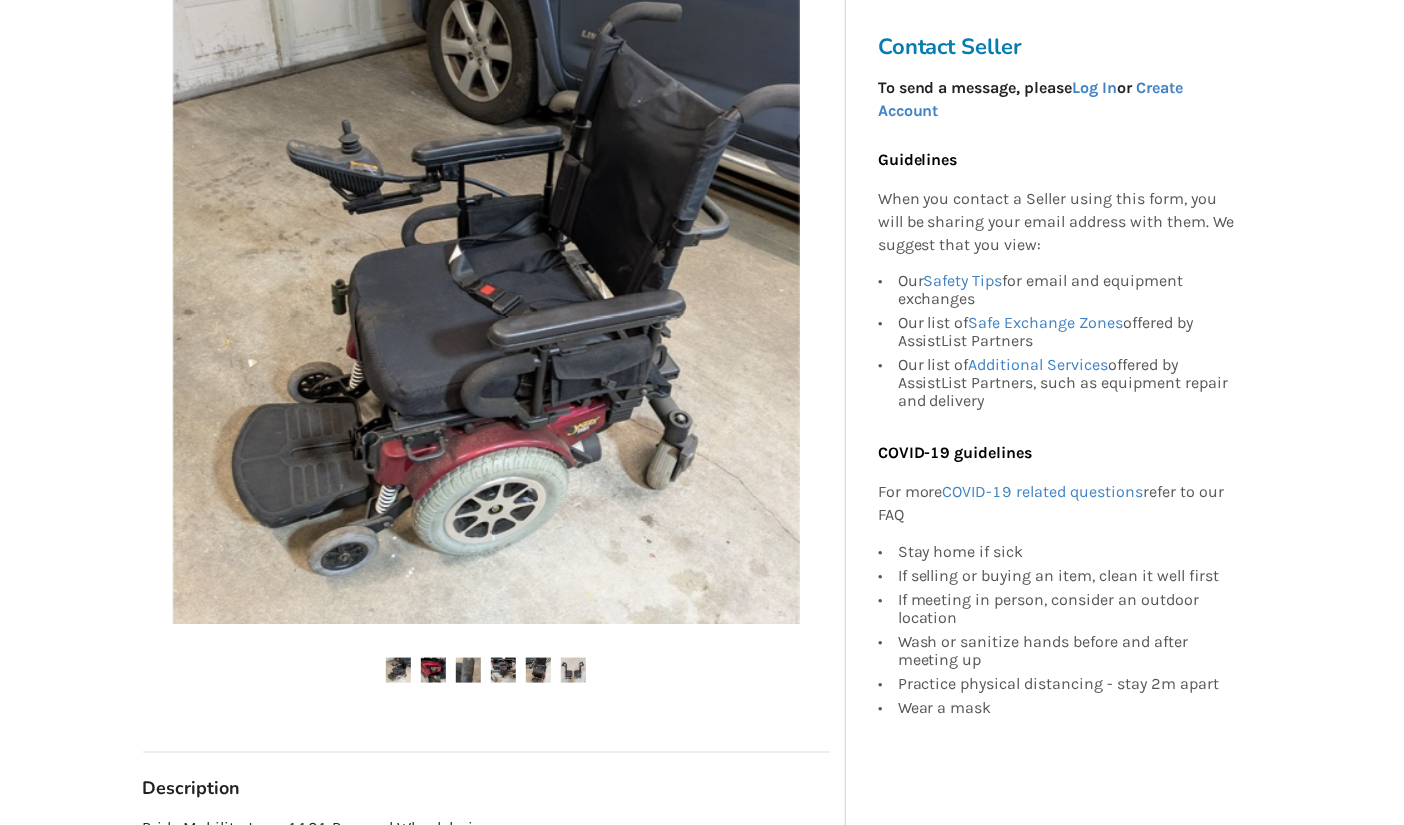 click at bounding box center (433, 670) 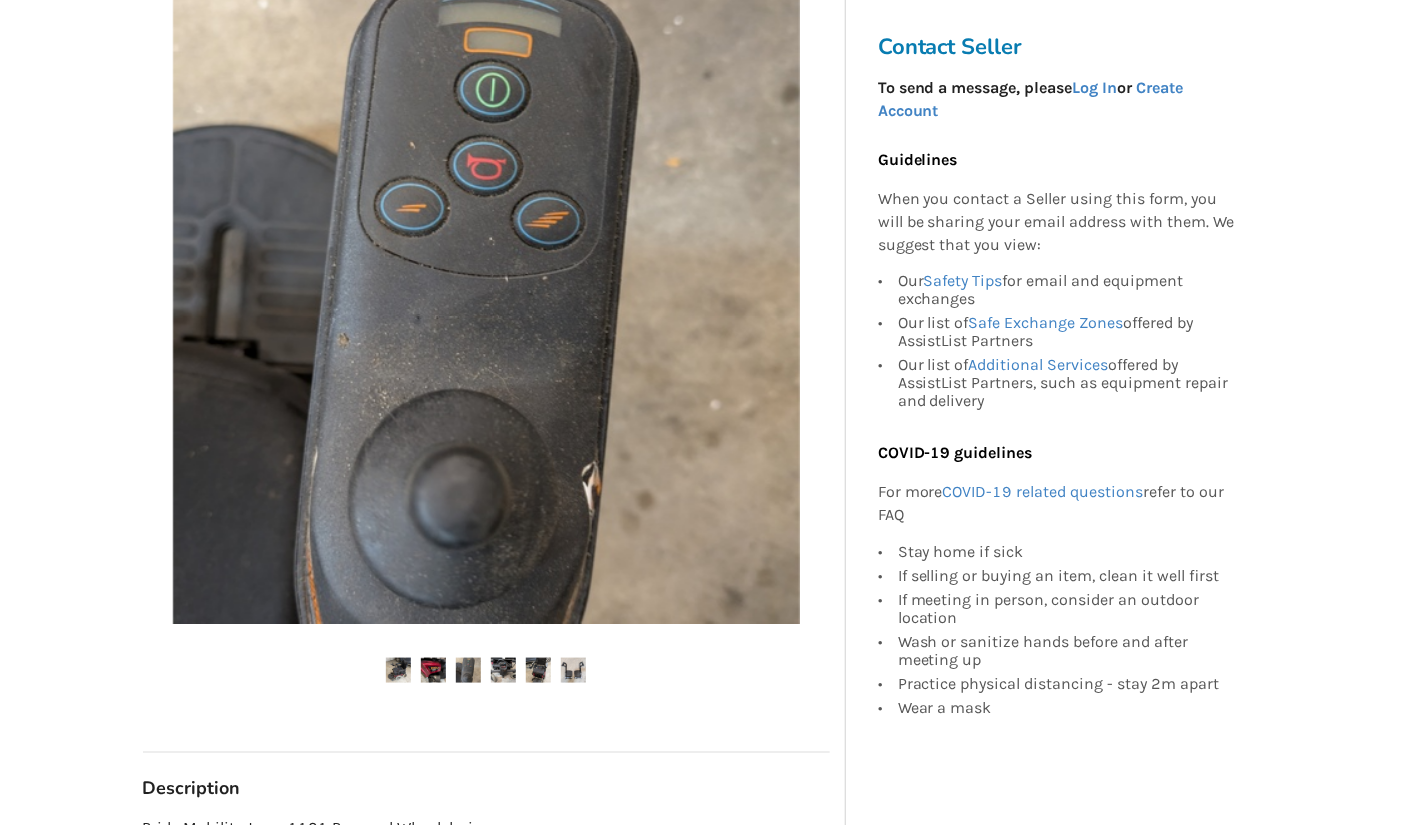 click at bounding box center (468, 670) 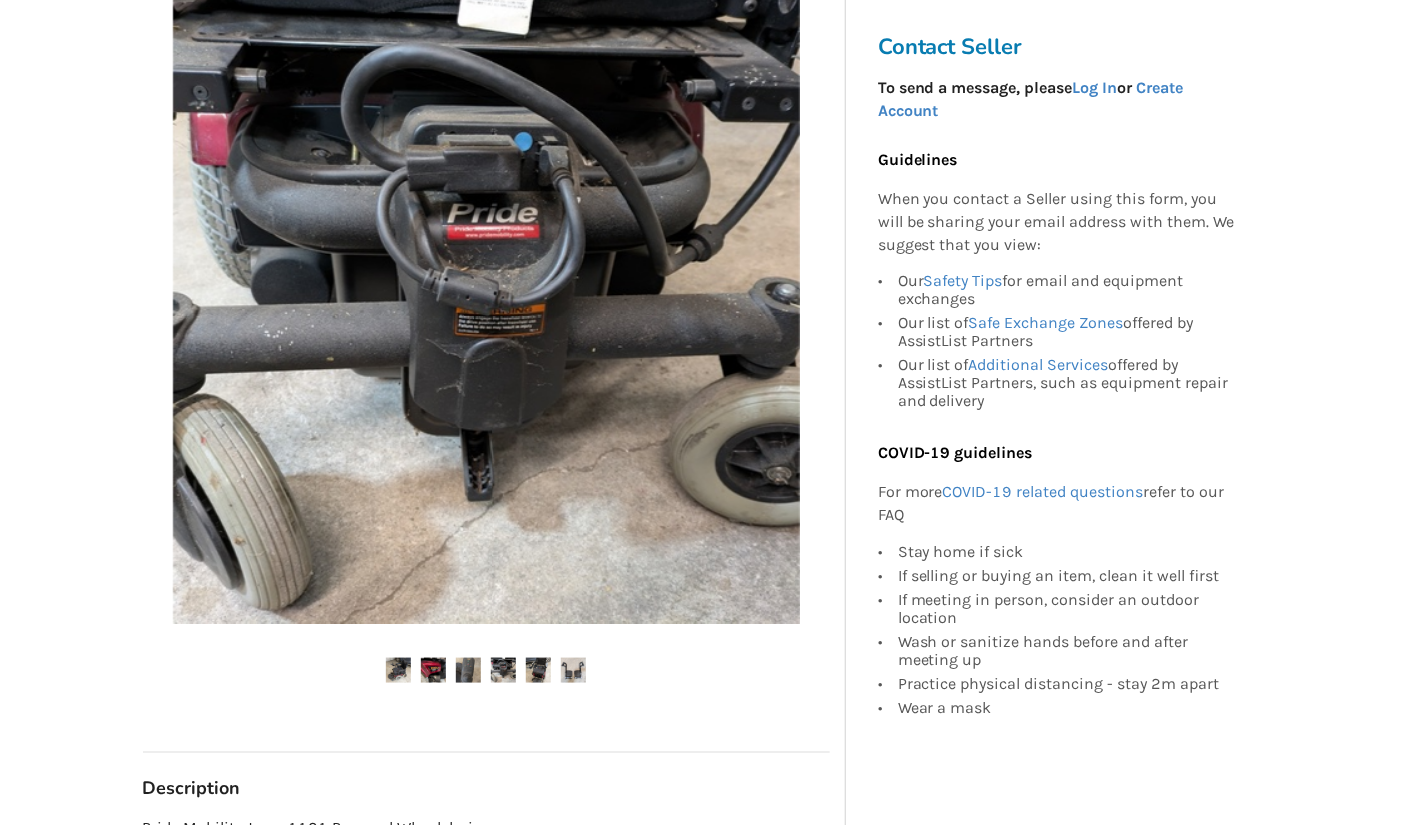 click at bounding box center (503, 670) 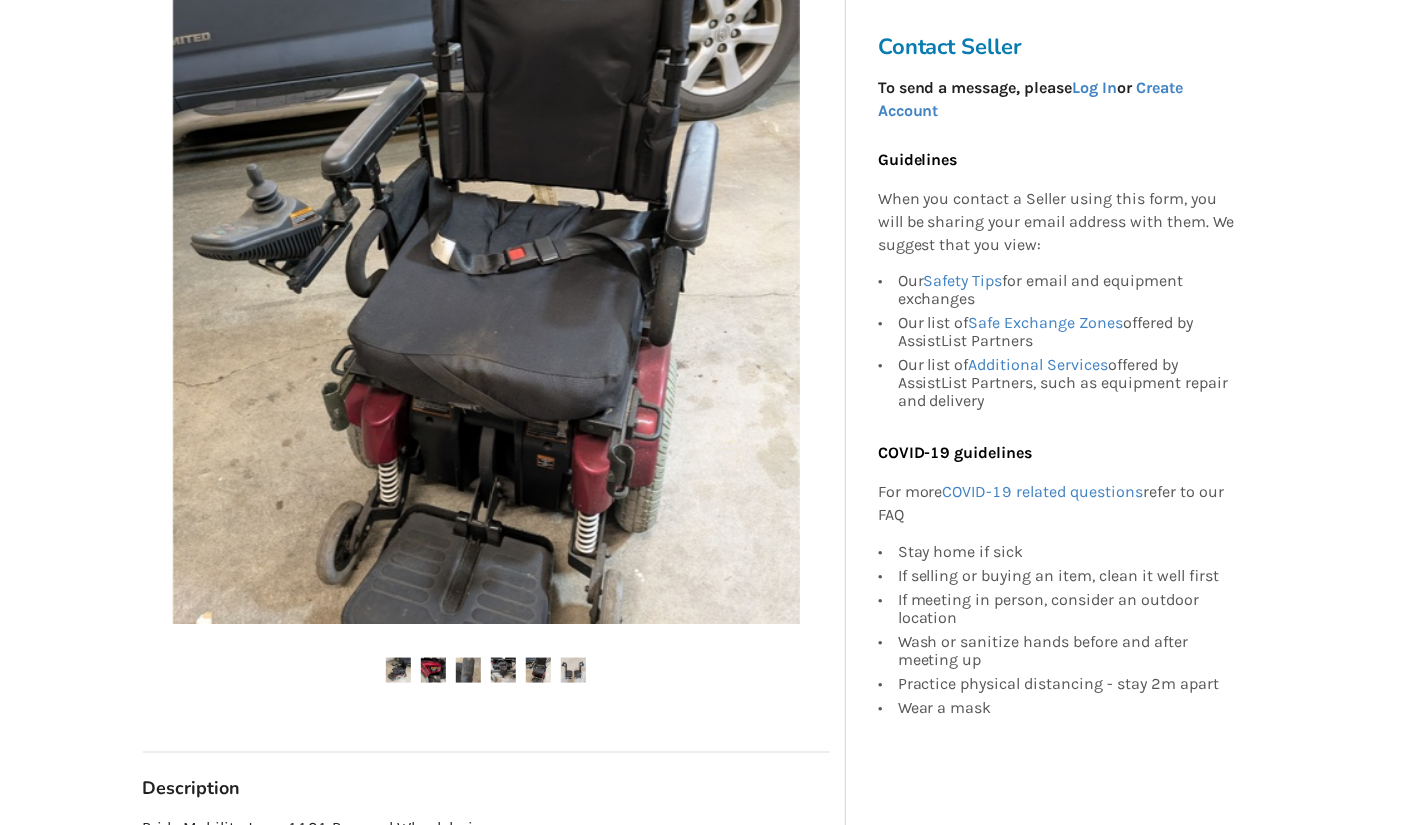 click at bounding box center (538, 670) 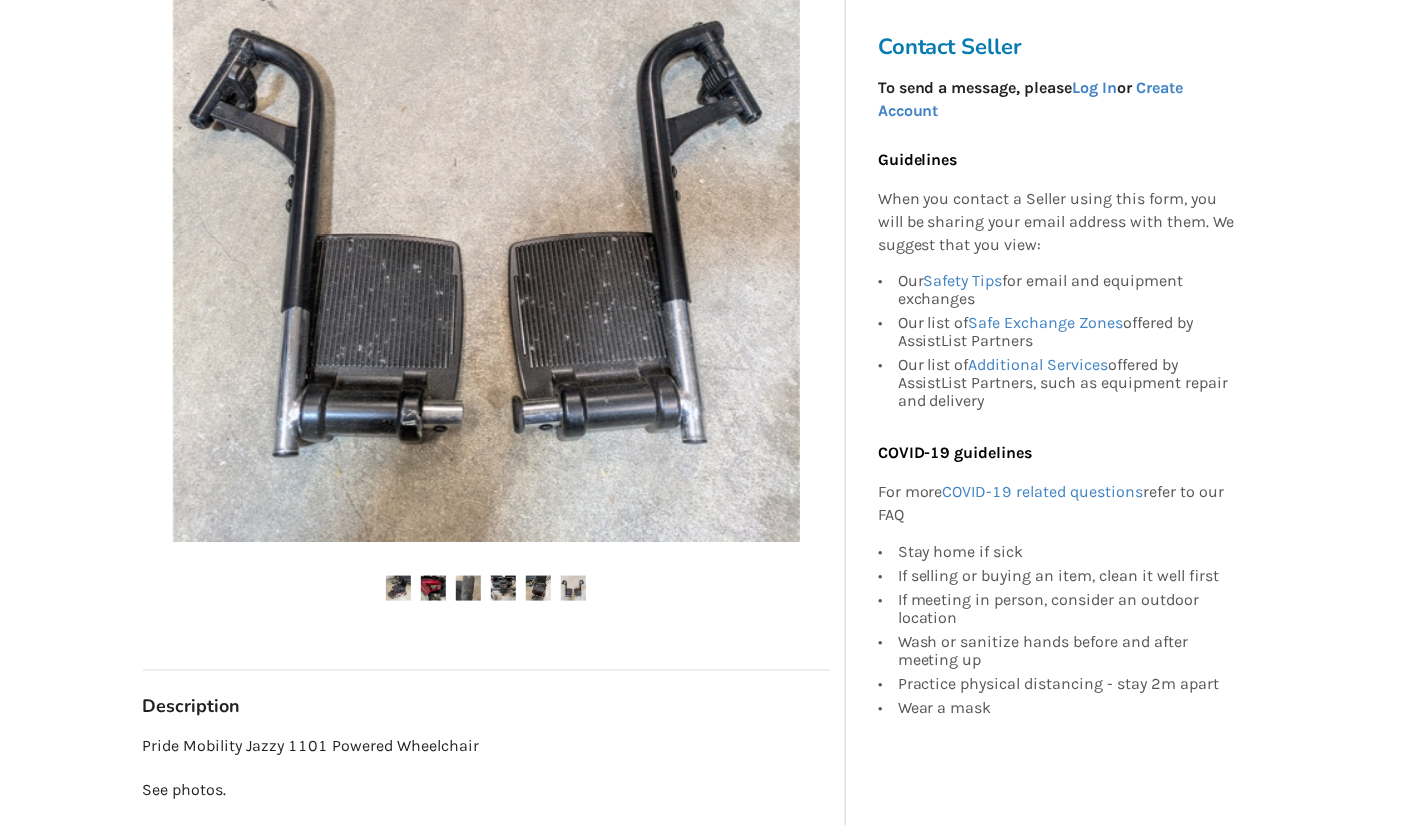 scroll, scrollTop: 450, scrollLeft: 0, axis: vertical 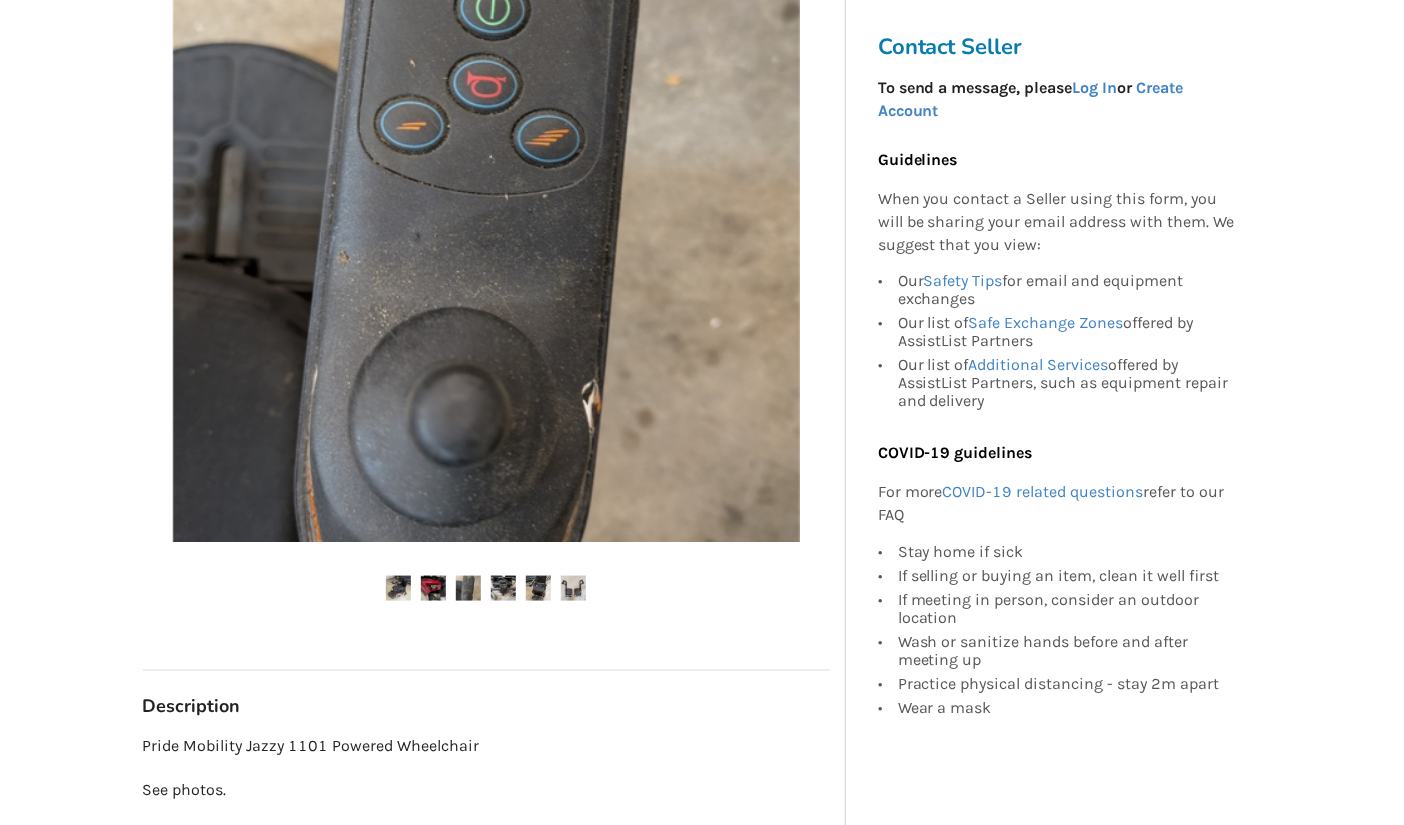 click at bounding box center [468, 588] 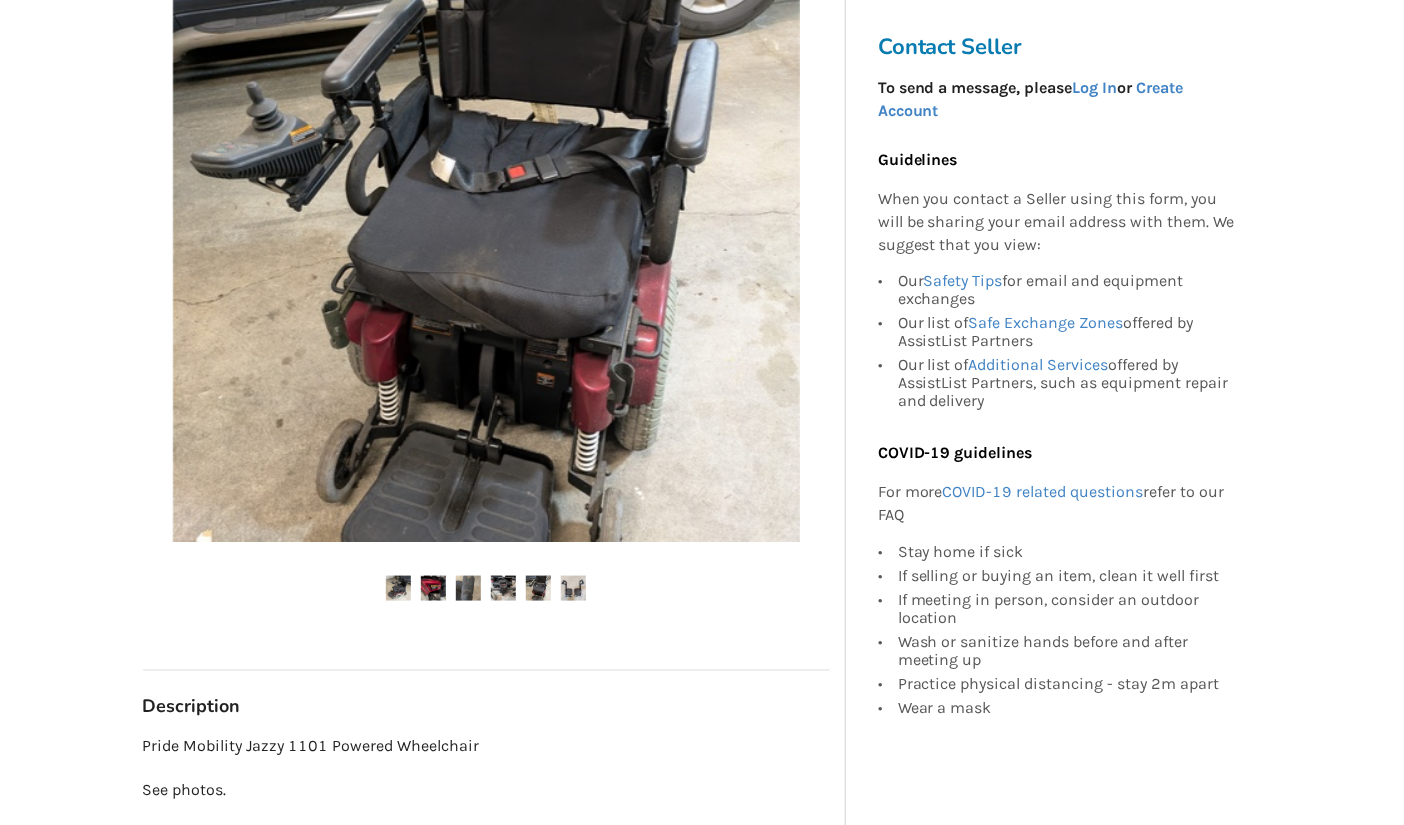 click at bounding box center (503, 588) 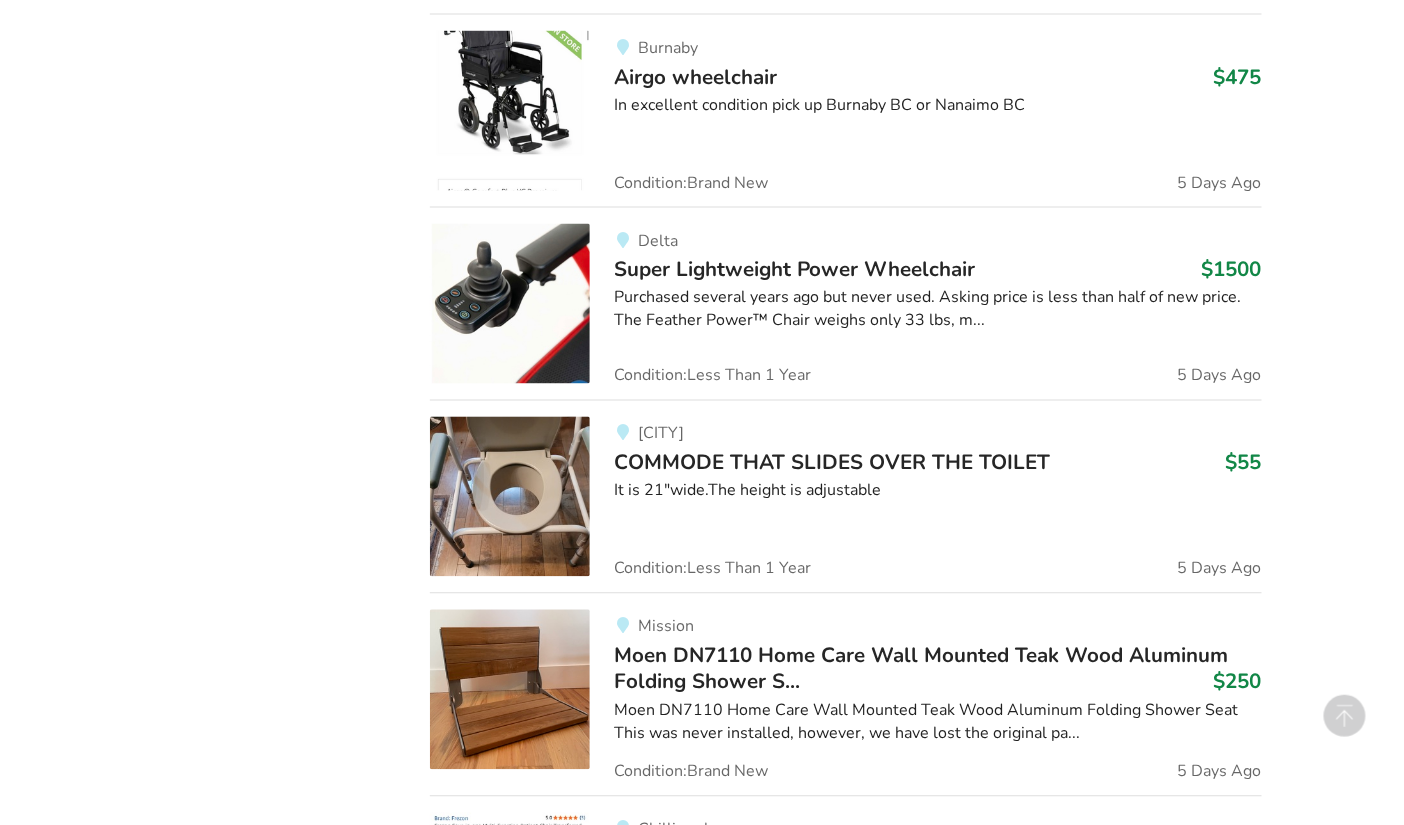 drag, startPoint x: 532, startPoint y: 126, endPoint x: 613, endPoint y: 226, distance: 128.68954 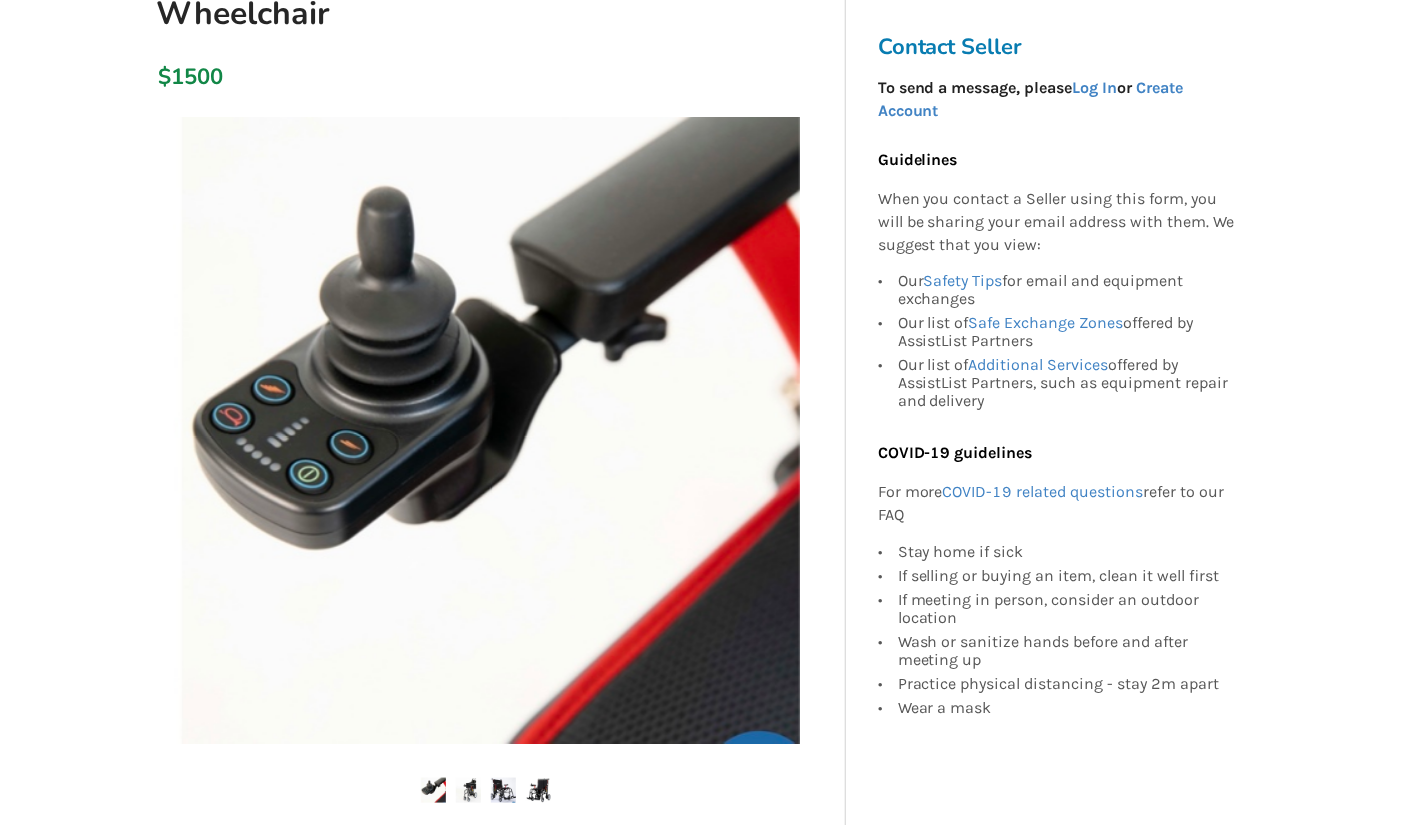 scroll, scrollTop: 246, scrollLeft: 0, axis: vertical 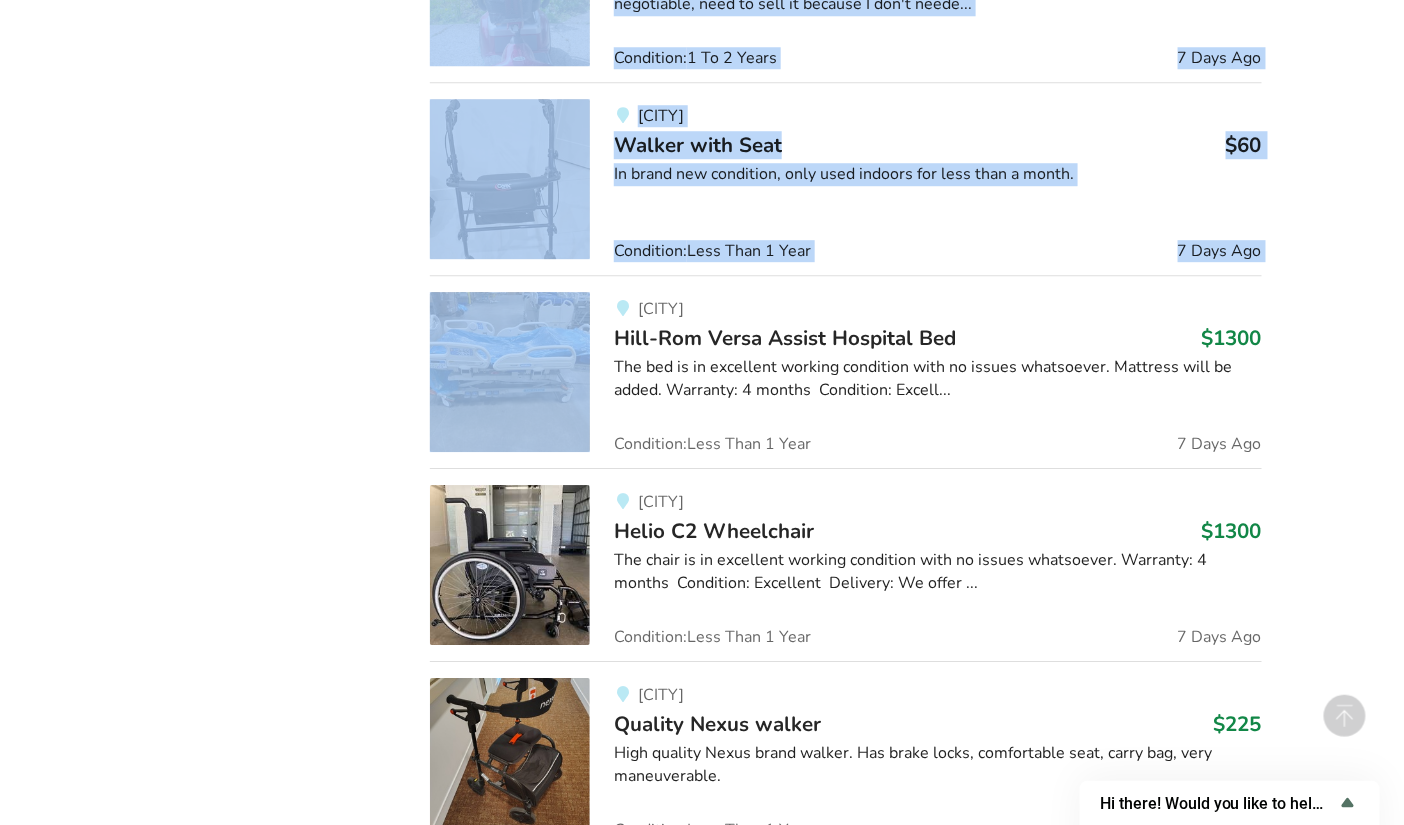drag, startPoint x: 198, startPoint y: 566, endPoint x: 426, endPoint y: 362, distance: 305.94116 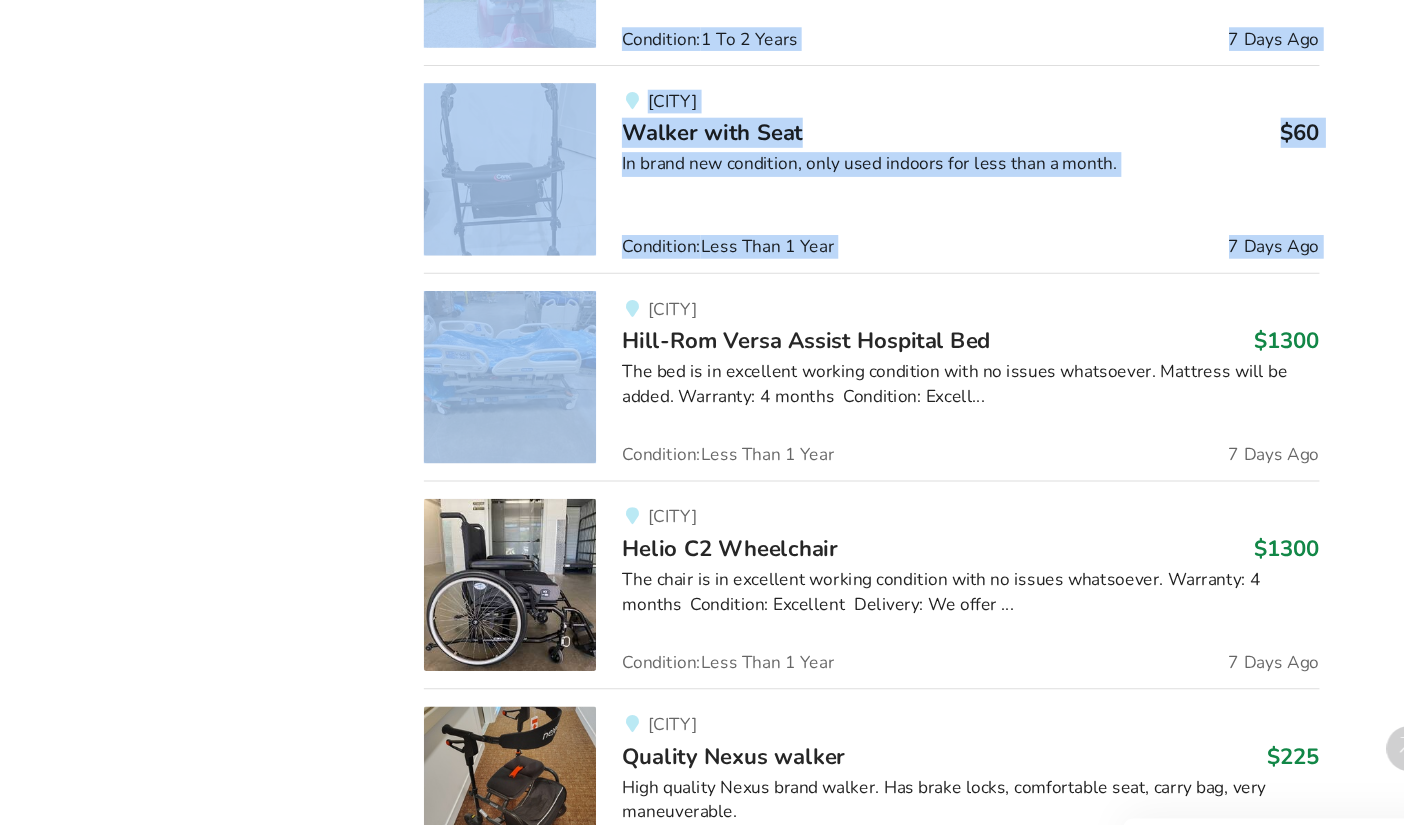 scroll, scrollTop: 21436, scrollLeft: 0, axis: vertical 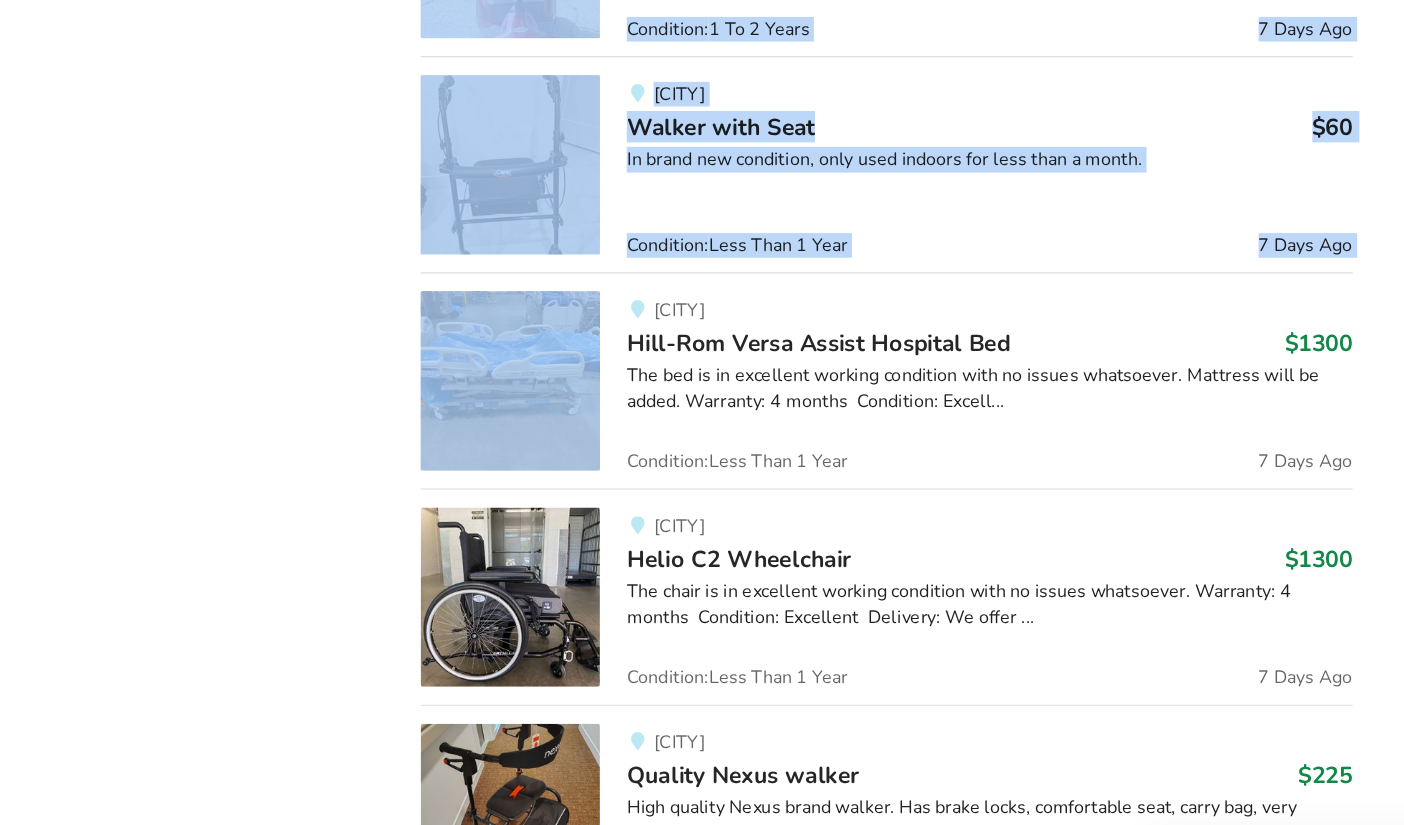 click at bounding box center [510, 371] 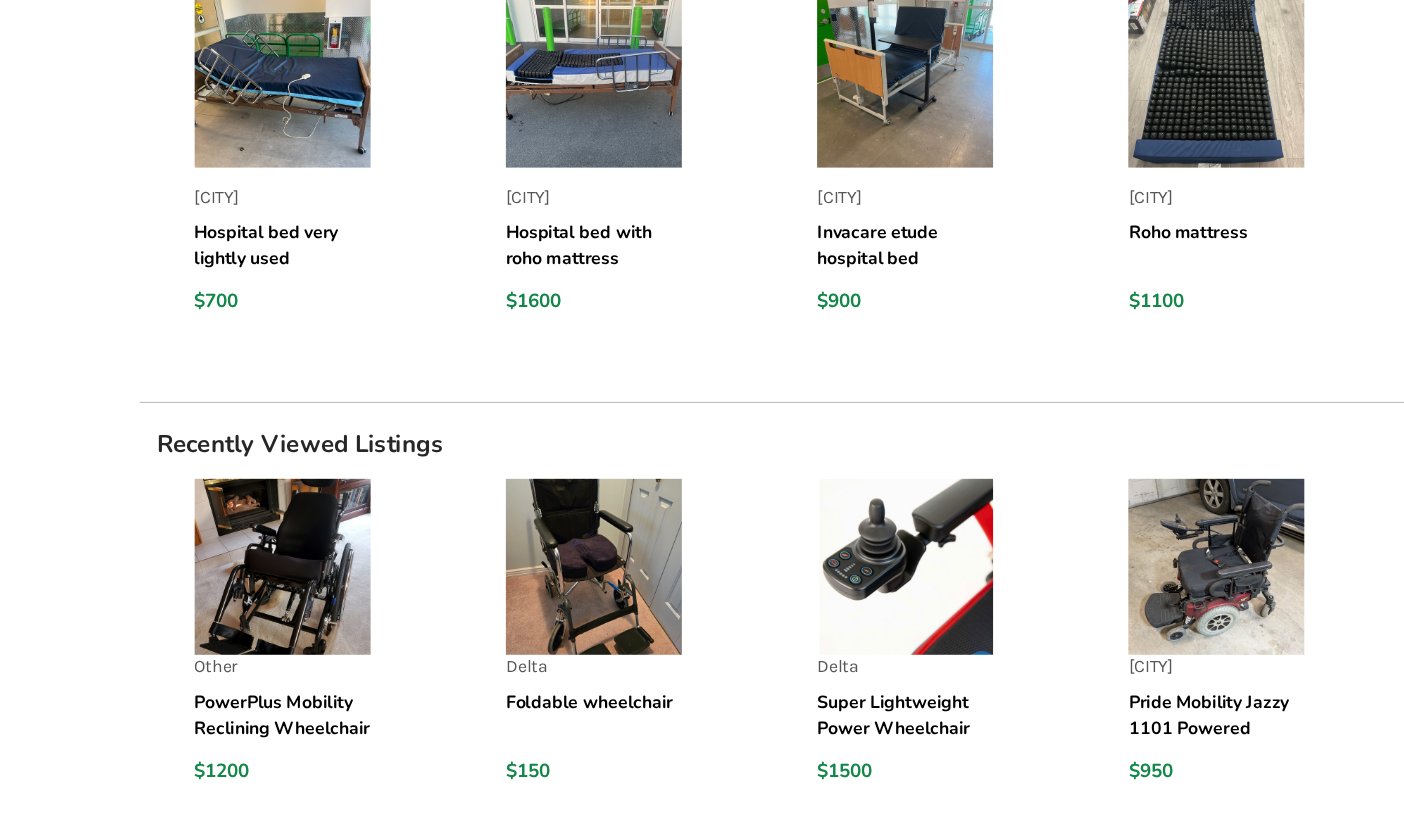 scroll, scrollTop: 1828, scrollLeft: 0, axis: vertical 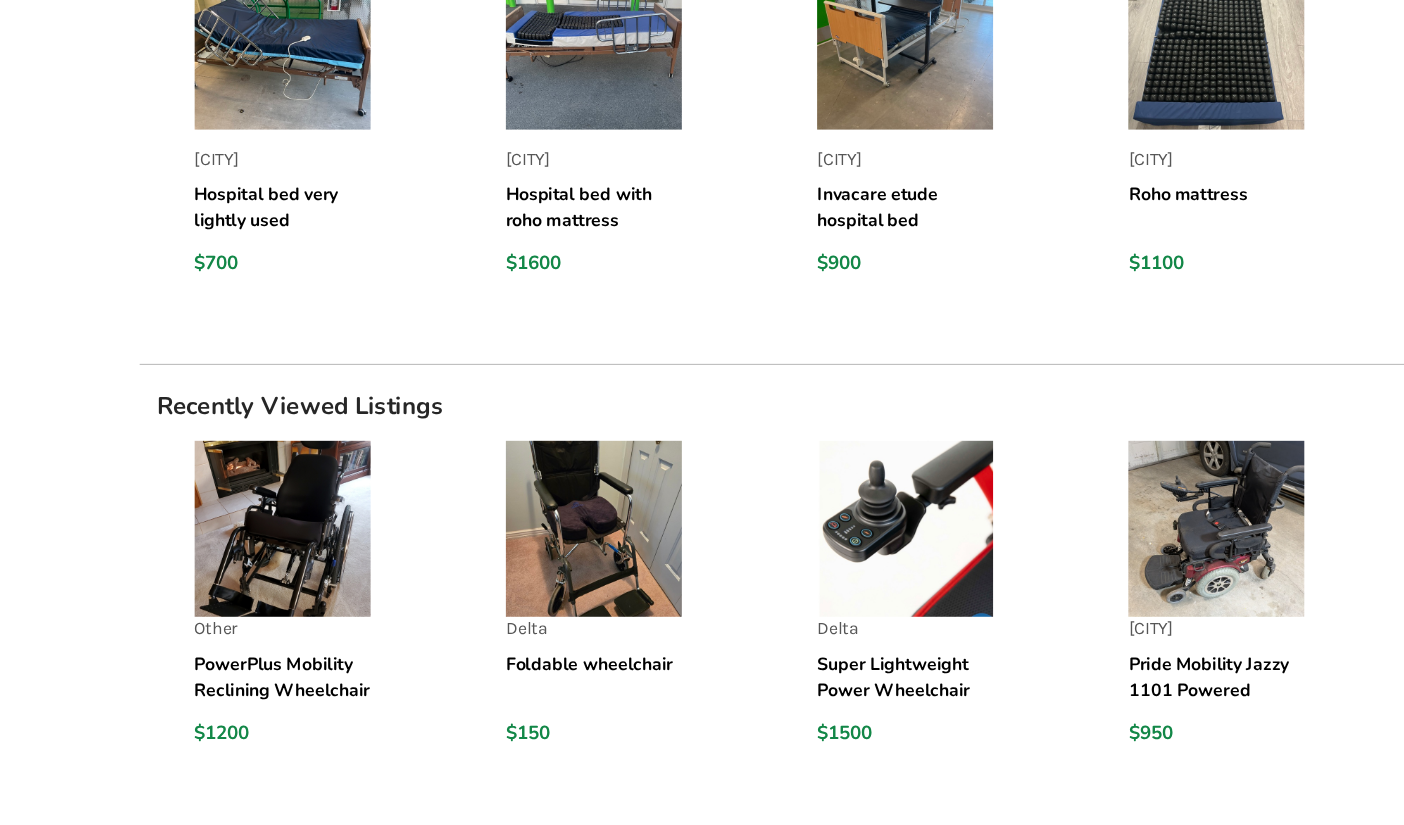 click on "PowerPlus Mobility Reclining Wheelchair" at bounding box center [257, 691] 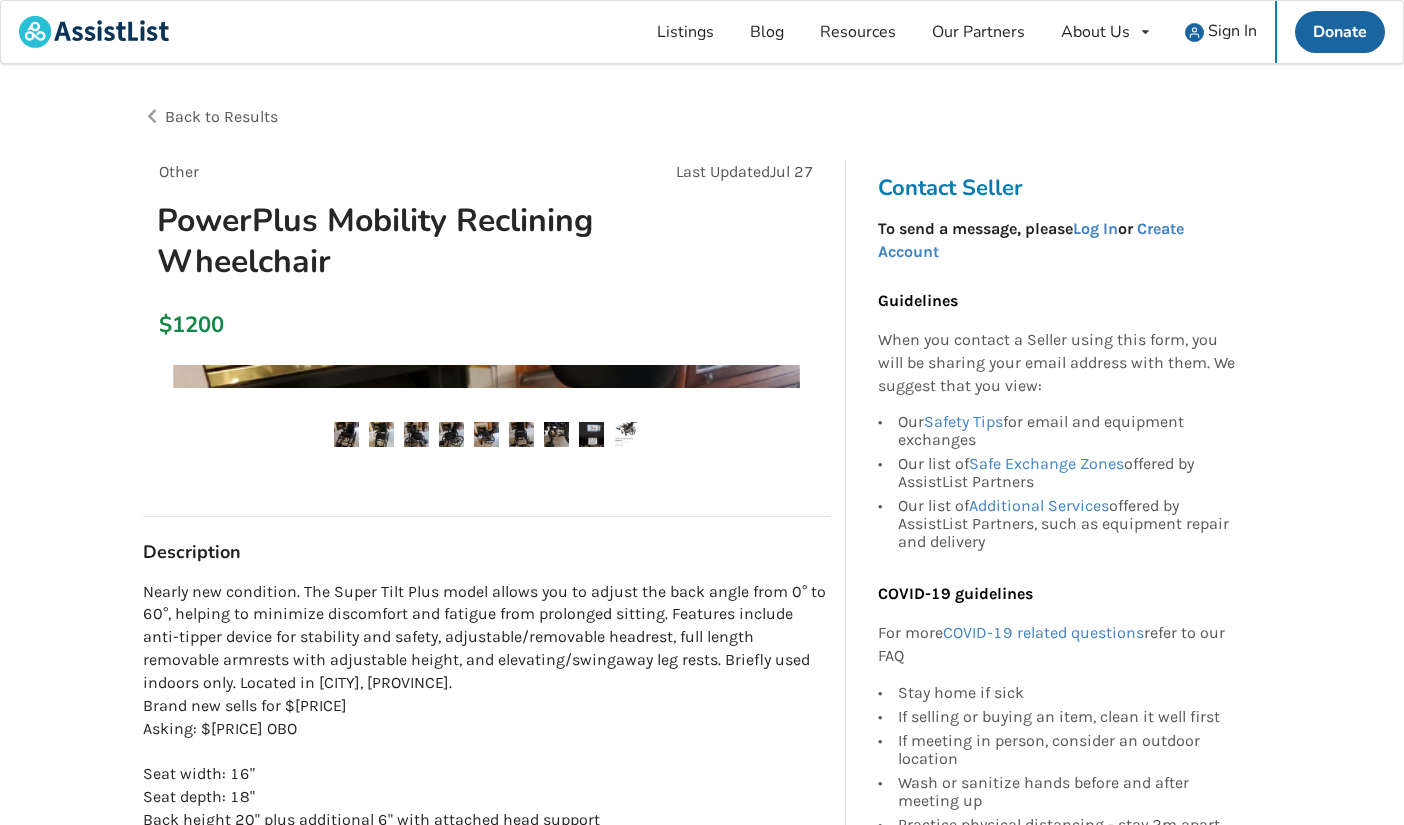 scroll, scrollTop: 0, scrollLeft: 0, axis: both 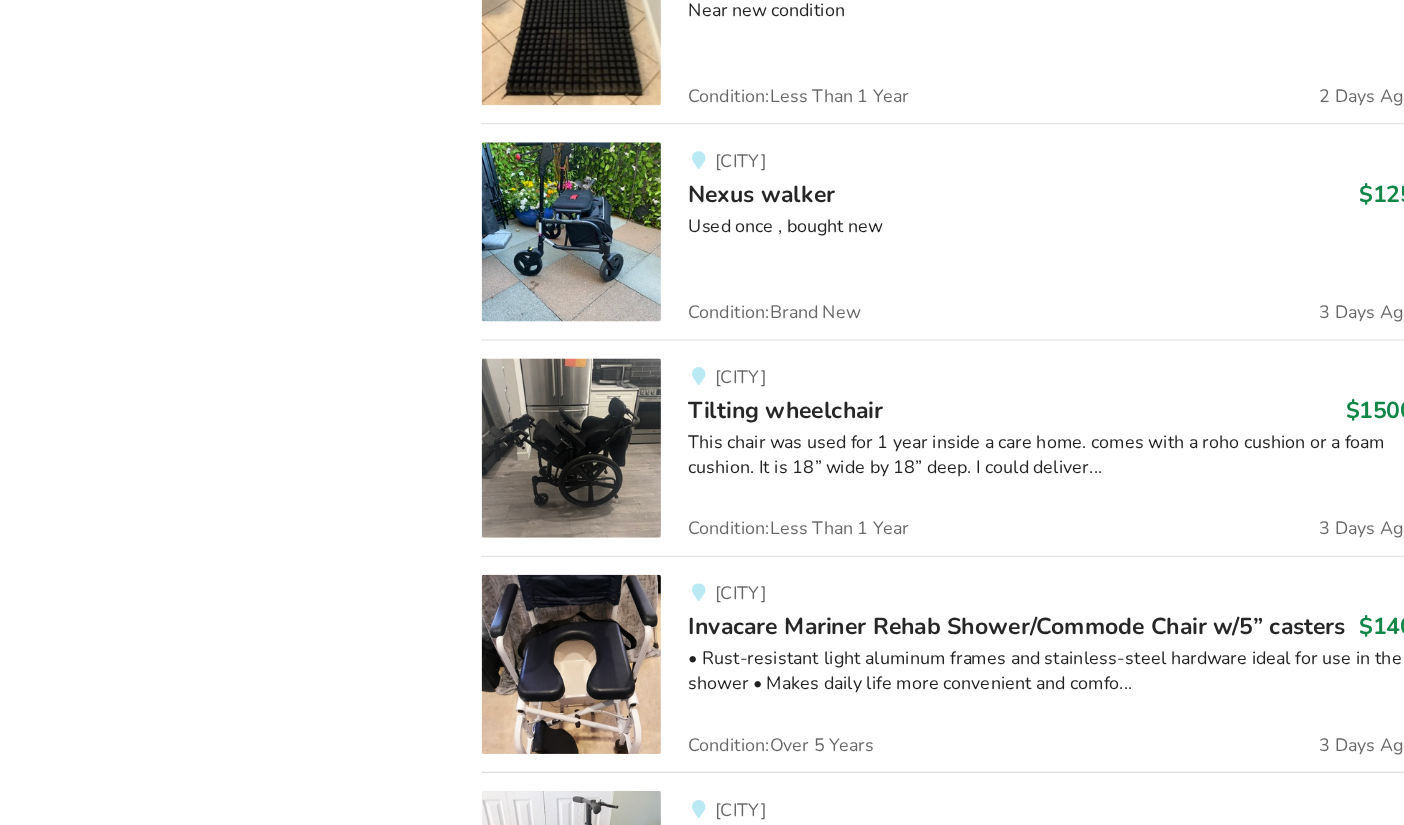 click on "This chair was used for 1 year inside a care home. comes with a roho cushion or a foam cushion.  It is 18” wide by 18” deep. I could deliver..." at bounding box center [937, 496] 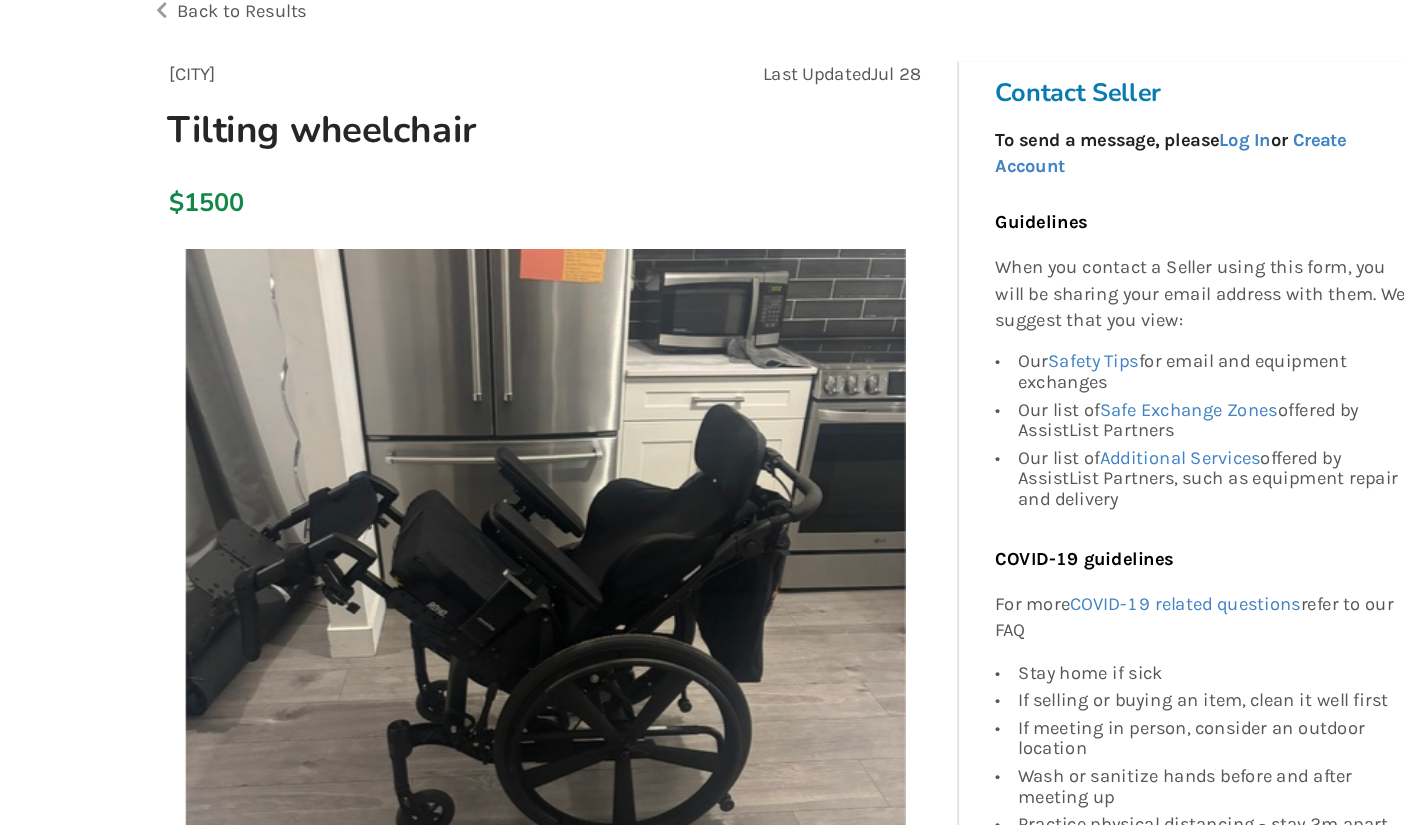 scroll, scrollTop: 4, scrollLeft: 0, axis: vertical 